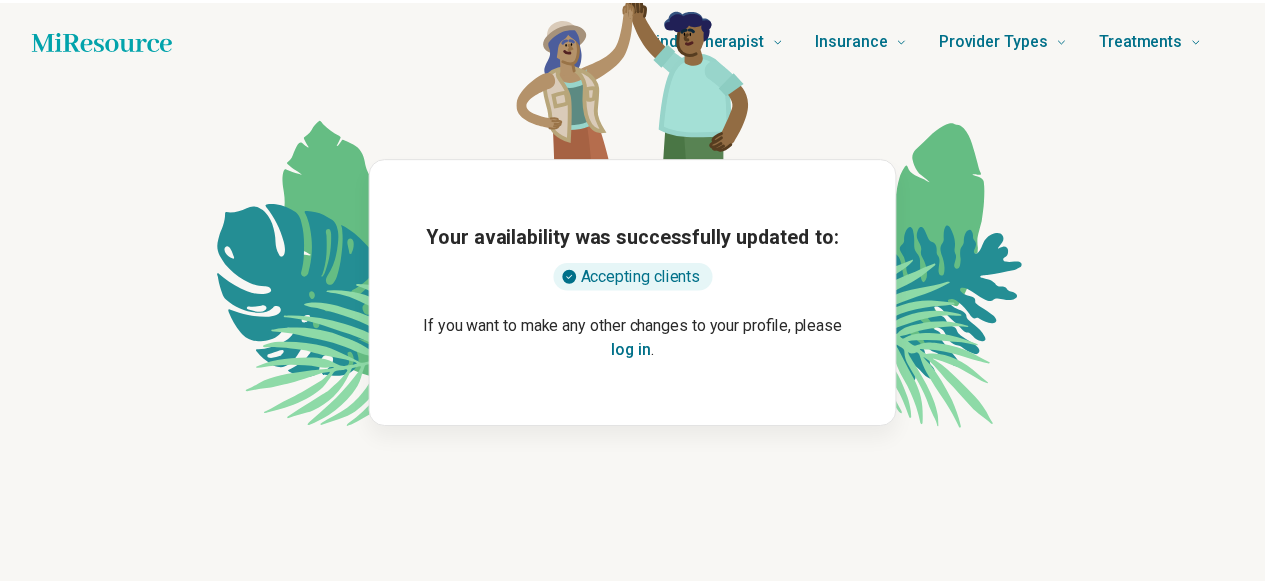 scroll, scrollTop: 0, scrollLeft: 0, axis: both 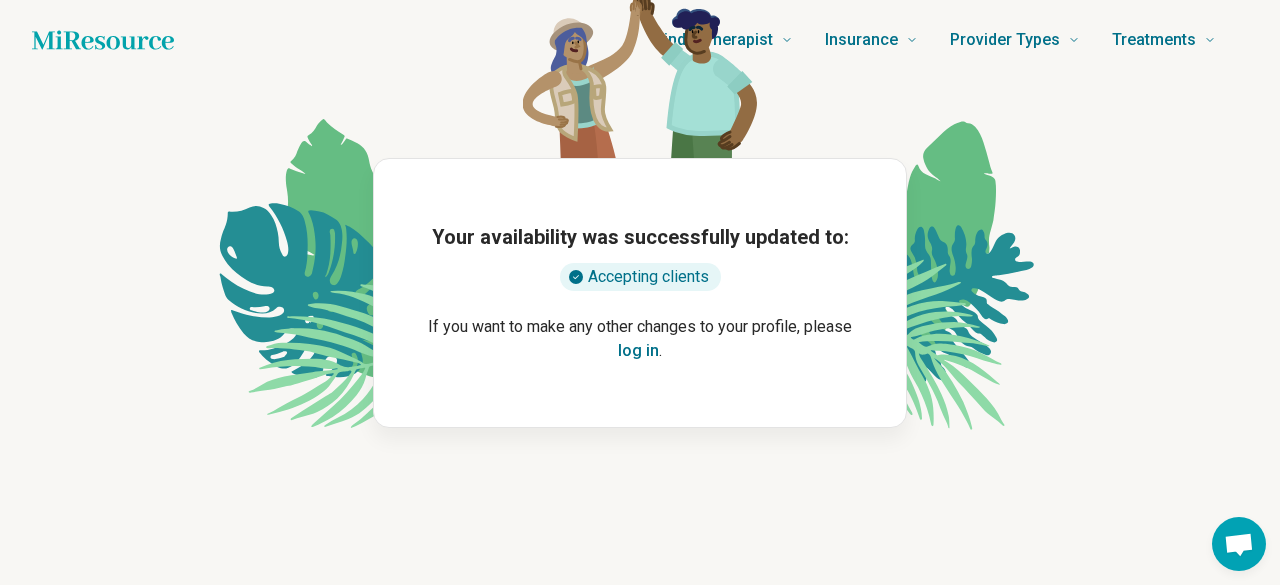 click on "log in" at bounding box center [638, 351] 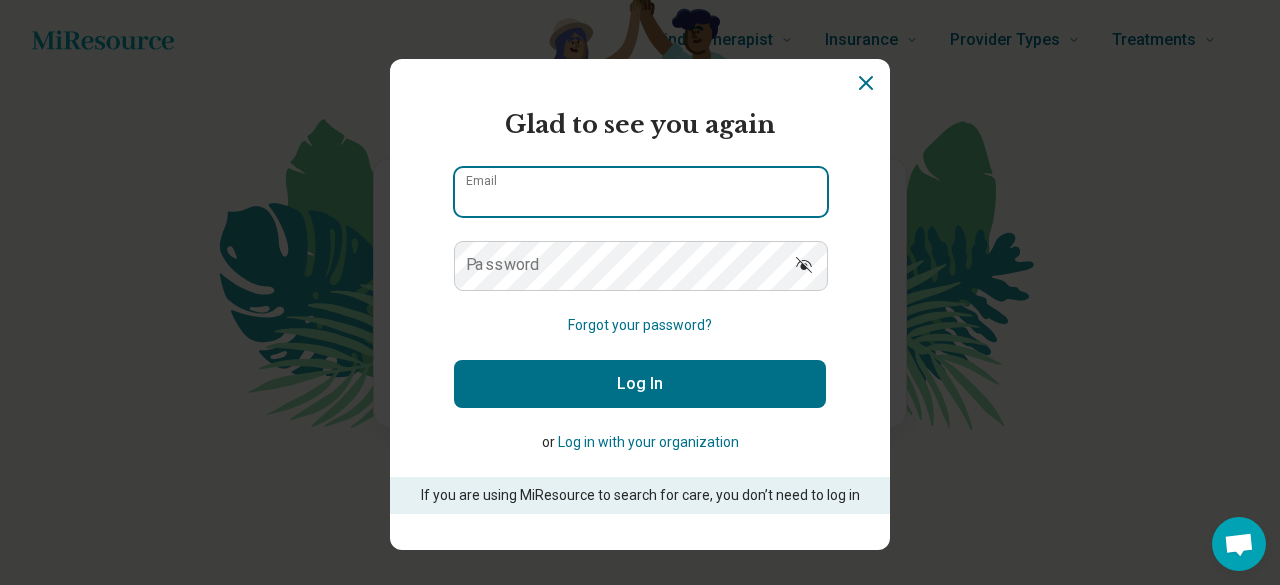 click on "Email" at bounding box center [641, 192] 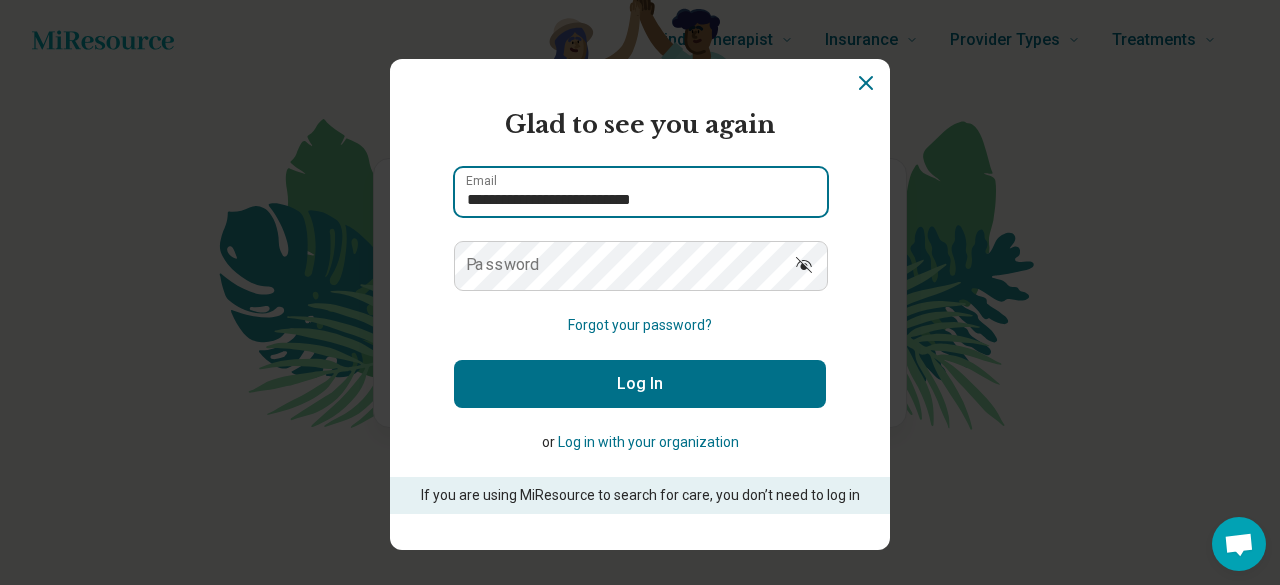 type on "**********" 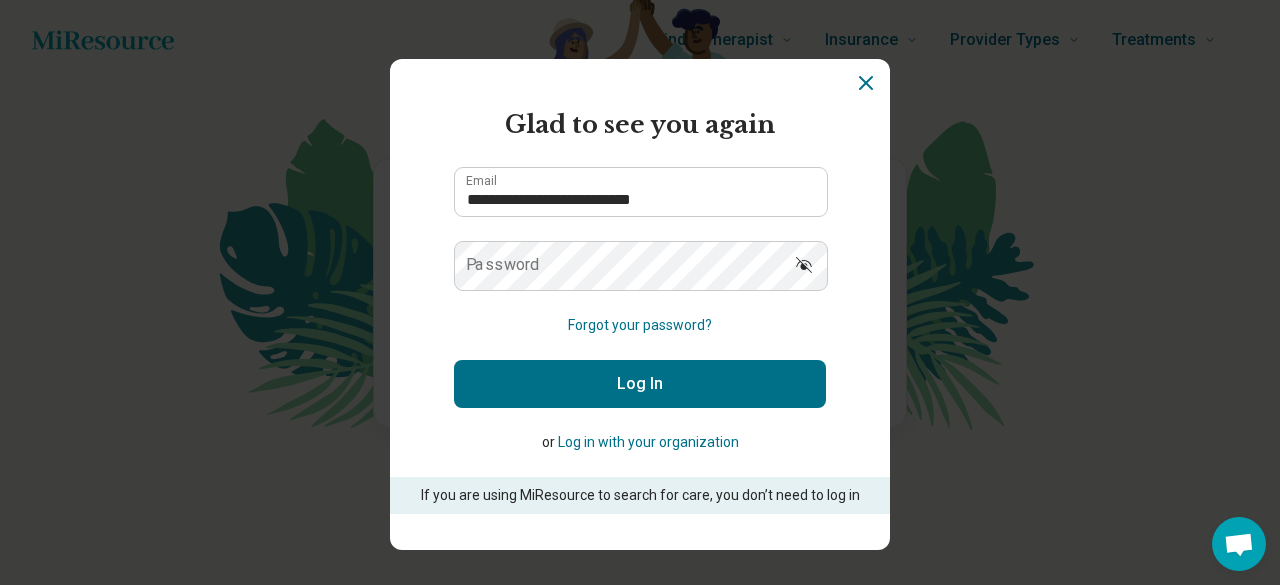 click on "Password" at bounding box center [503, 265] 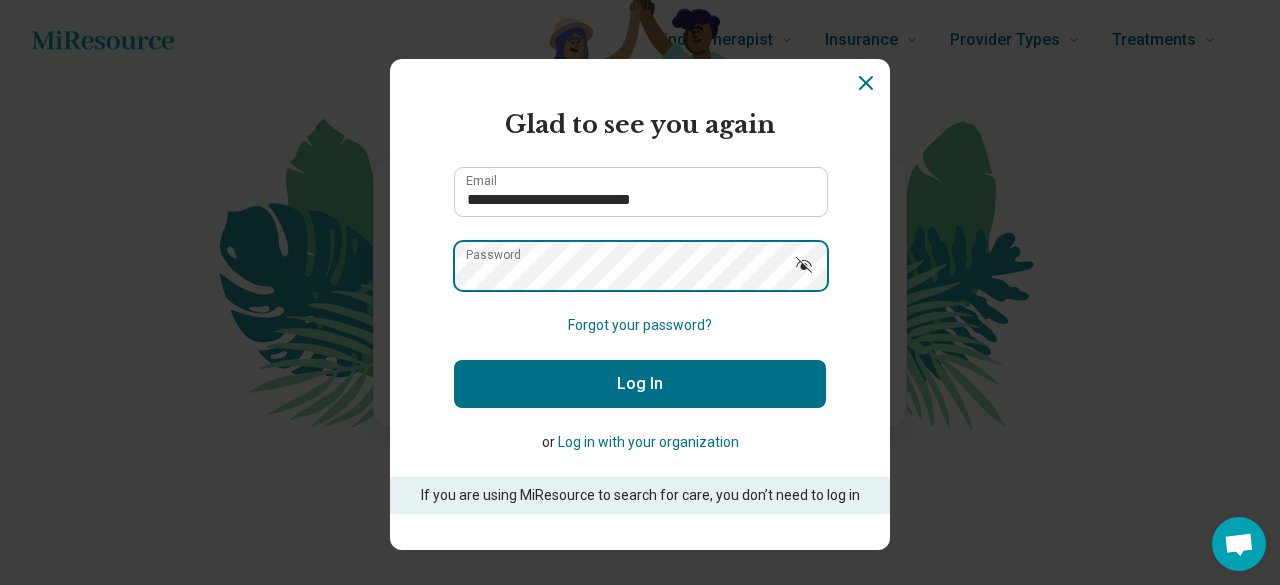 click on "Log In" at bounding box center [640, 384] 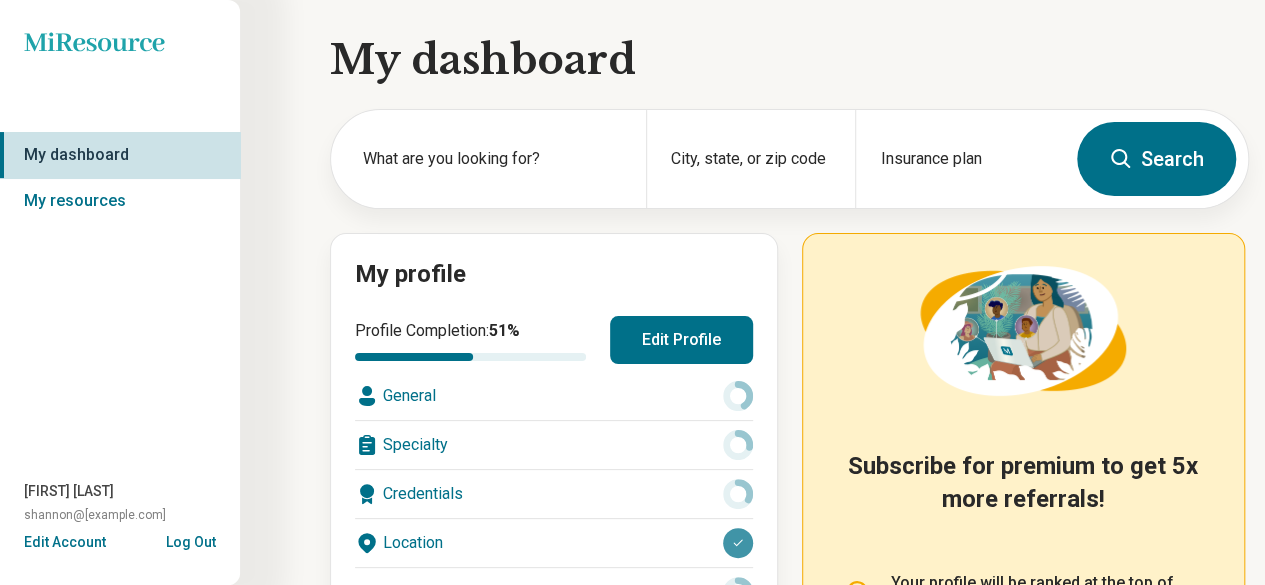 click on "Edit Profile" at bounding box center (681, 340) 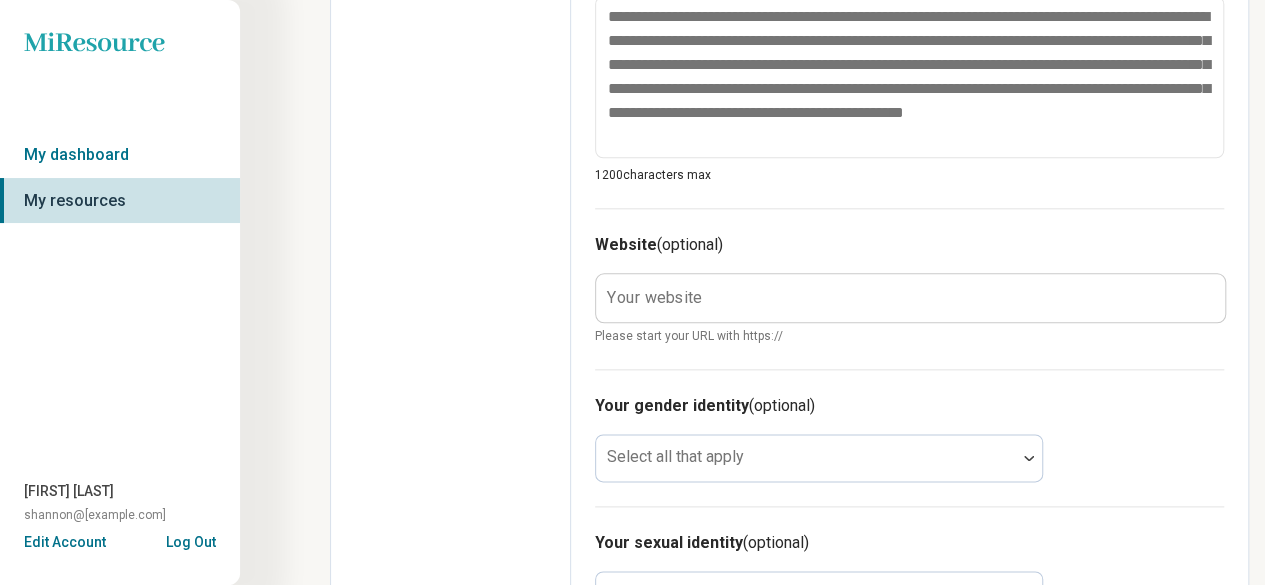 scroll, scrollTop: 1100, scrollLeft: 0, axis: vertical 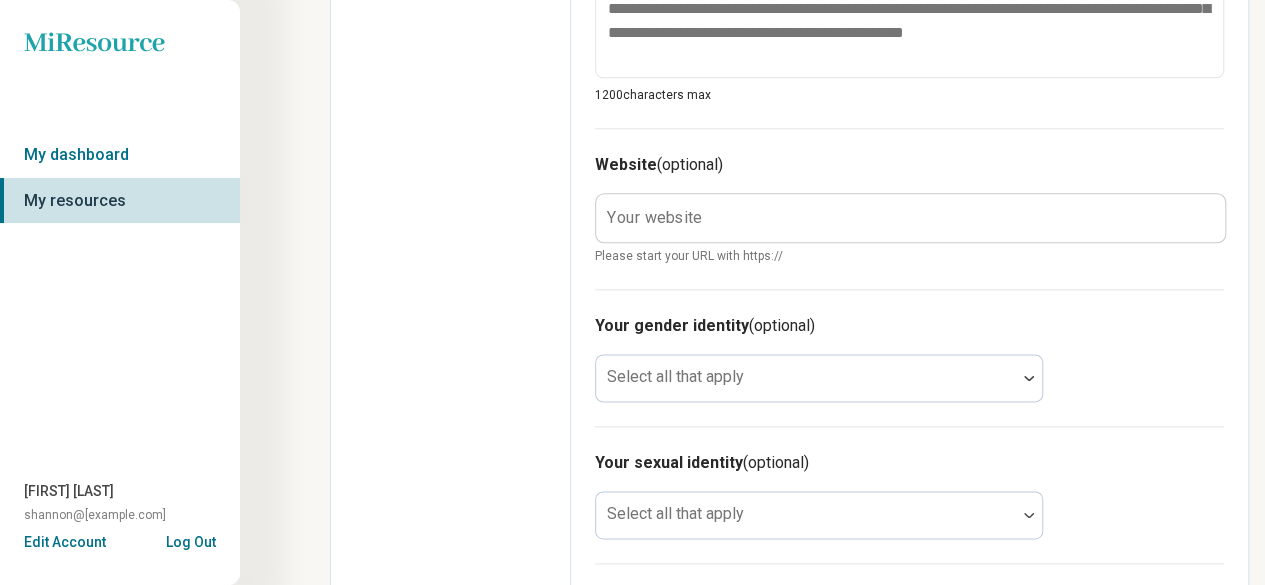 click on "Your website" at bounding box center [654, 217] 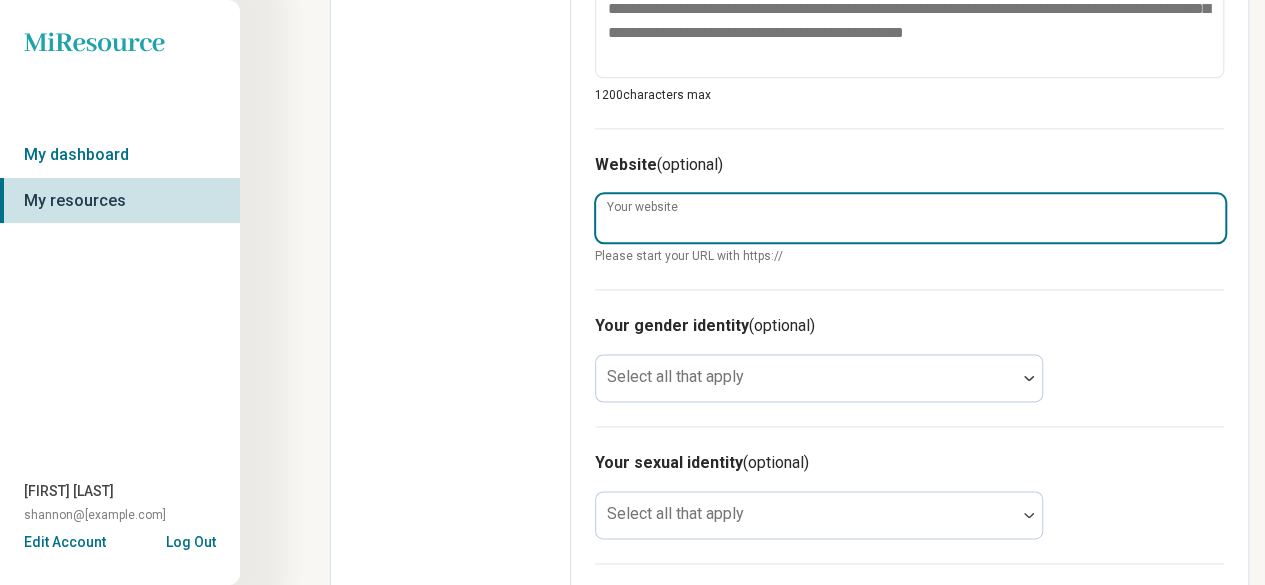 click on "Your website" at bounding box center [910, 218] 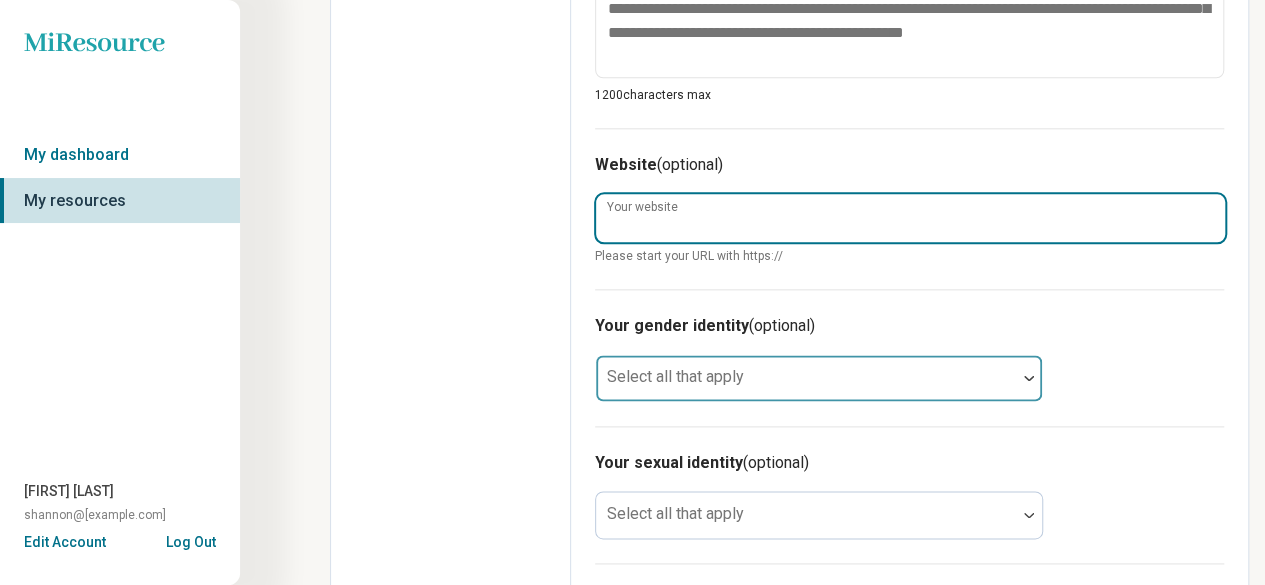 type on "*" 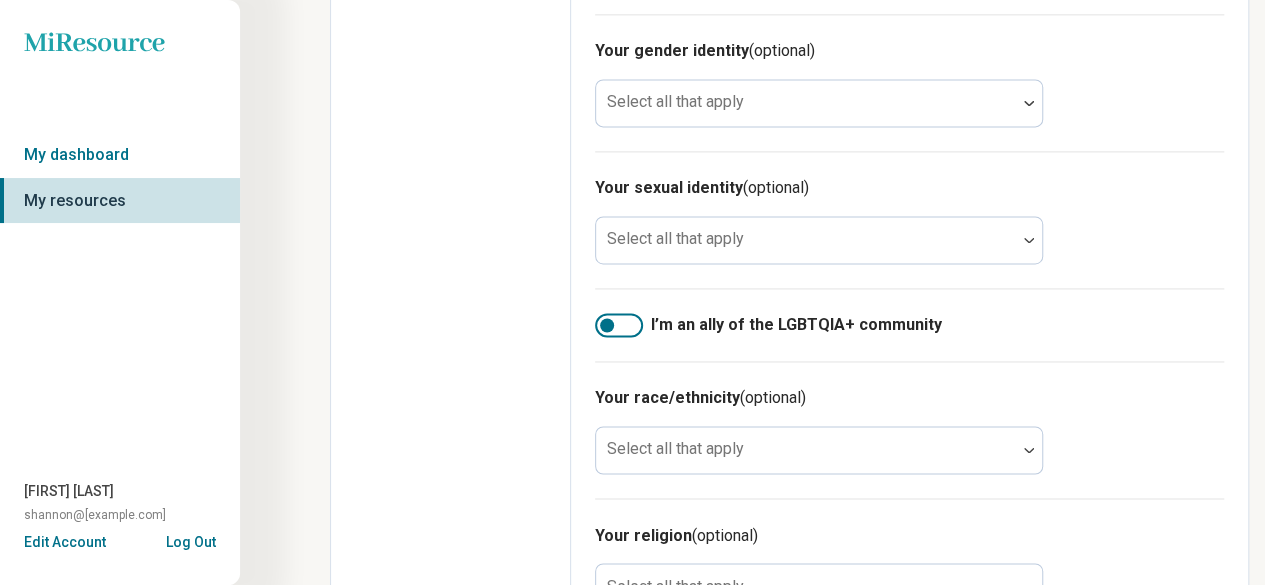 scroll, scrollTop: 1400, scrollLeft: 0, axis: vertical 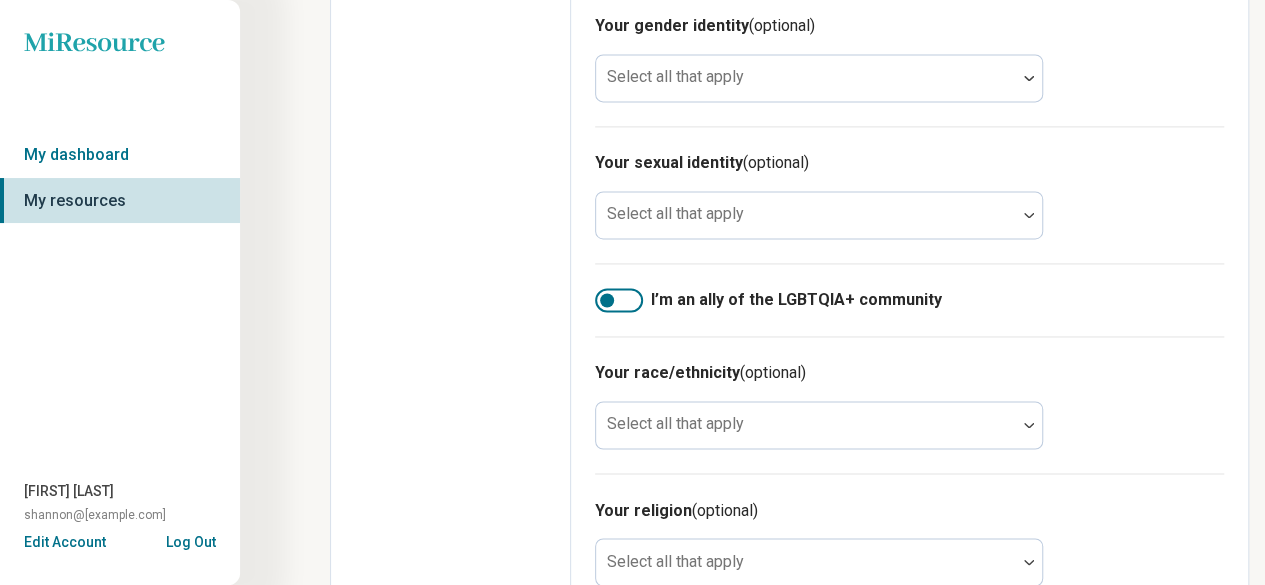 type on "**********" 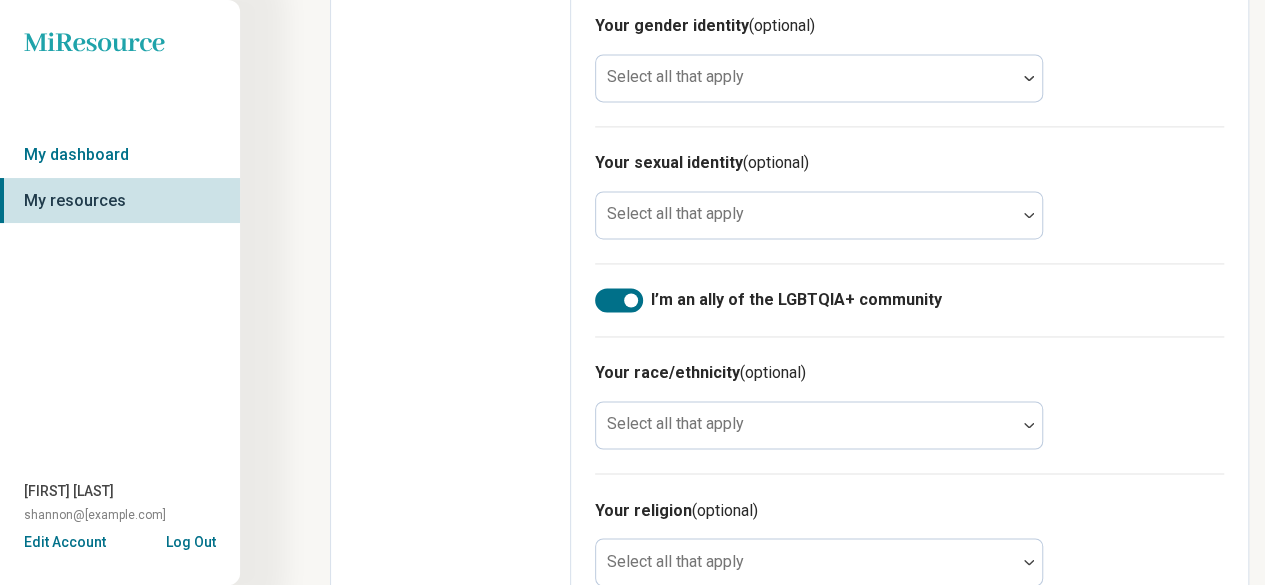 scroll, scrollTop: 10, scrollLeft: 0, axis: vertical 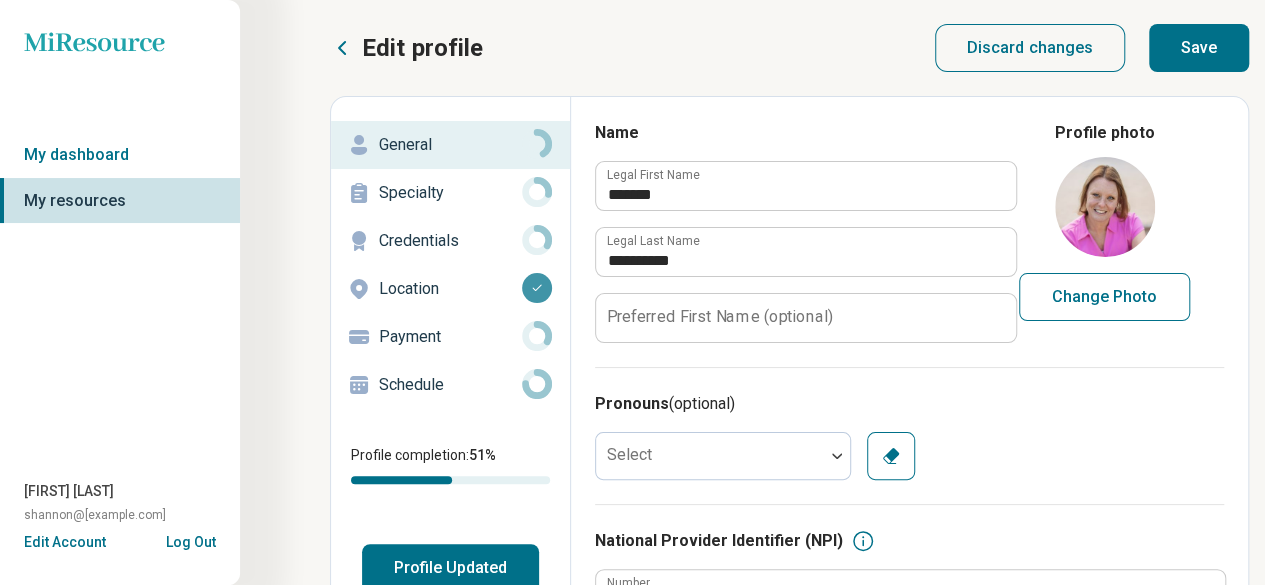 click on "Save" at bounding box center (1199, 48) 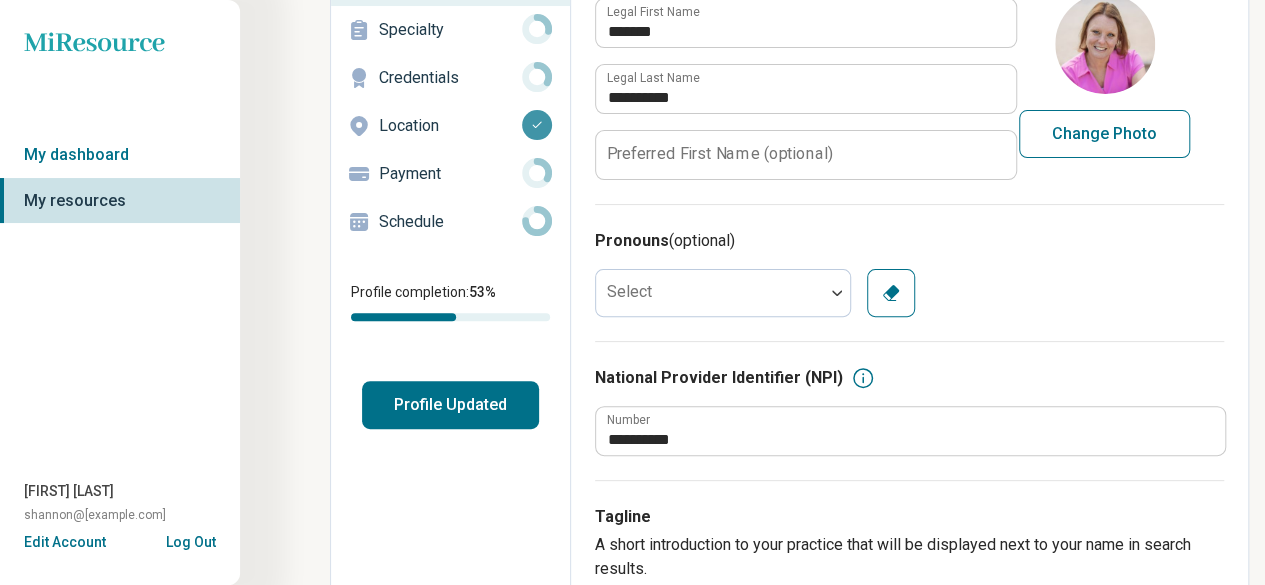 scroll, scrollTop: 45, scrollLeft: 0, axis: vertical 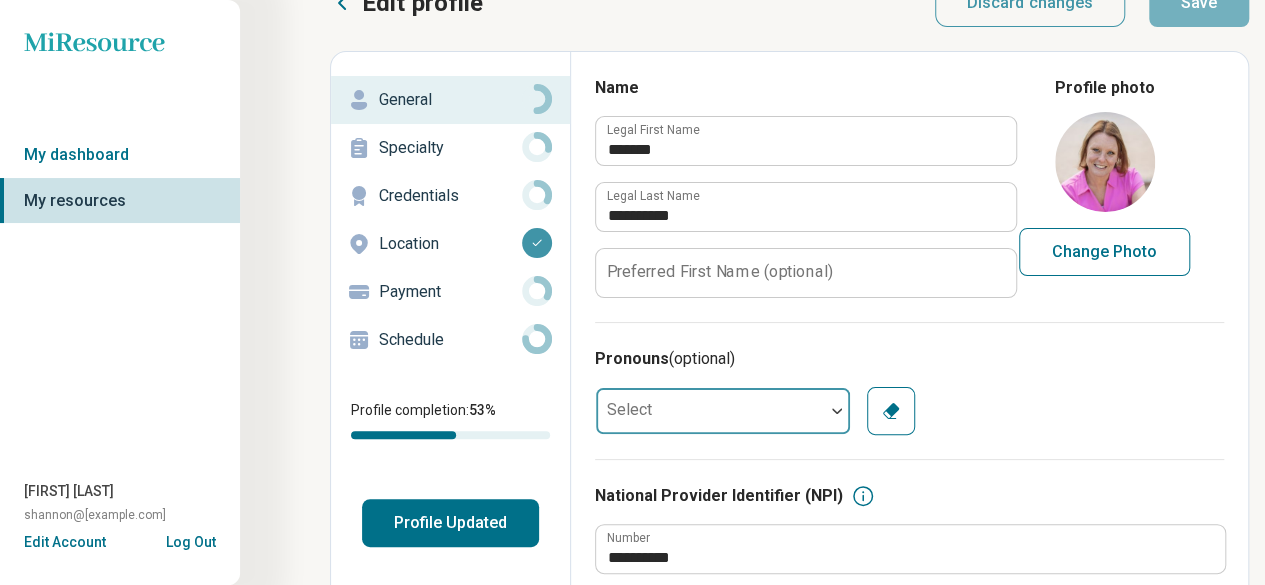 click at bounding box center [710, 411] 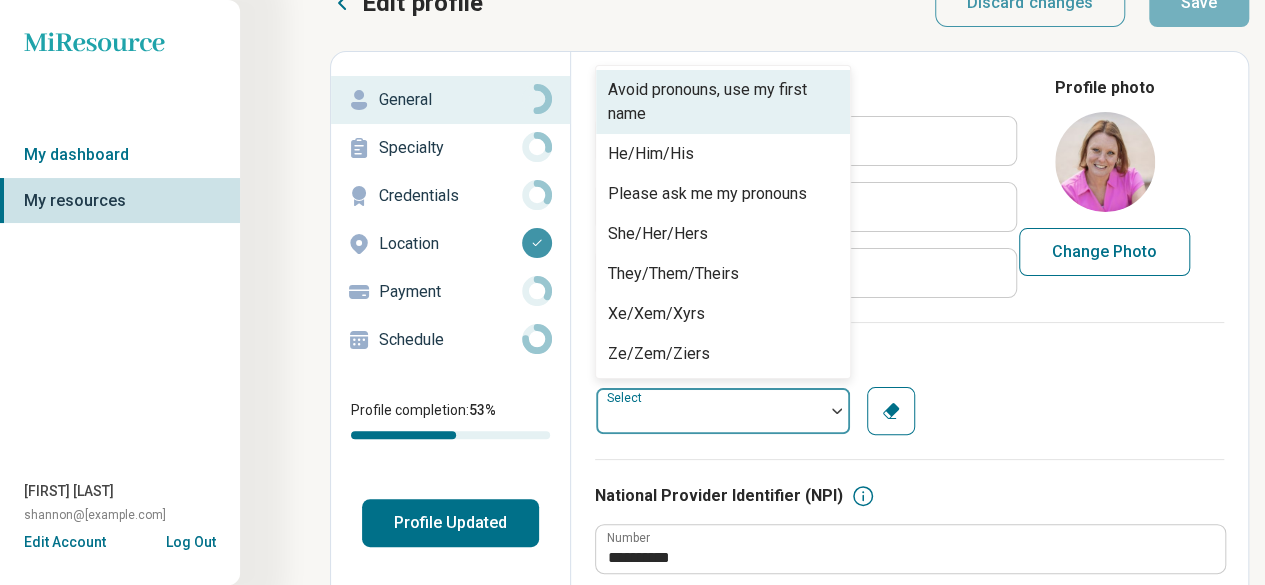 click at bounding box center [710, 411] 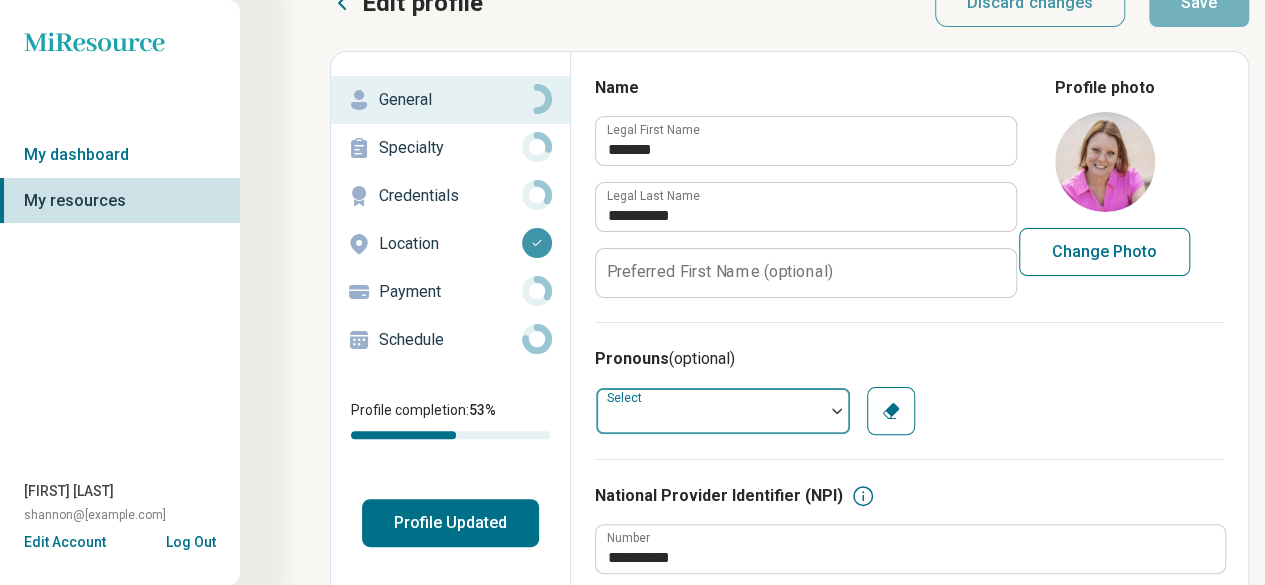 click at bounding box center (710, 411) 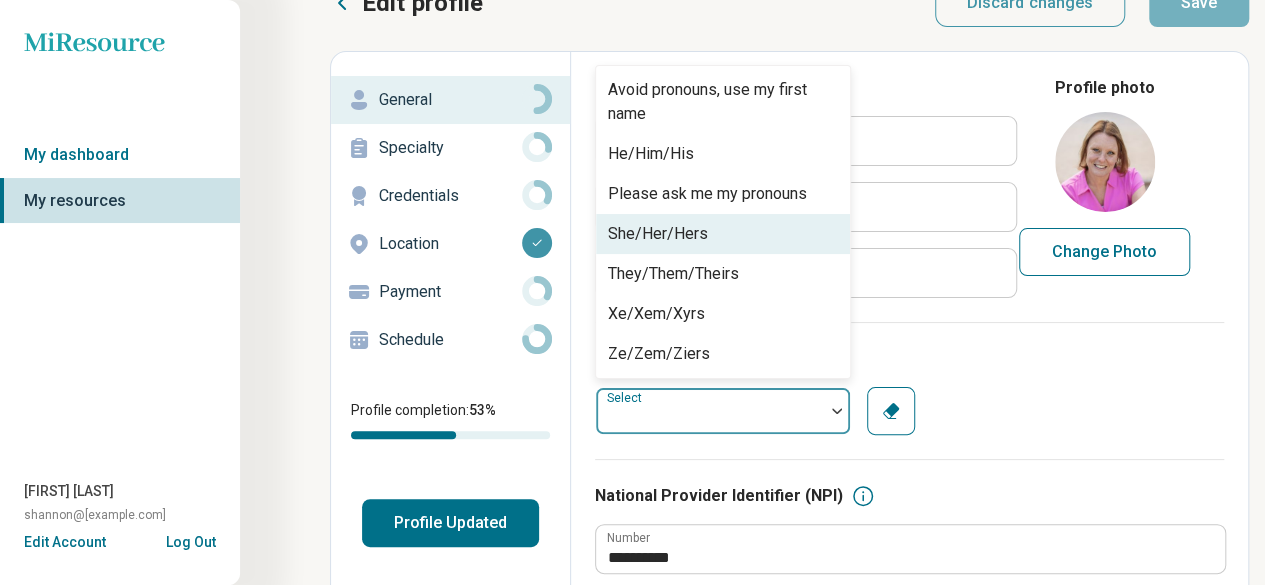 click on "She/Her/Hers" at bounding box center (658, 234) 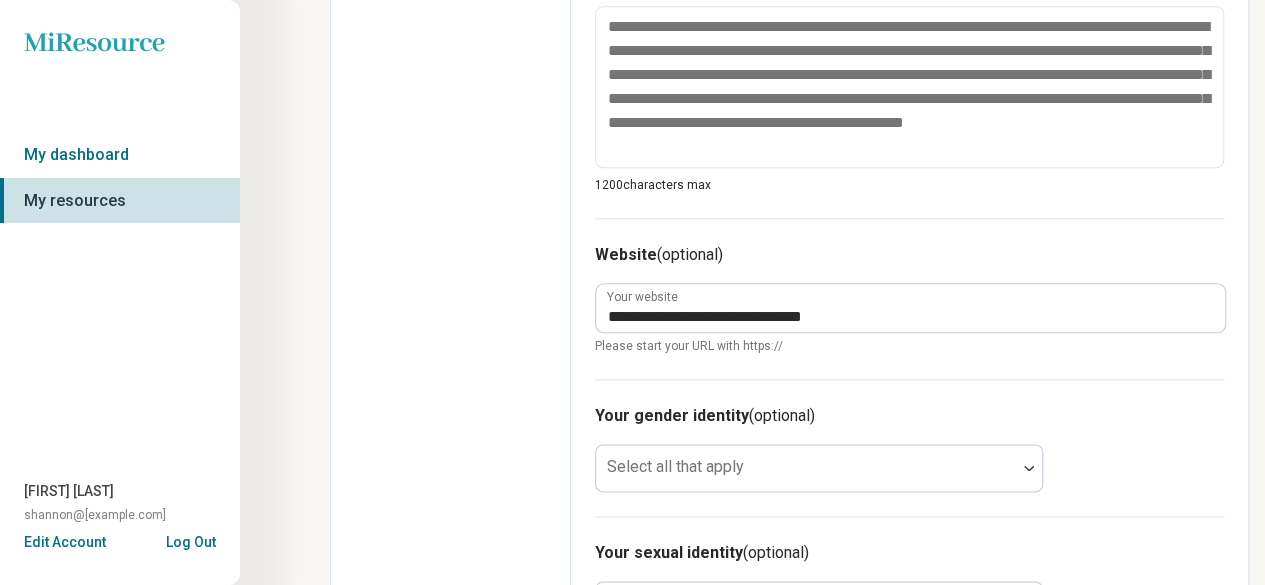 scroll, scrollTop: 1145, scrollLeft: 0, axis: vertical 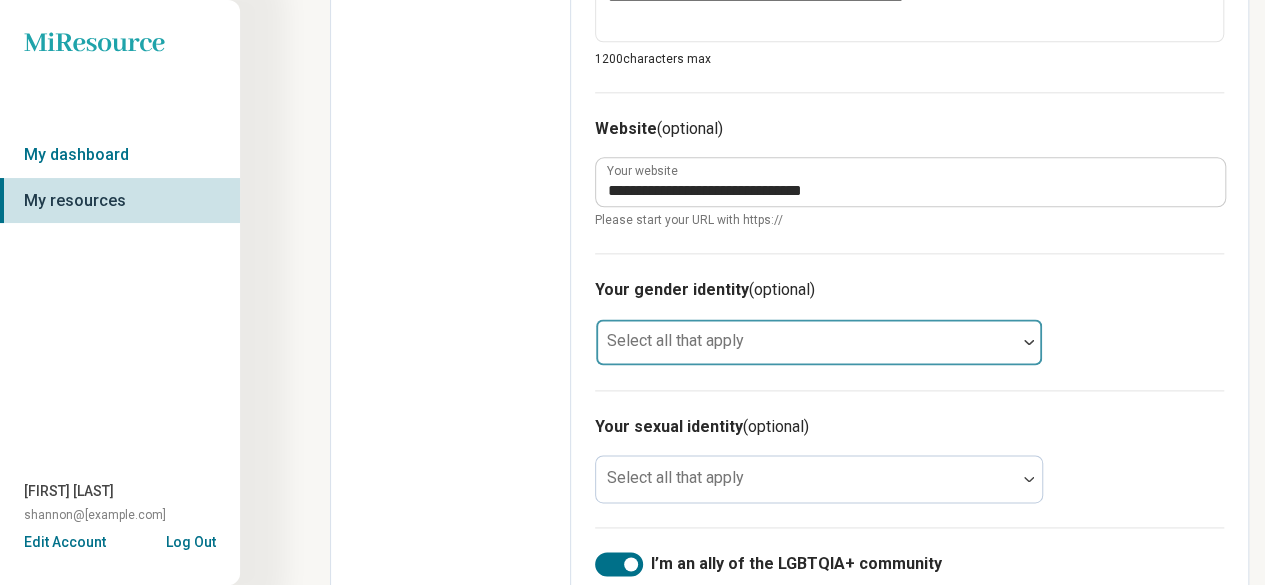 click on "Select all that apply" at bounding box center (819, 342) 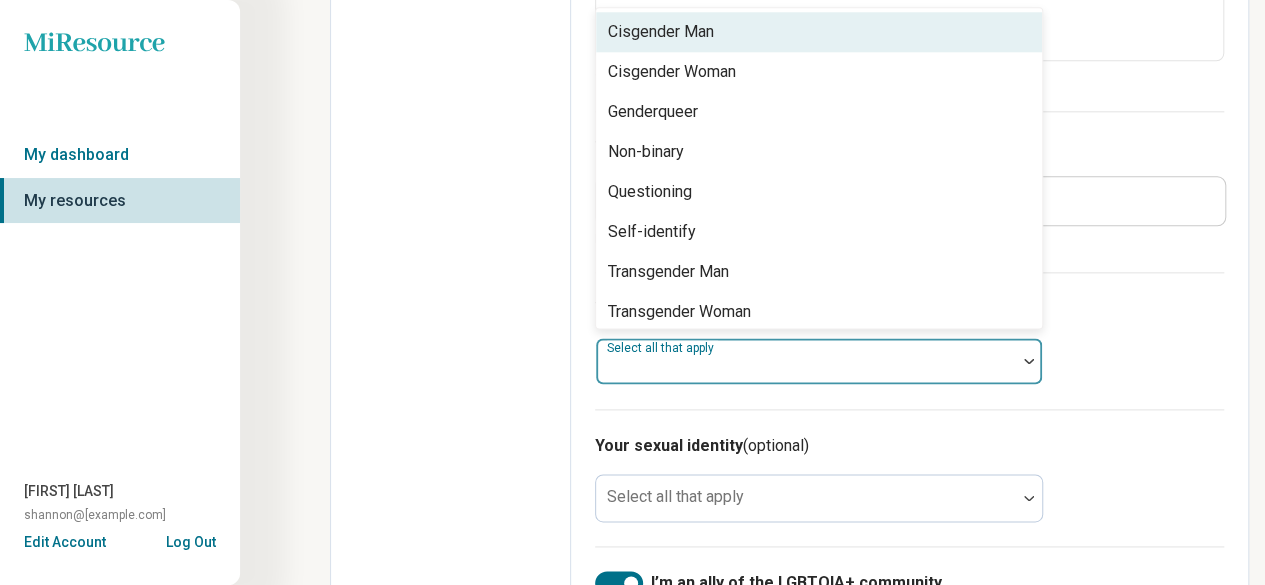 scroll, scrollTop: 1114, scrollLeft: 0, axis: vertical 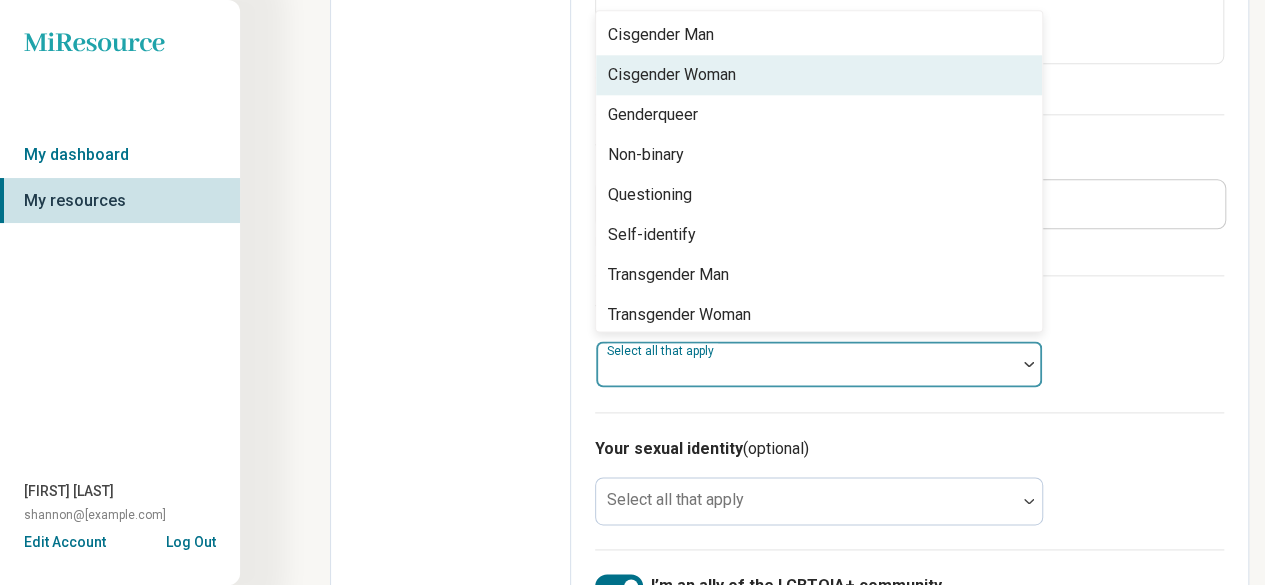 click on "Cisgender Woman" at bounding box center (672, 75) 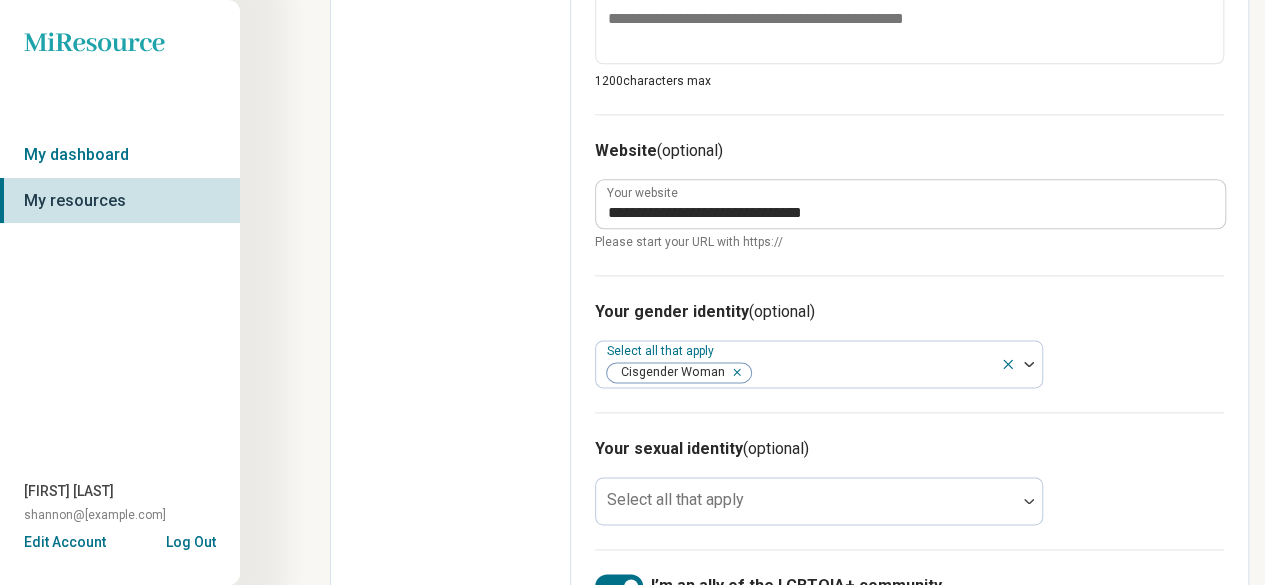 click on "Edit profile General Specialty Credentials Location Payment Schedule Profile completion:  53 % Profile Updated" at bounding box center (451, -49) 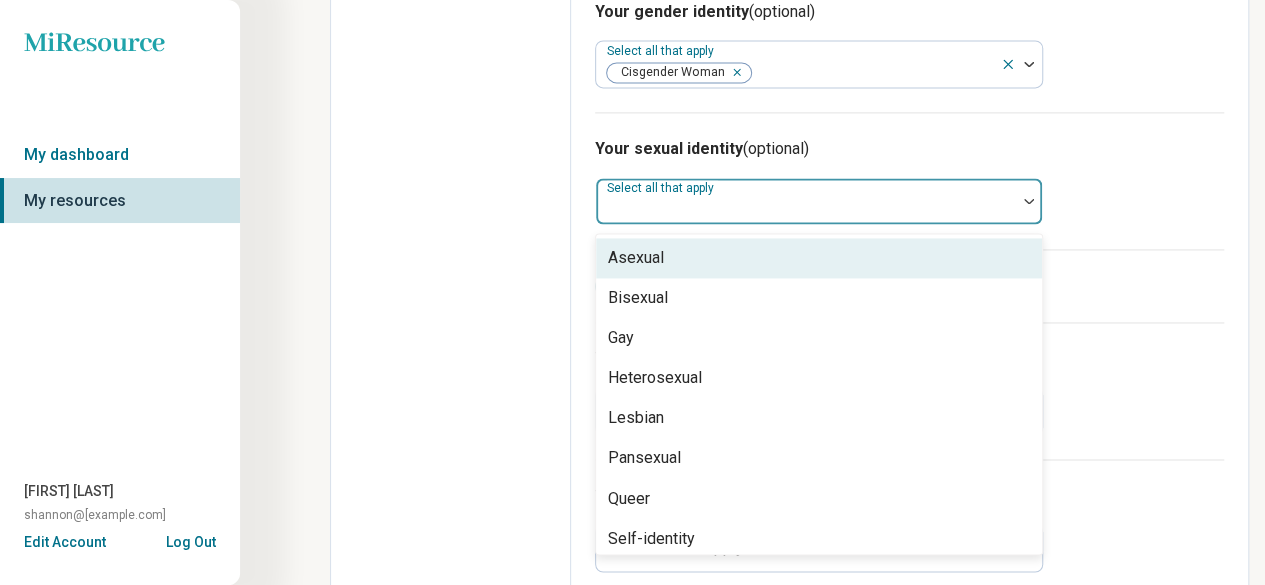 click on "Select all that apply" at bounding box center (819, 201) 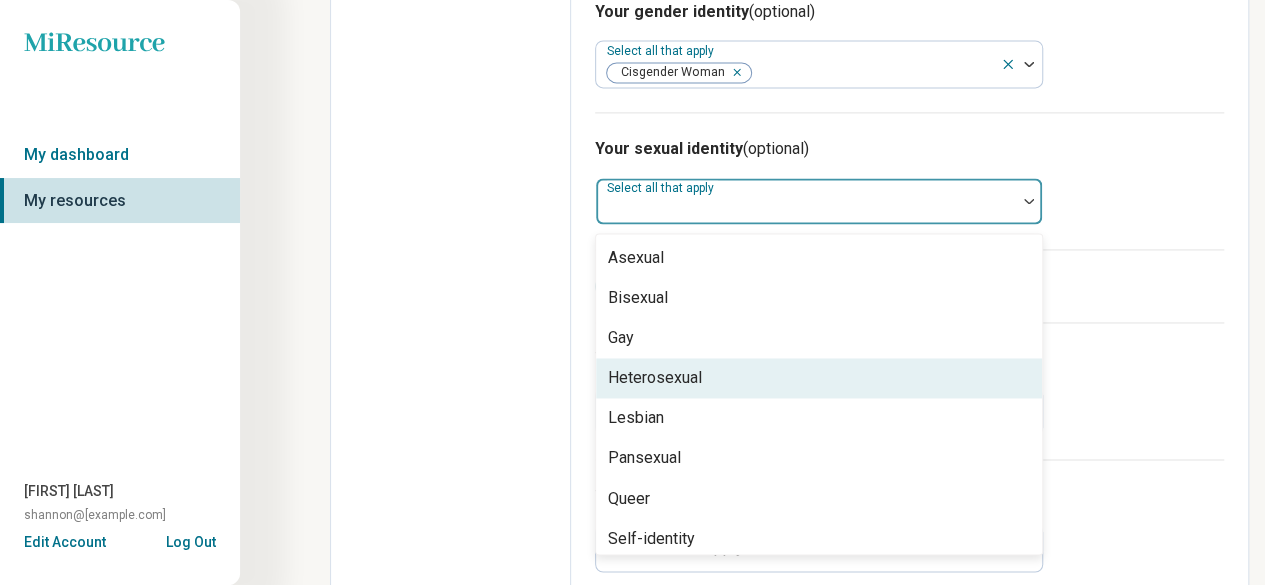 click on "Edit profile General Specialty Credentials Location Payment Schedule Profile completion:  53 % Profile Updated" at bounding box center (451, -349) 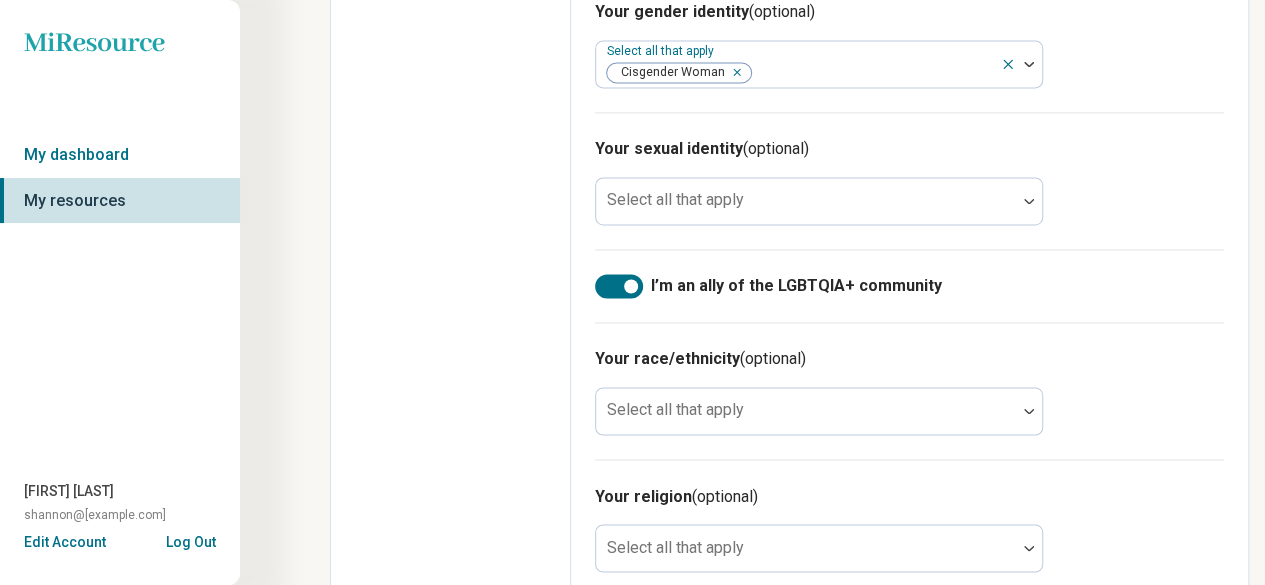 scroll, scrollTop: 1445, scrollLeft: 0, axis: vertical 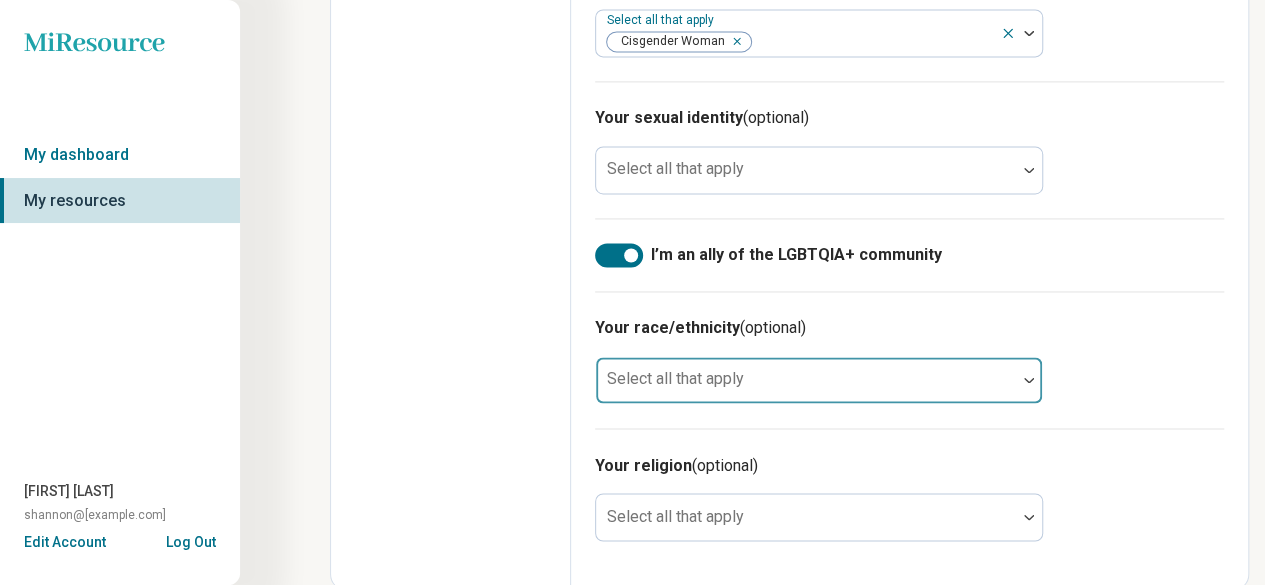 click on "Select all that apply" at bounding box center (819, 380) 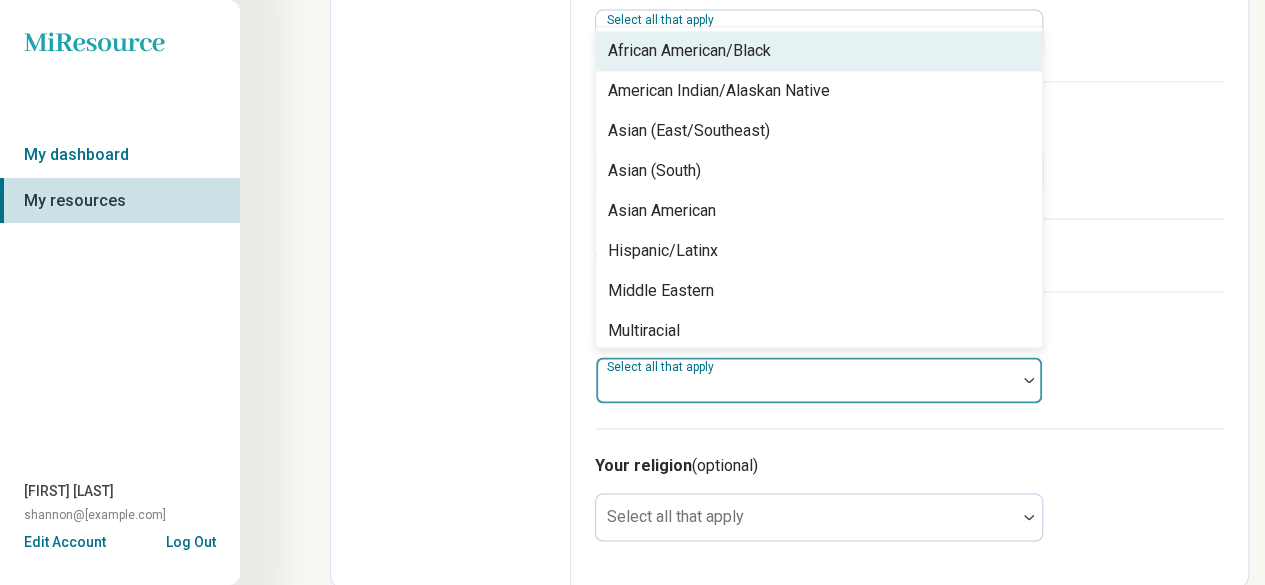 click at bounding box center (806, 388) 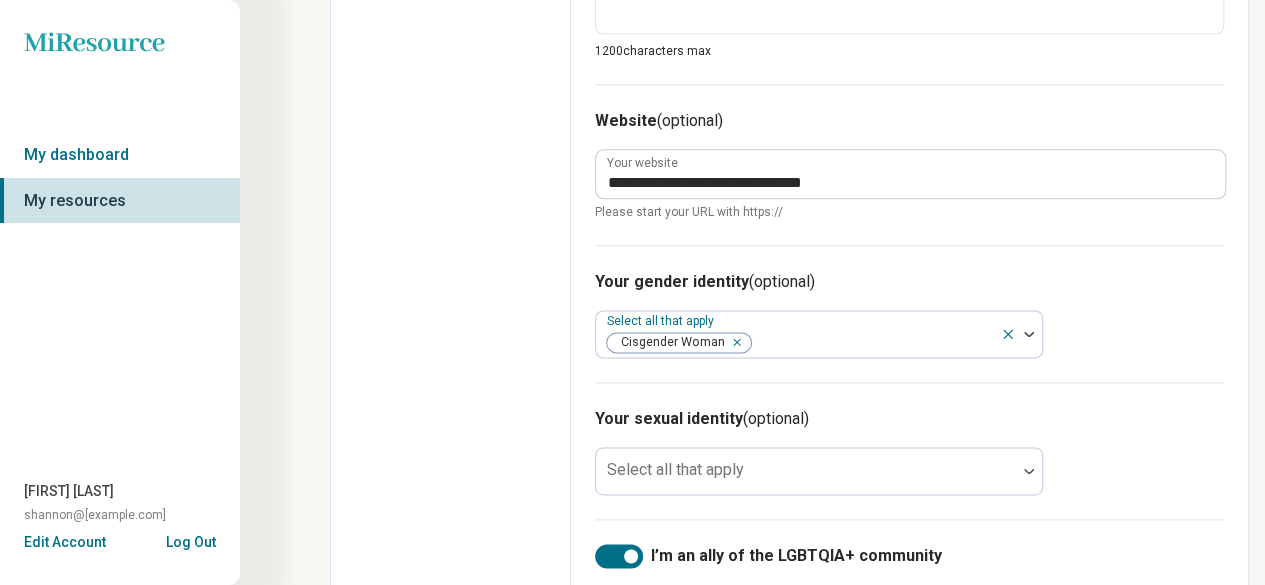 scroll, scrollTop: 1145, scrollLeft: 0, axis: vertical 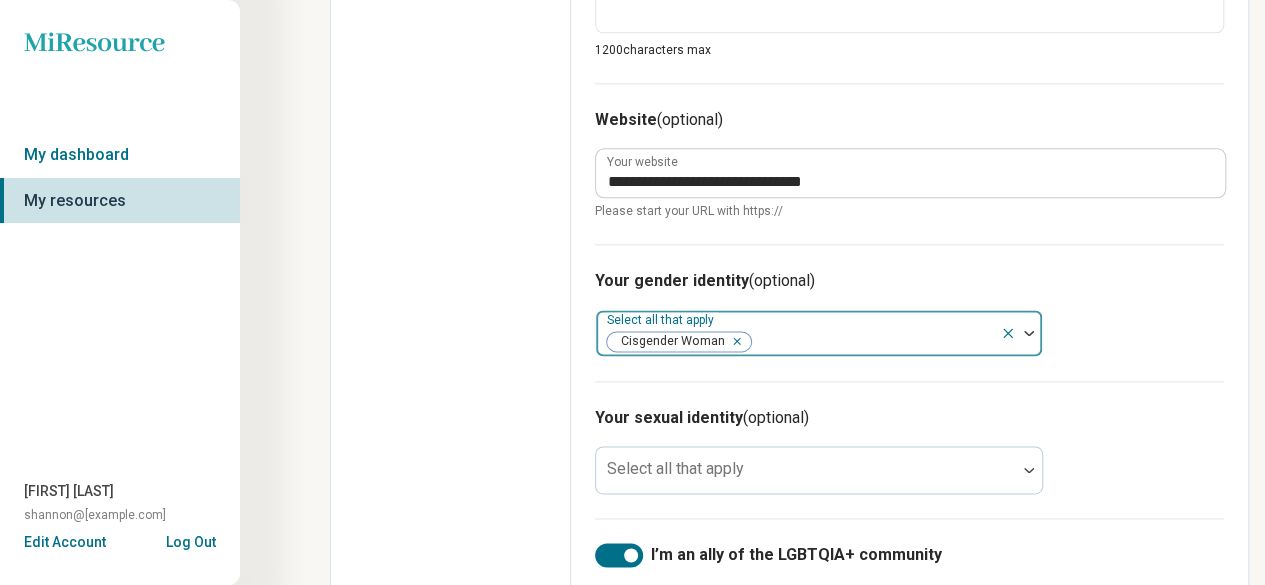 click at bounding box center (733, 341) 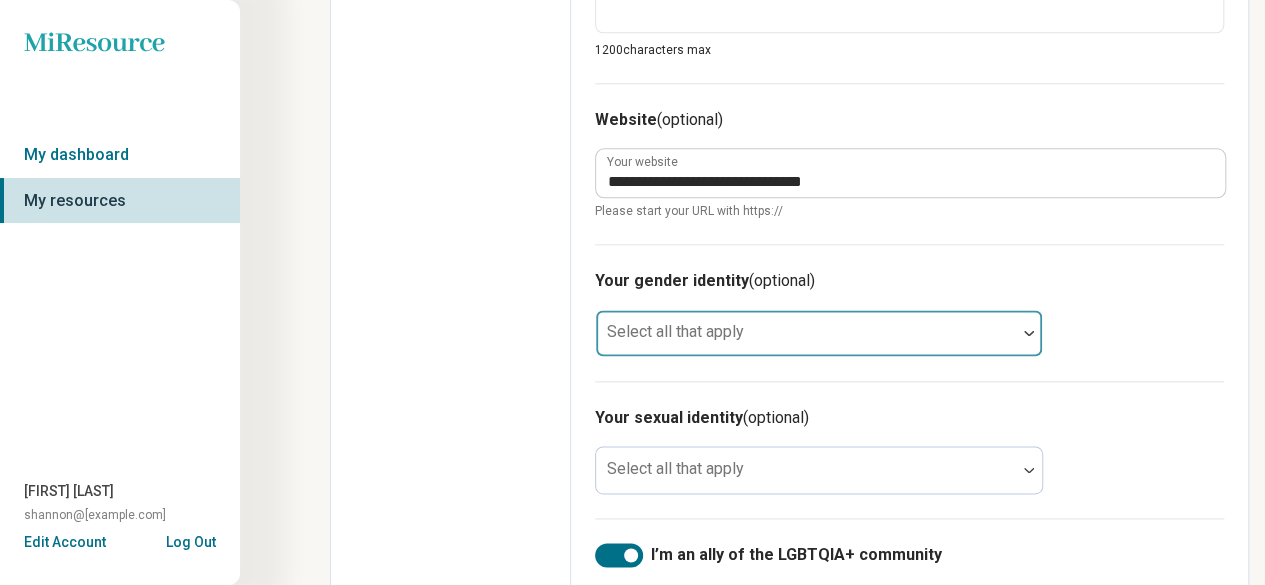 click on "Edit profile General Specialty Credentials Location Payment Schedule Profile completion:  53 % Profile Updated" at bounding box center (451, -80) 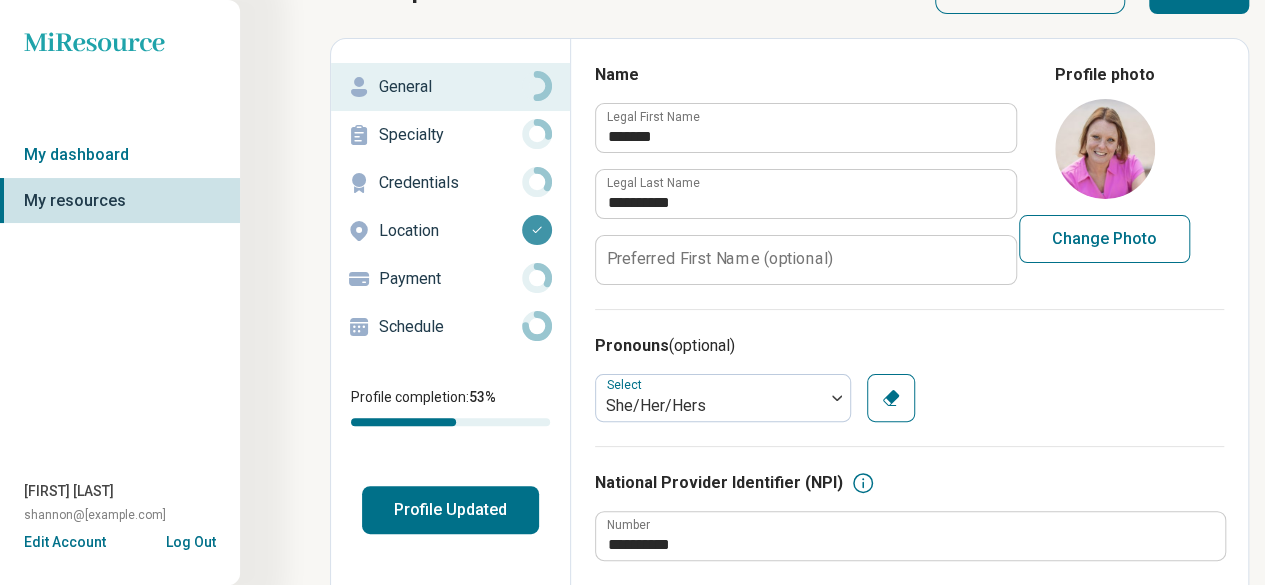 scroll, scrollTop: 0, scrollLeft: 0, axis: both 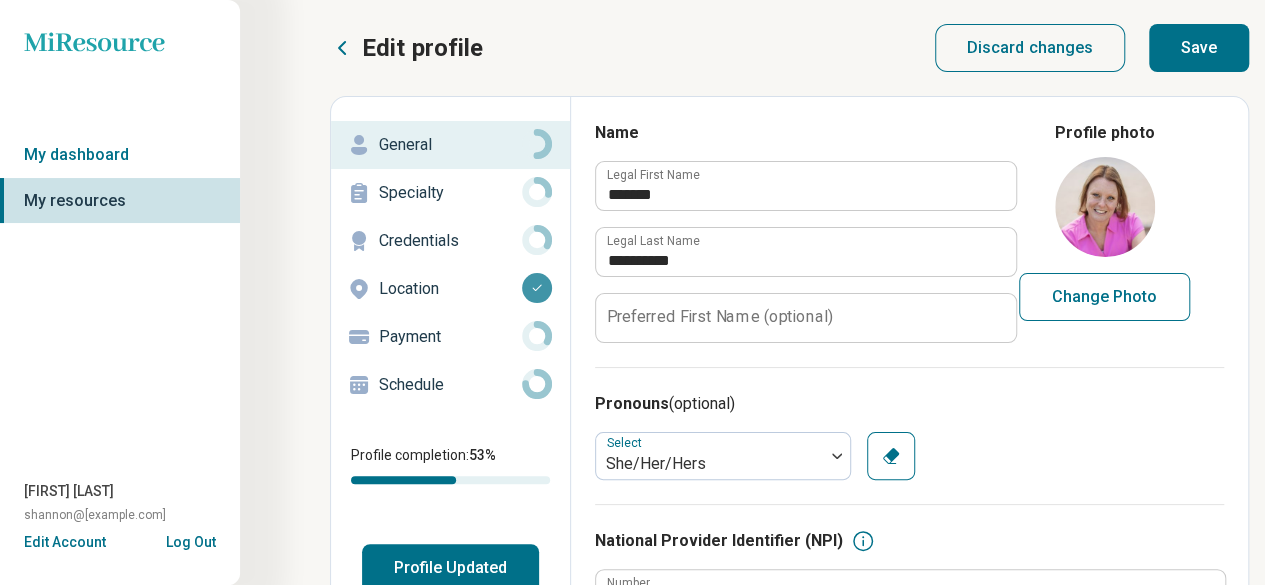 click on "Specialty" at bounding box center (450, 193) 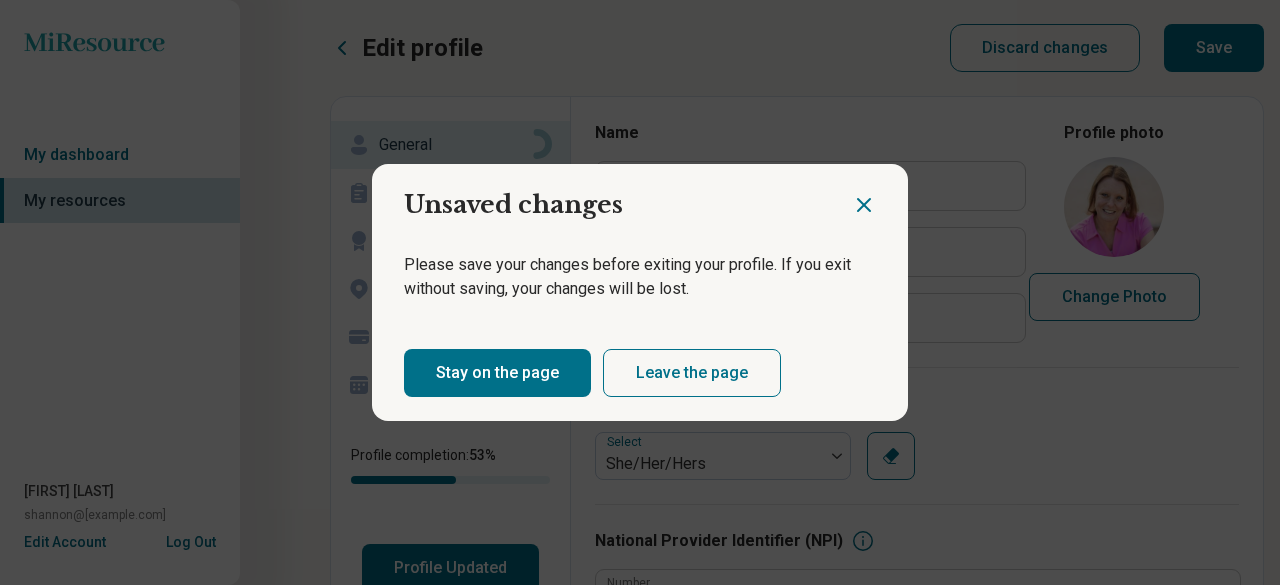 click on "Leave the page" at bounding box center (692, 373) 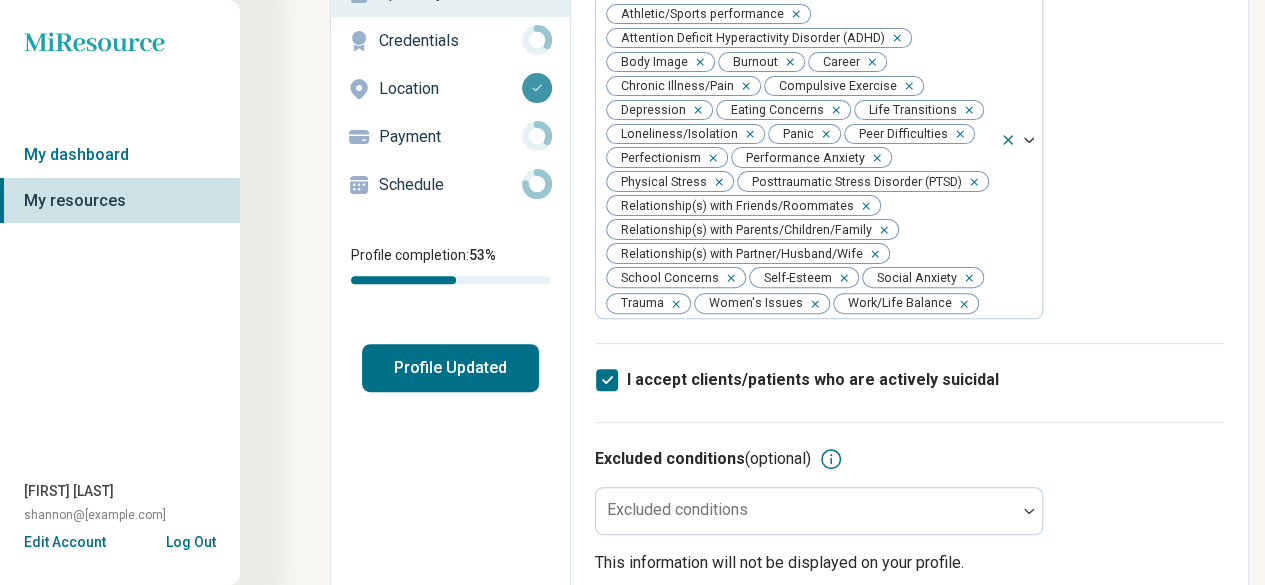 scroll, scrollTop: 400, scrollLeft: 0, axis: vertical 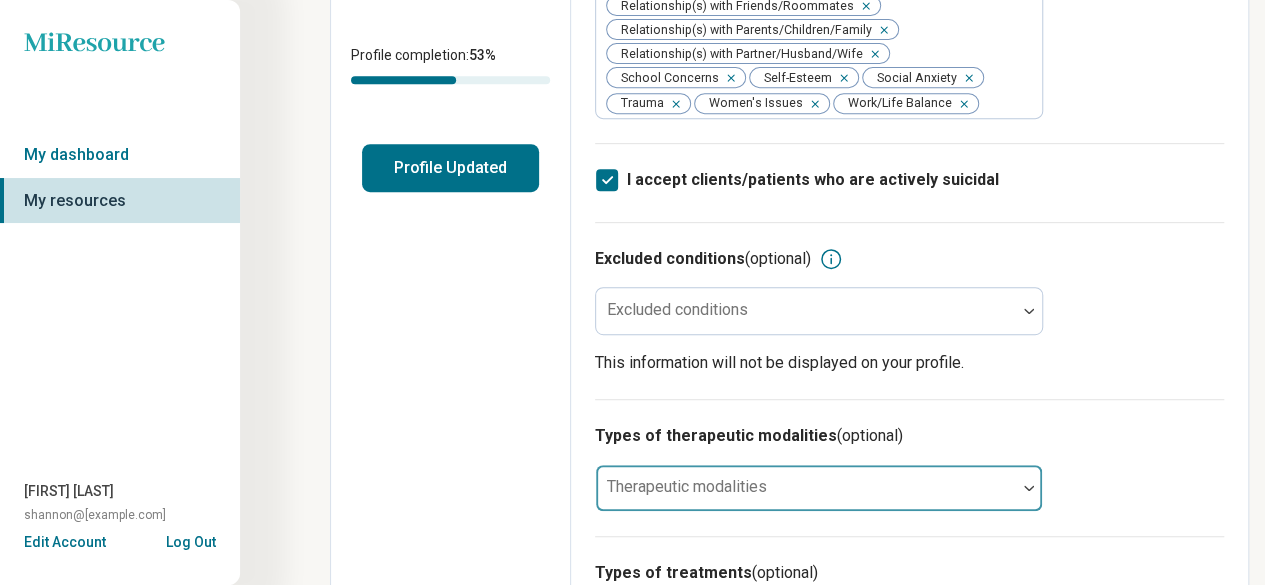 click at bounding box center (806, 496) 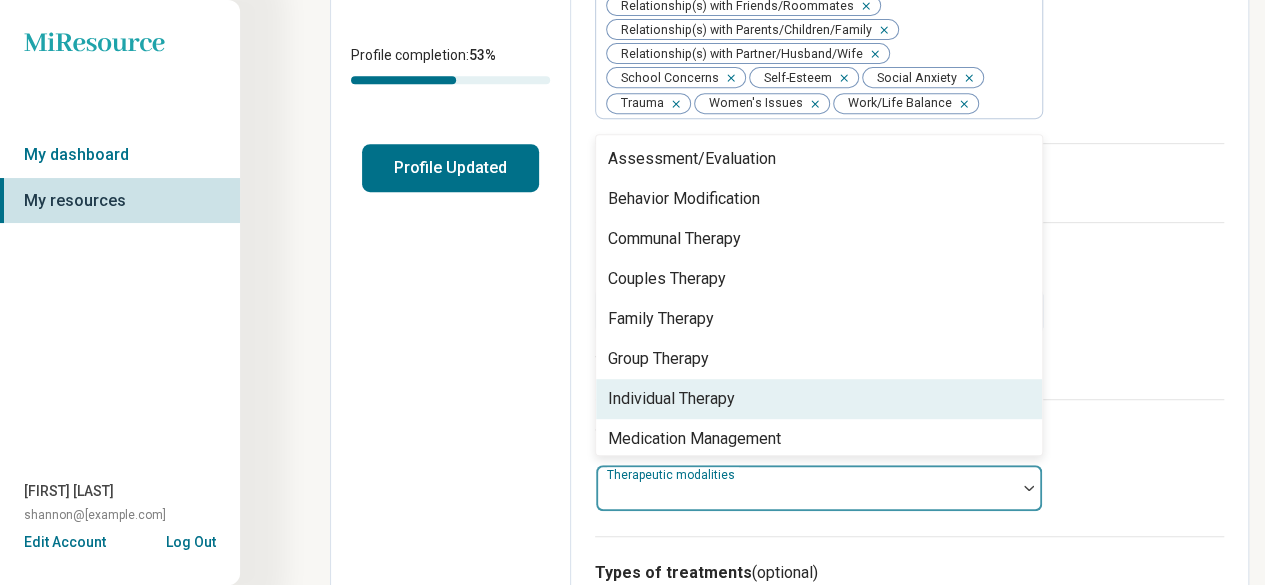 click on "Individual Therapy" at bounding box center [671, 399] 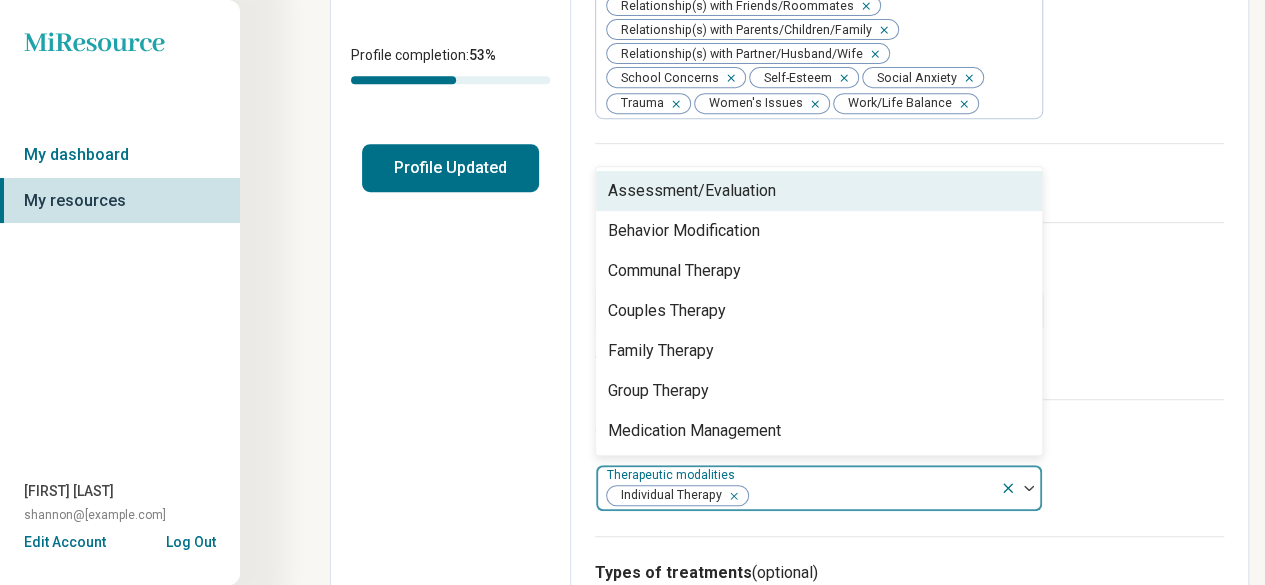 click on "Assessment/Evaluation" at bounding box center [819, 191] 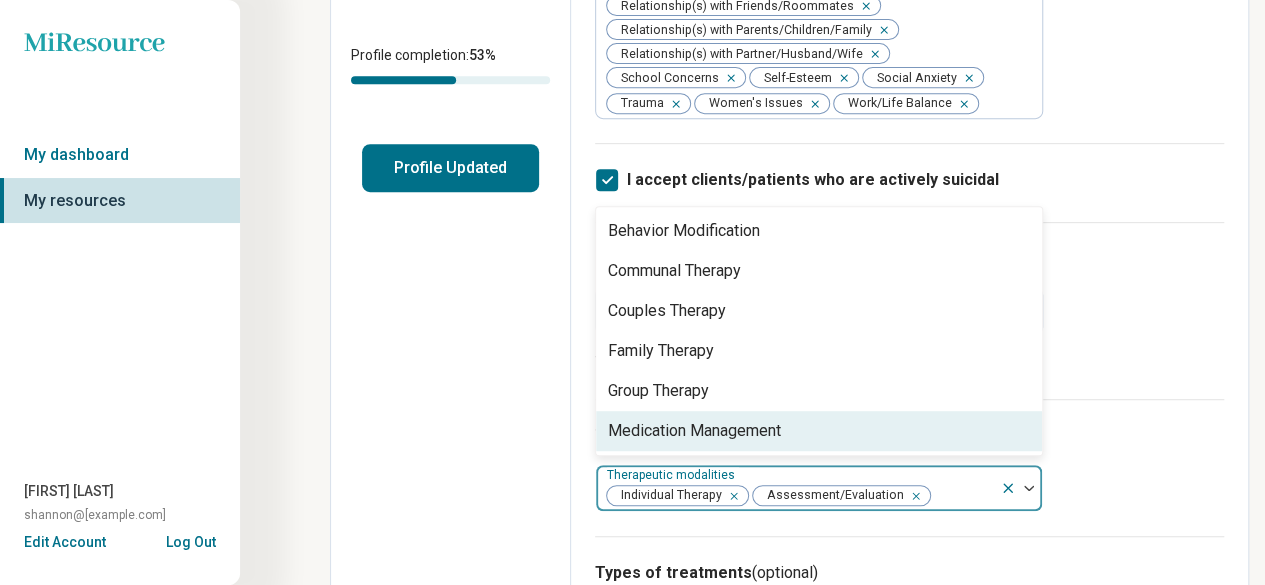 click on "Medication Management" at bounding box center (694, 431) 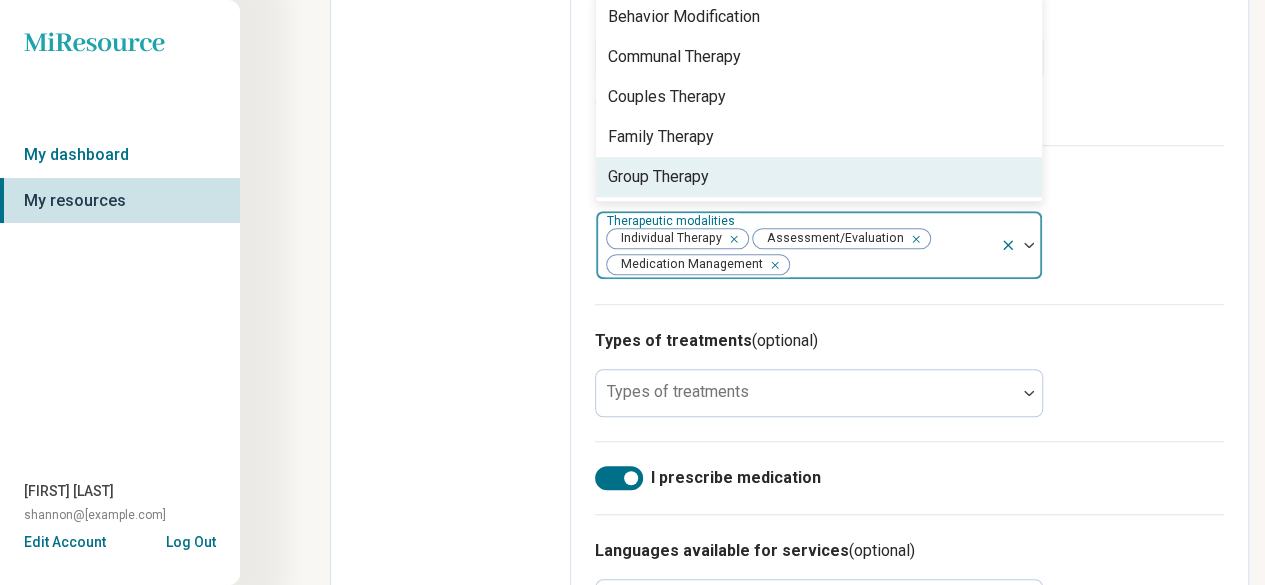 scroll, scrollTop: 700, scrollLeft: 0, axis: vertical 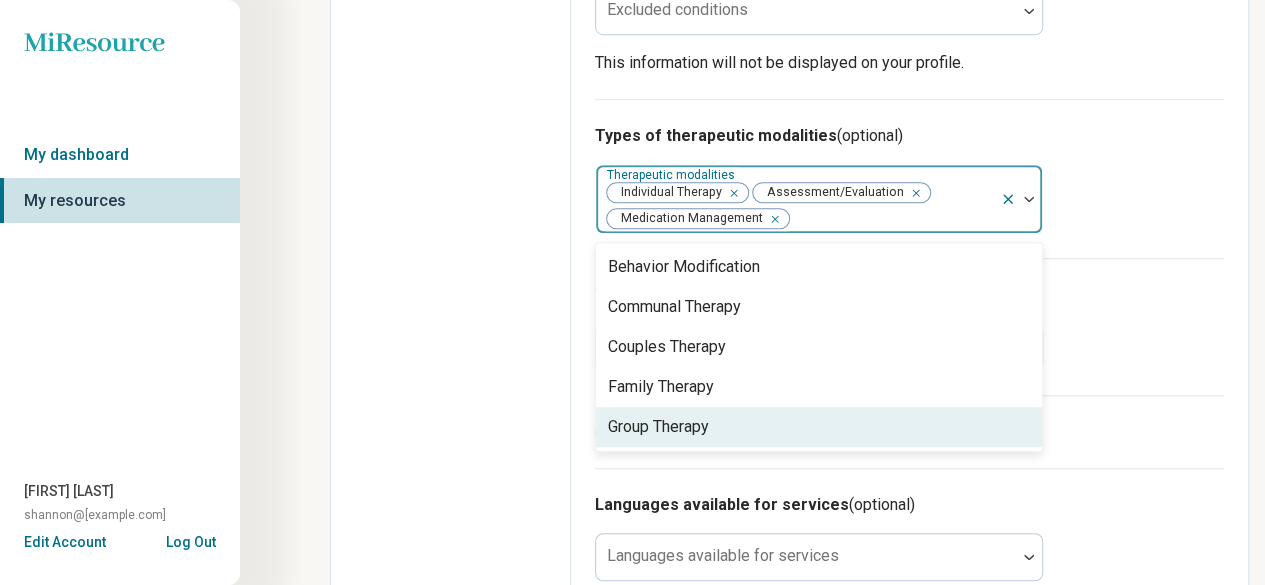 click on "Edit profile Discard changes Save Edit profile General Specialty Credentials Location Payment Schedule Profile completion:  53 % Profile Updated Specialty Areas of expertise Areas of expertise Anxiety Athletic Performance Athletic/Sports performance Attention Deficit Hyperactivity Disorder (ADHD) Body Image Burnout Career Chronic Illness/Pain Compulsive Exercise Depression Eating Concerns Life Transitions Loneliness/Isolation Panic Peer Difficulties Perfectionism Performance Anxiety Physical Stress Posttraumatic Stress Disorder (PTSD) Relationship(s) with Friends/Roommates Relationship(s) with Parents/Children/Family Relationship(s) with Partner/Husband/Wife School Concerns Self-Esteem Social Anxiety Trauma Women's Issues Work/Life Balance I accept clients/patients who are actively suicidal Excluded conditions  (optional) Excluded conditions This information will not be displayed on your profile. Types of therapeutic modalities  (optional) option Medication Management, selected. 5 results available." at bounding box center [632, 125] 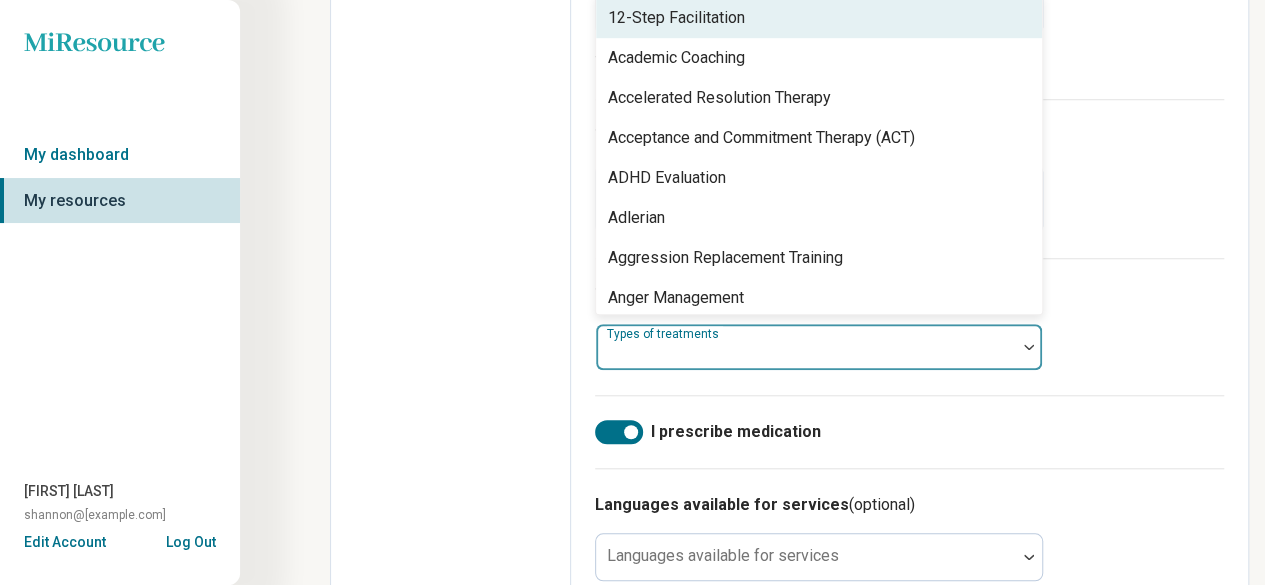 click on "Types of treatments" at bounding box center (819, 347) 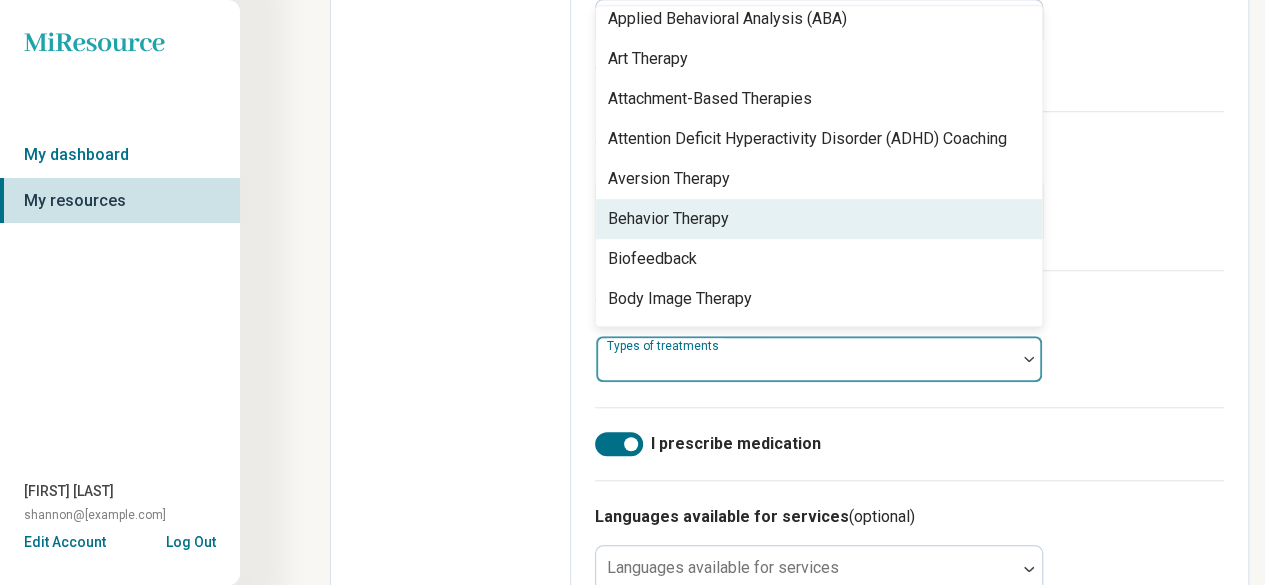 scroll, scrollTop: 400, scrollLeft: 0, axis: vertical 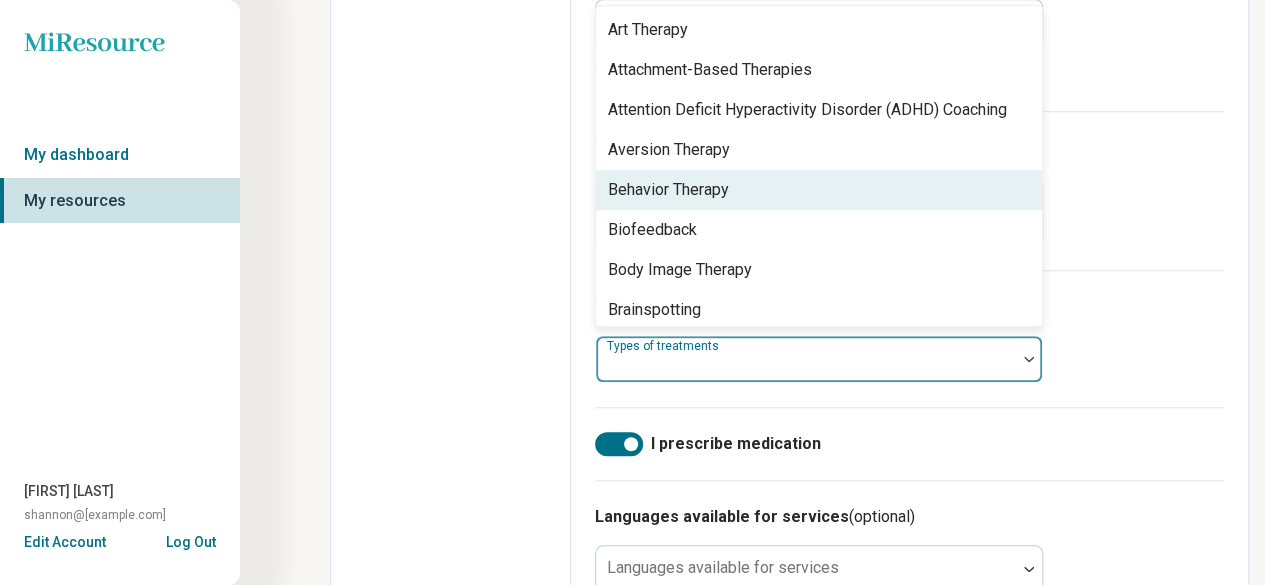click on "Behavior Therapy" at bounding box center [668, 190] 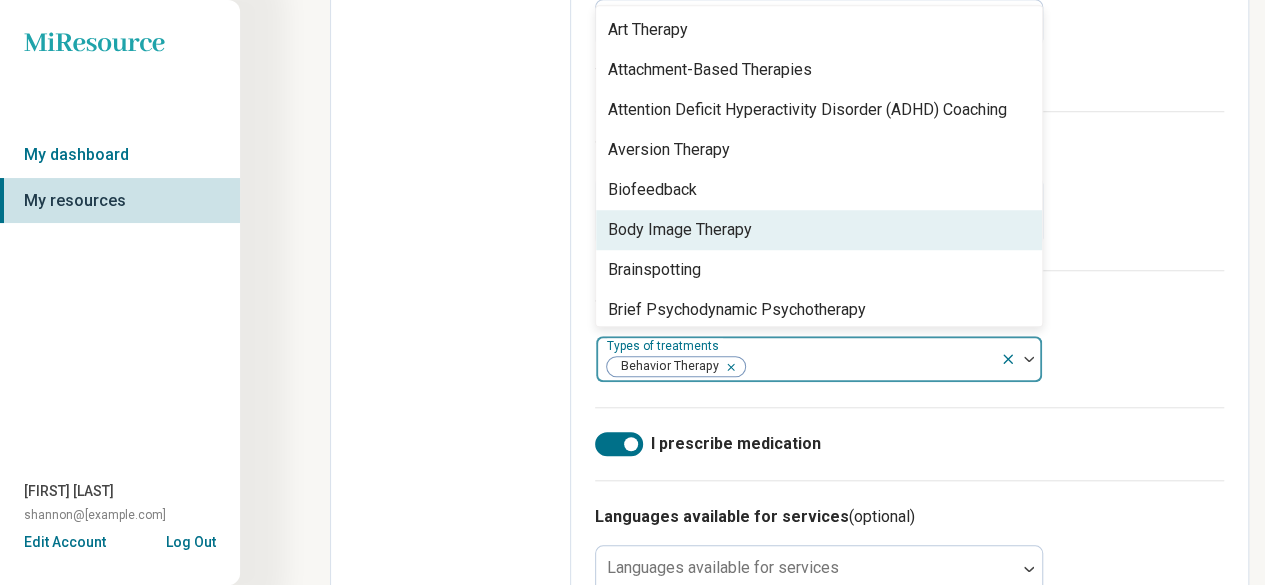 click on "Body Image Therapy" at bounding box center [680, 230] 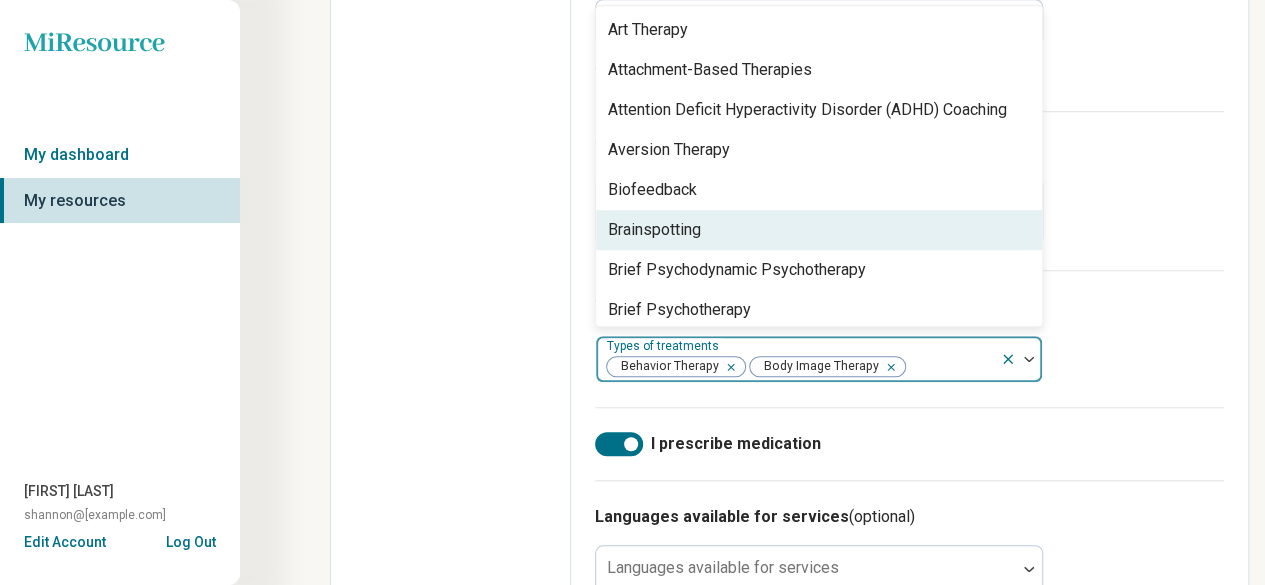 scroll, scrollTop: 500, scrollLeft: 0, axis: vertical 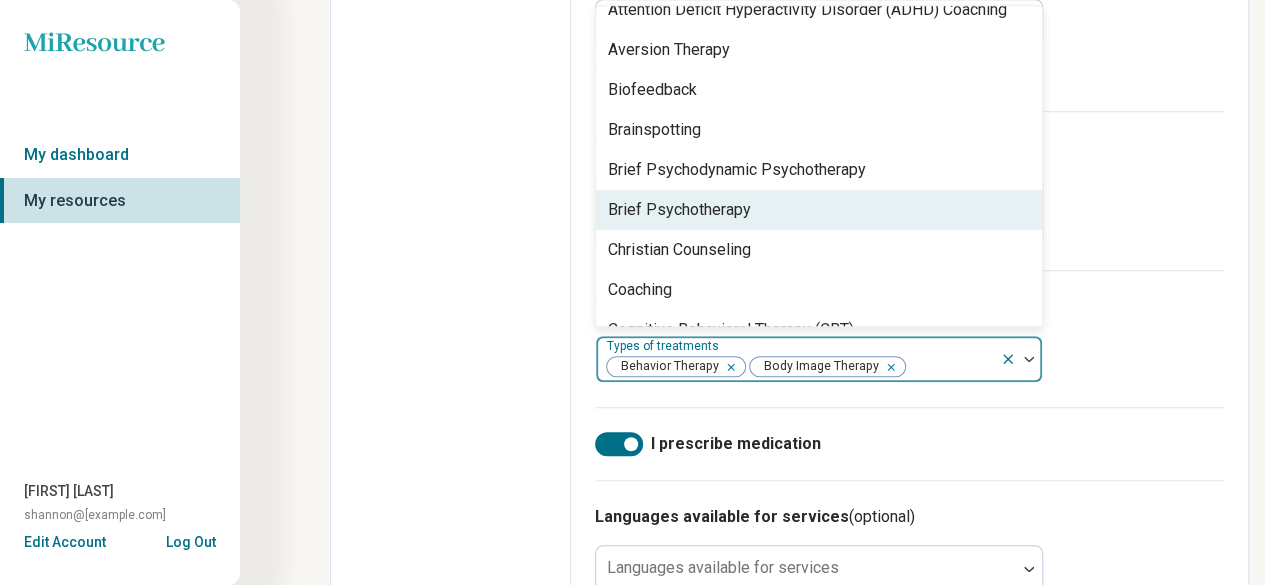click on "Brief Psychotherapy" at bounding box center (679, 210) 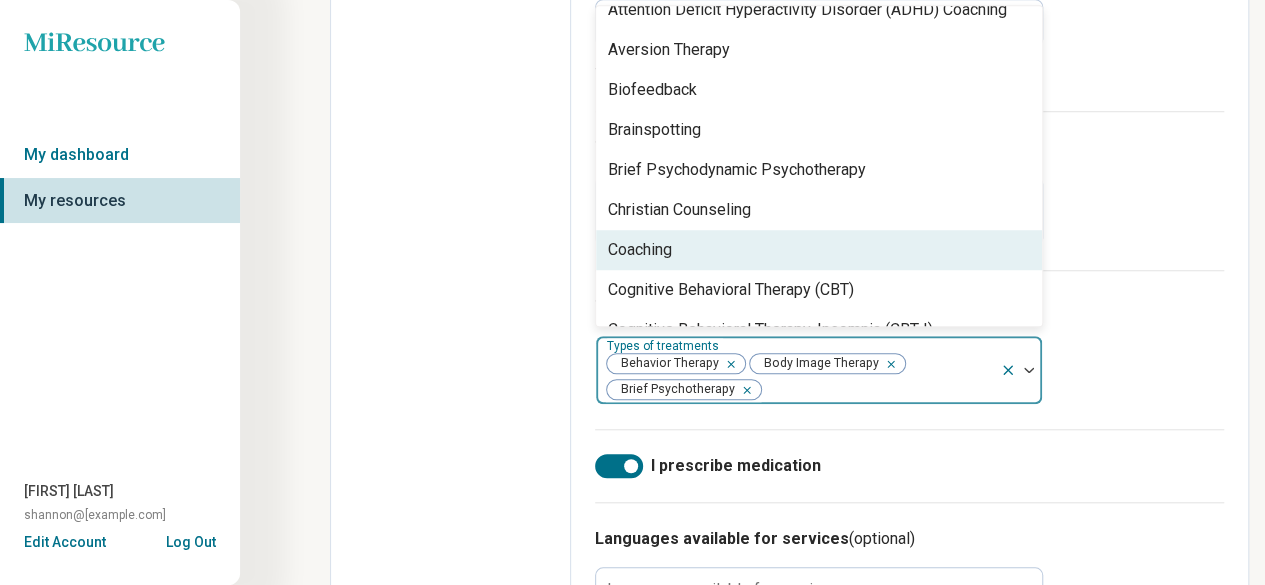 click on "Coaching" at bounding box center [819, 250] 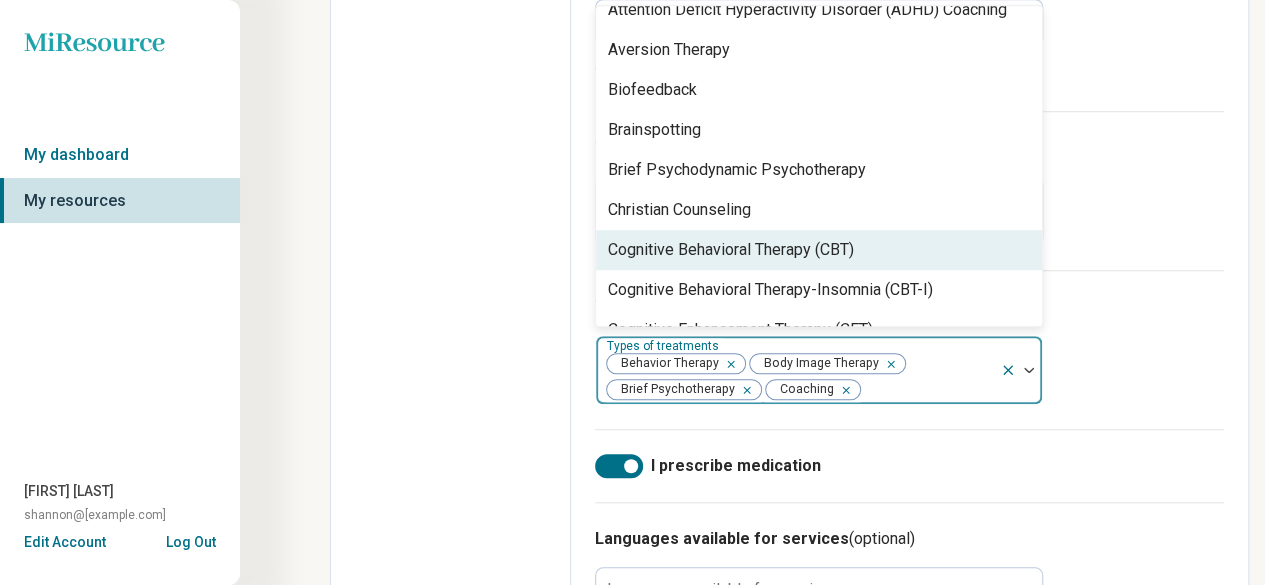 click on "Cognitive Behavioral Therapy (CBT)" at bounding box center [731, 250] 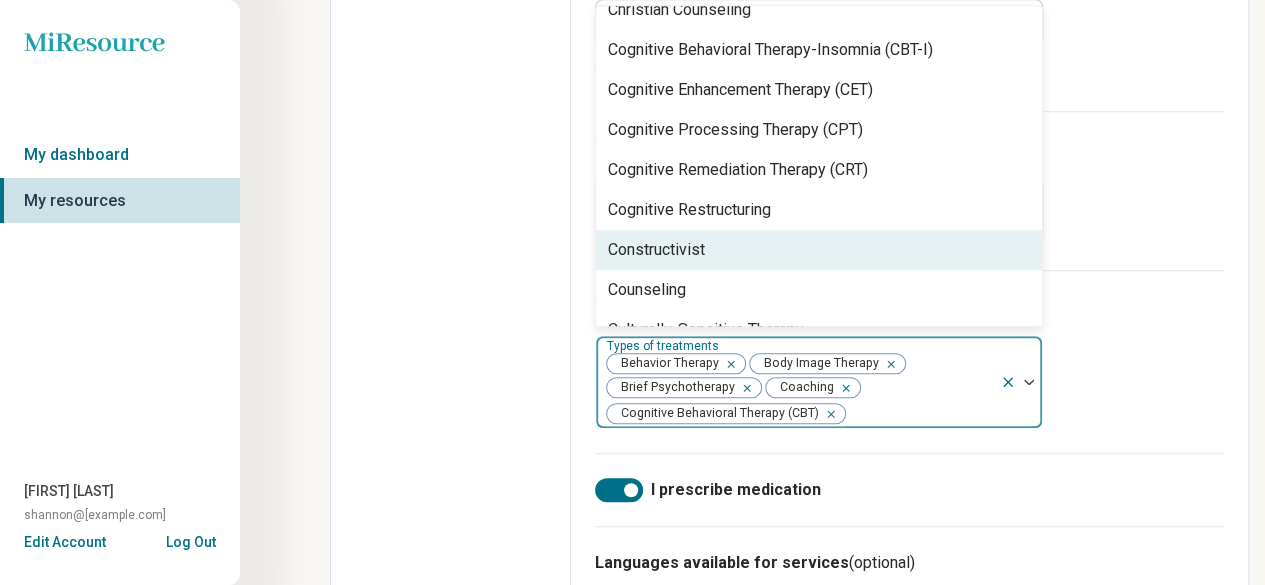 scroll, scrollTop: 800, scrollLeft: 0, axis: vertical 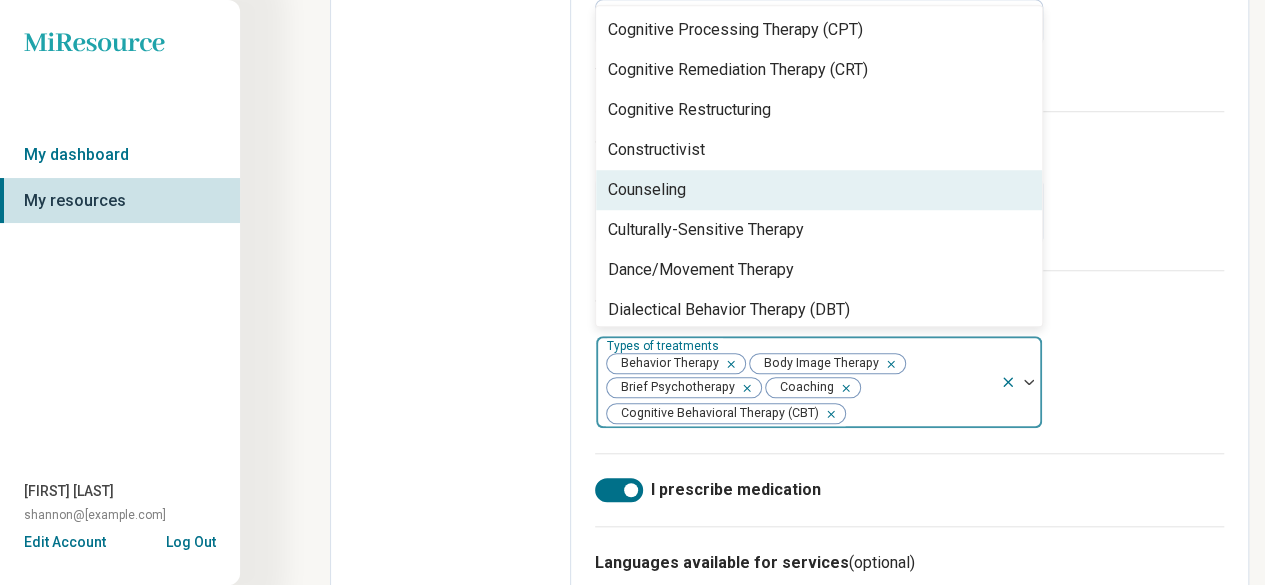 click on "Counseling" at bounding box center (647, 190) 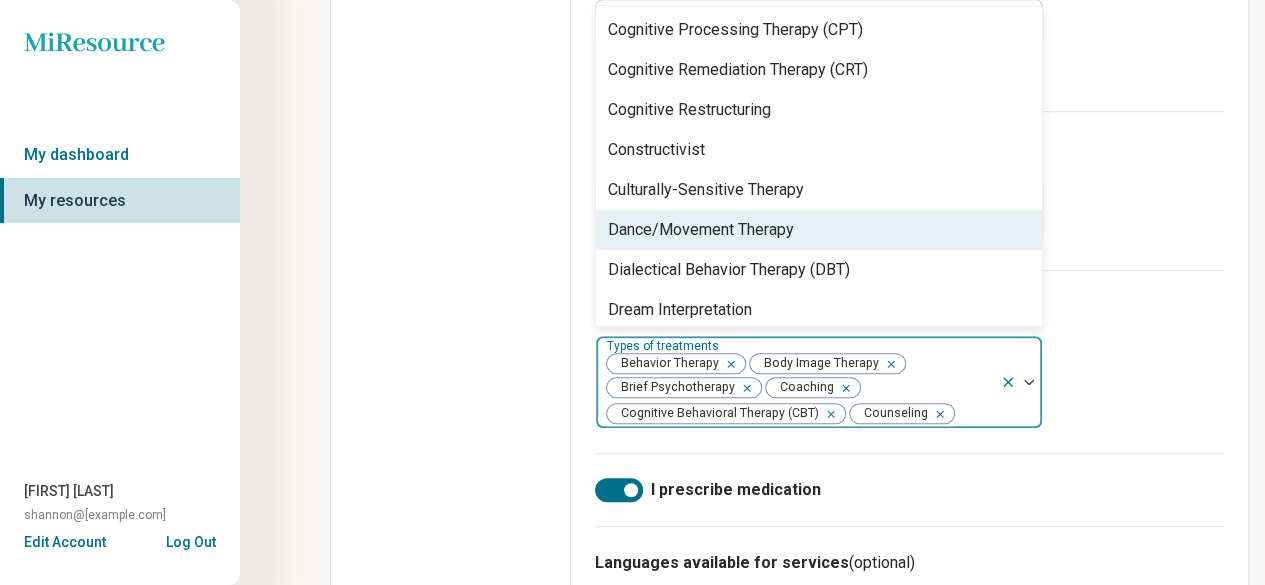 click on "Dance/Movement Therapy" at bounding box center (701, 230) 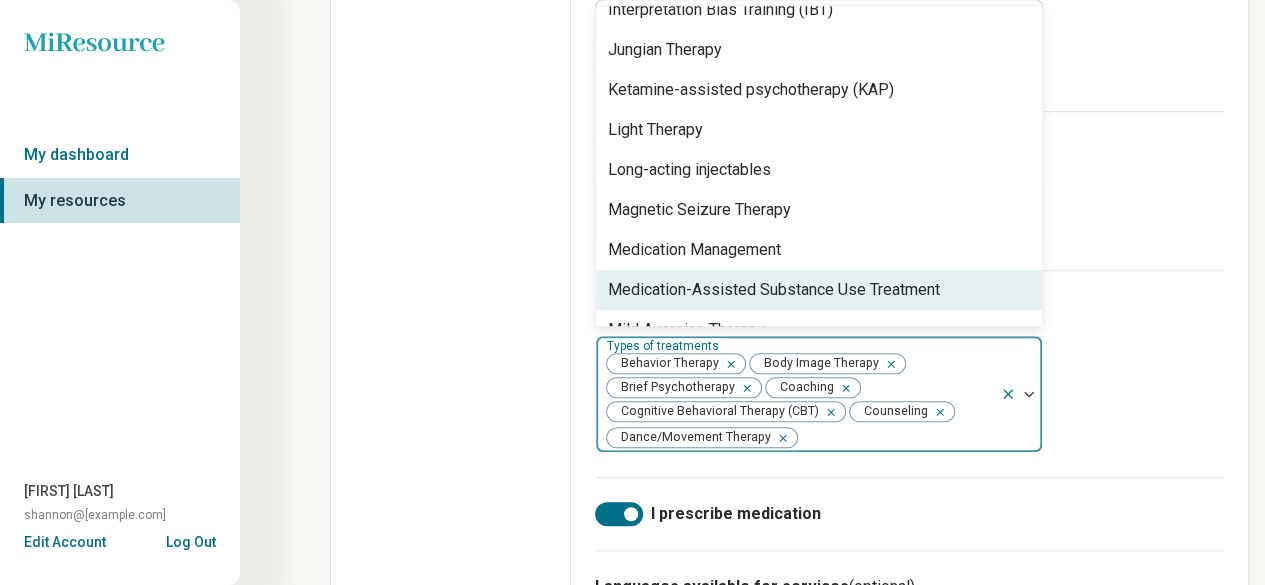scroll, scrollTop: 2200, scrollLeft: 0, axis: vertical 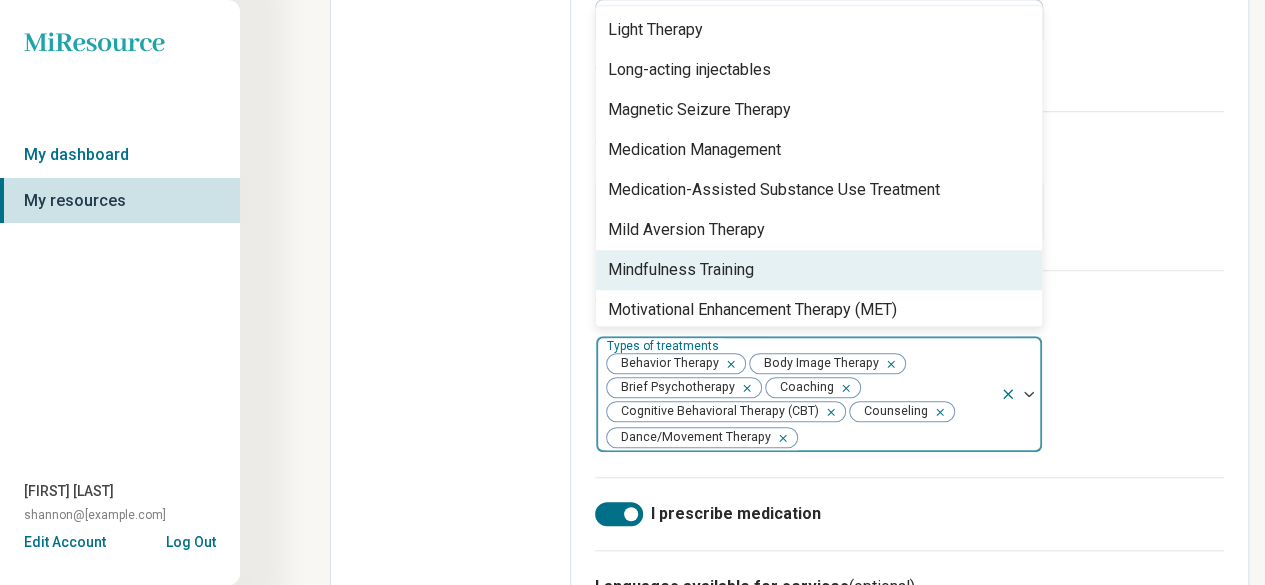 click on "Mindfulness Training" at bounding box center [681, 270] 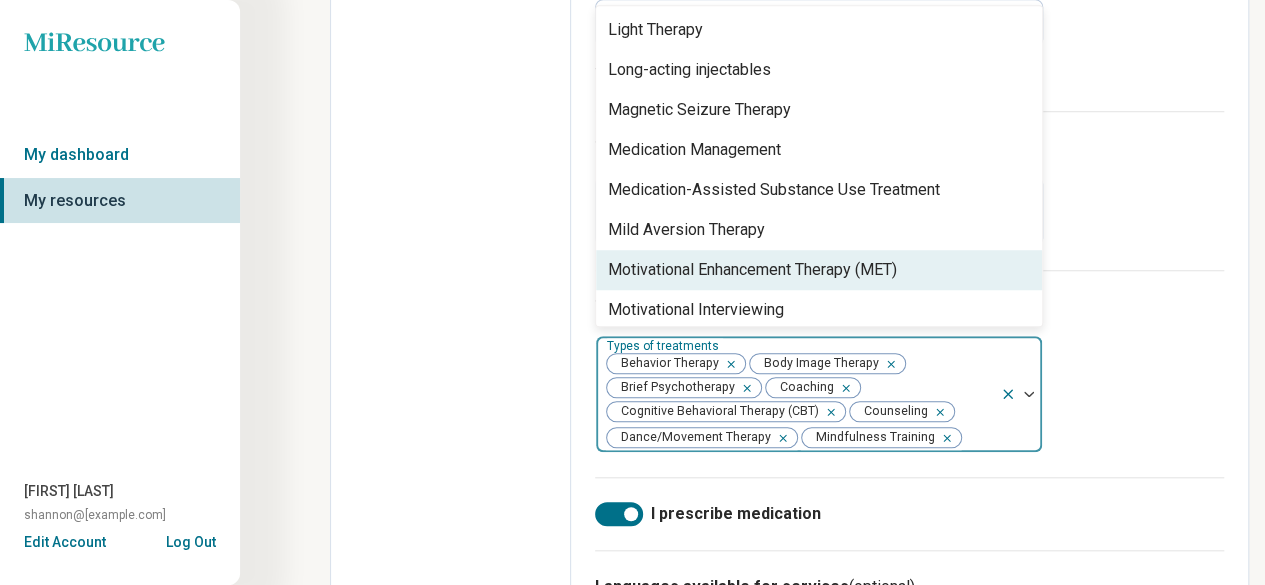 scroll, scrollTop: 2300, scrollLeft: 0, axis: vertical 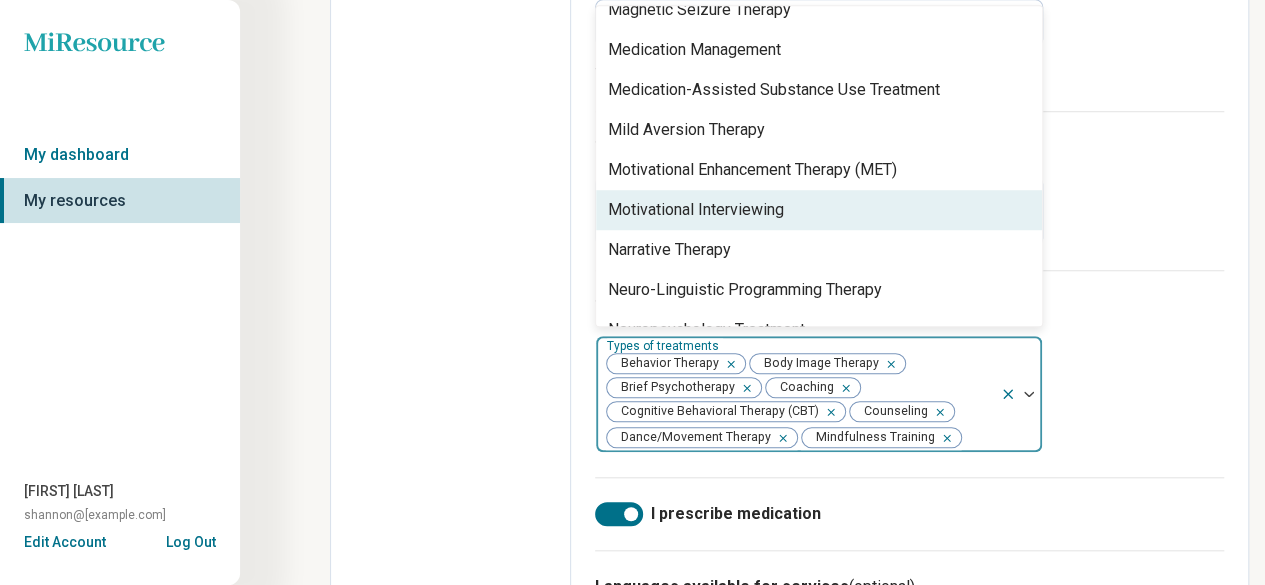 click on "Motivational Interviewing" at bounding box center (696, 210) 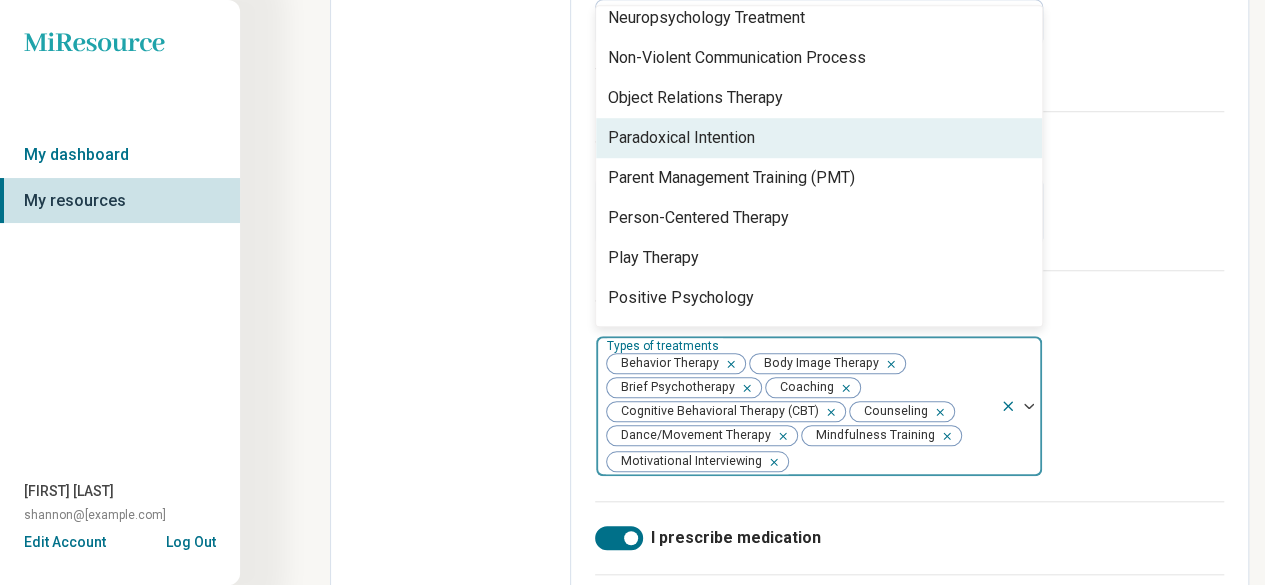 scroll, scrollTop: 2600, scrollLeft: 0, axis: vertical 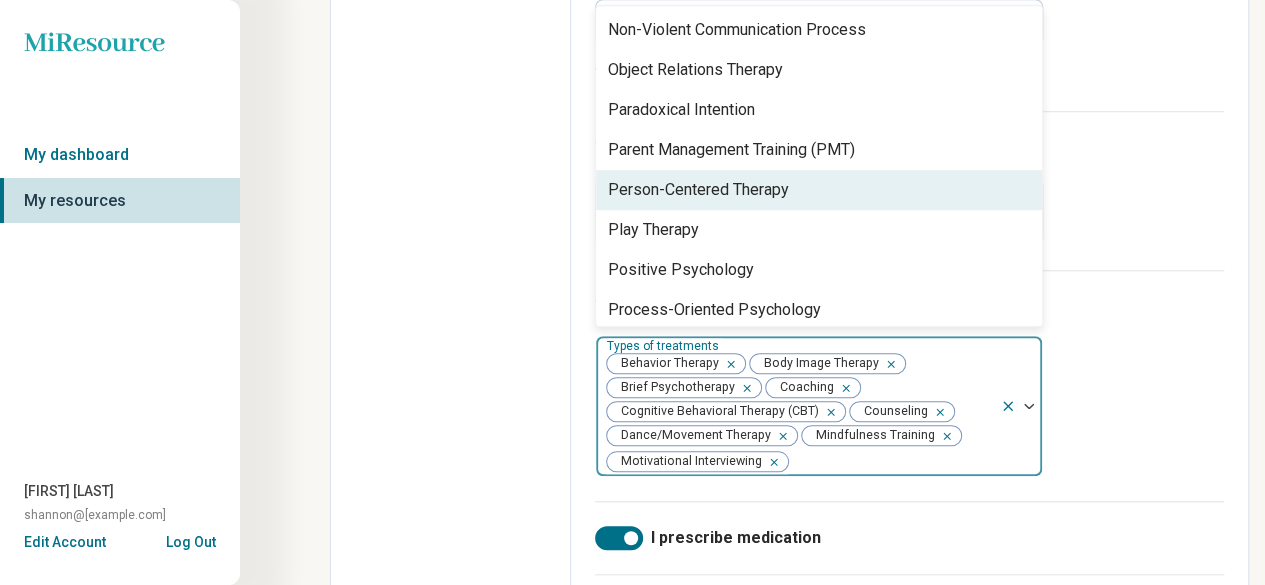 click on "Person-Centered Therapy" at bounding box center (819, 190) 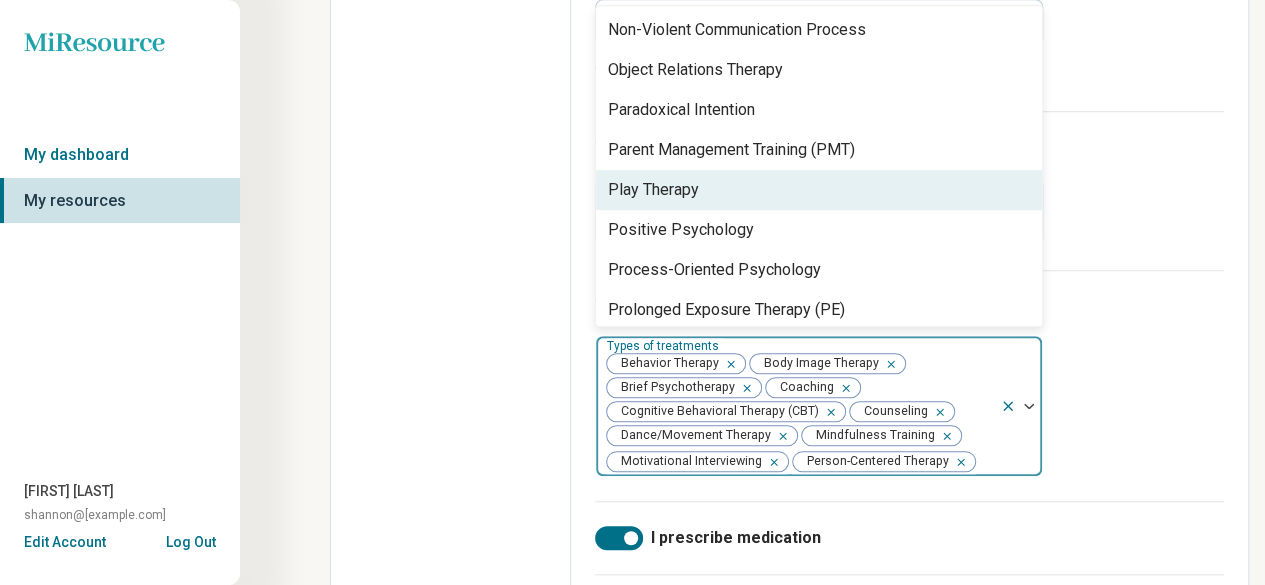 click on "Play Therapy" at bounding box center [819, 190] 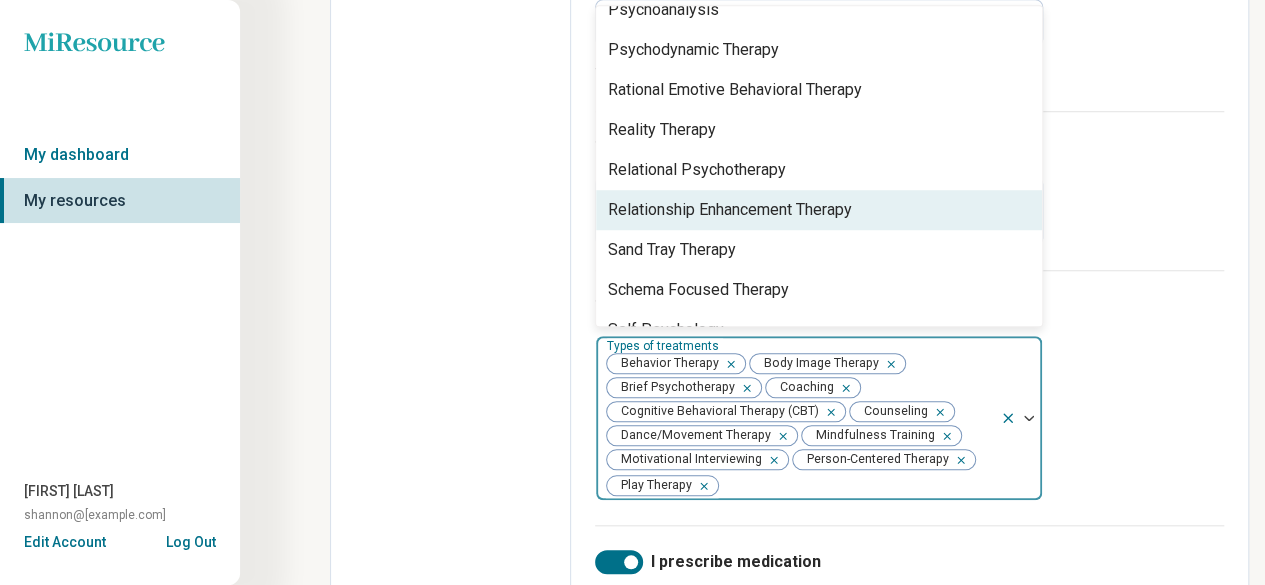 scroll, scrollTop: 3000, scrollLeft: 0, axis: vertical 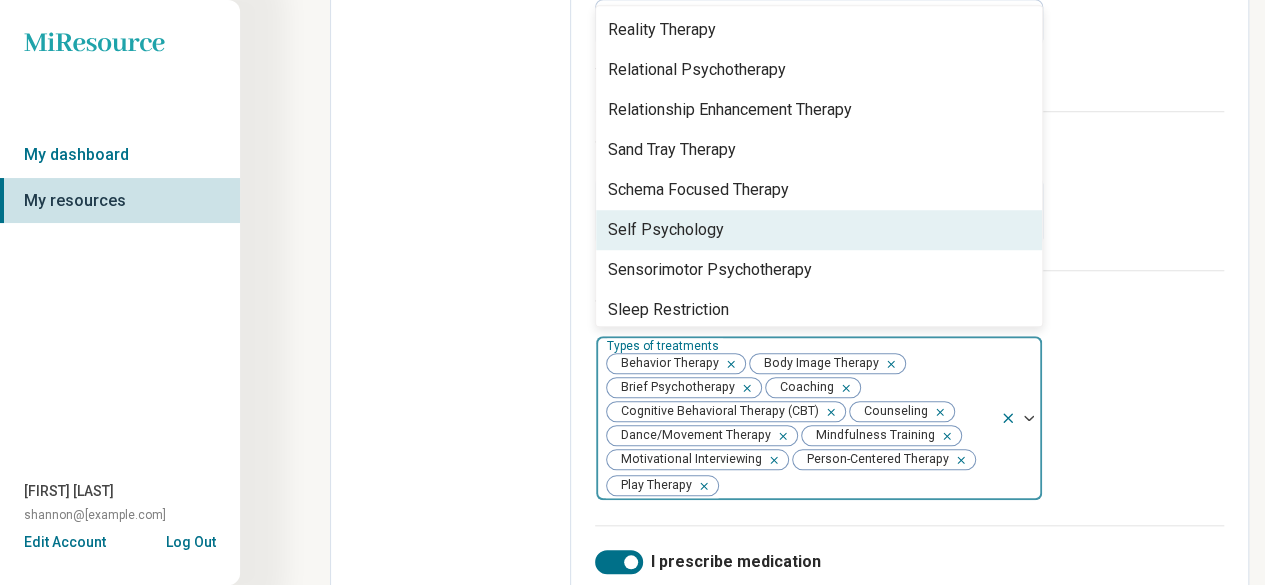 click on "Self Psychology" at bounding box center [819, 230] 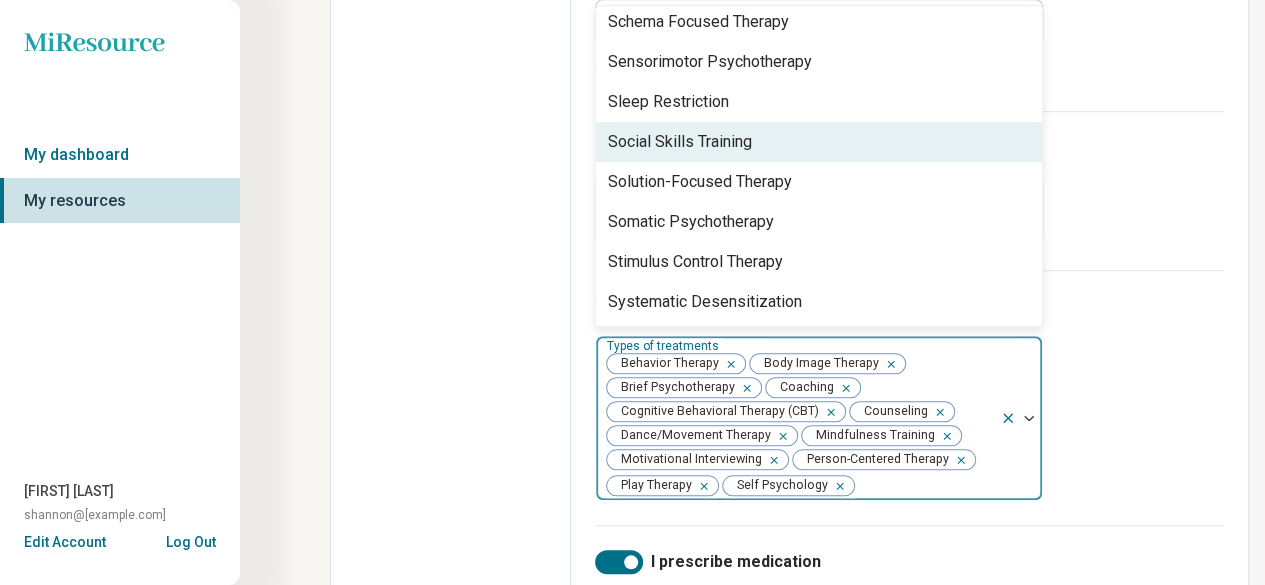 scroll, scrollTop: 3200, scrollLeft: 0, axis: vertical 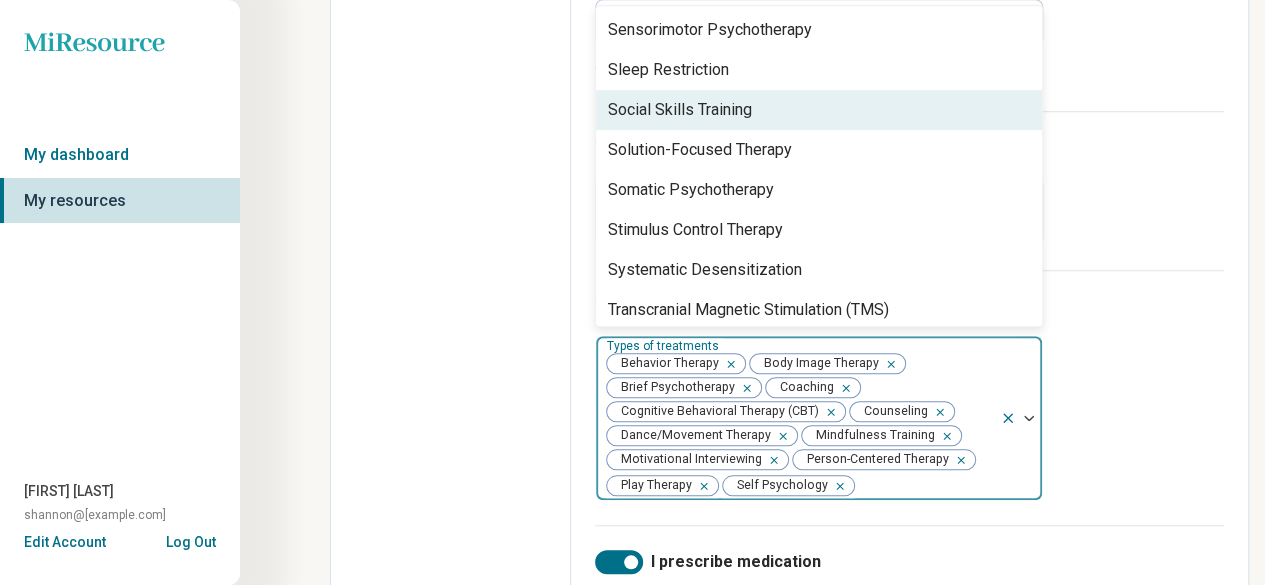 click on "Social Skills Training" at bounding box center [680, 110] 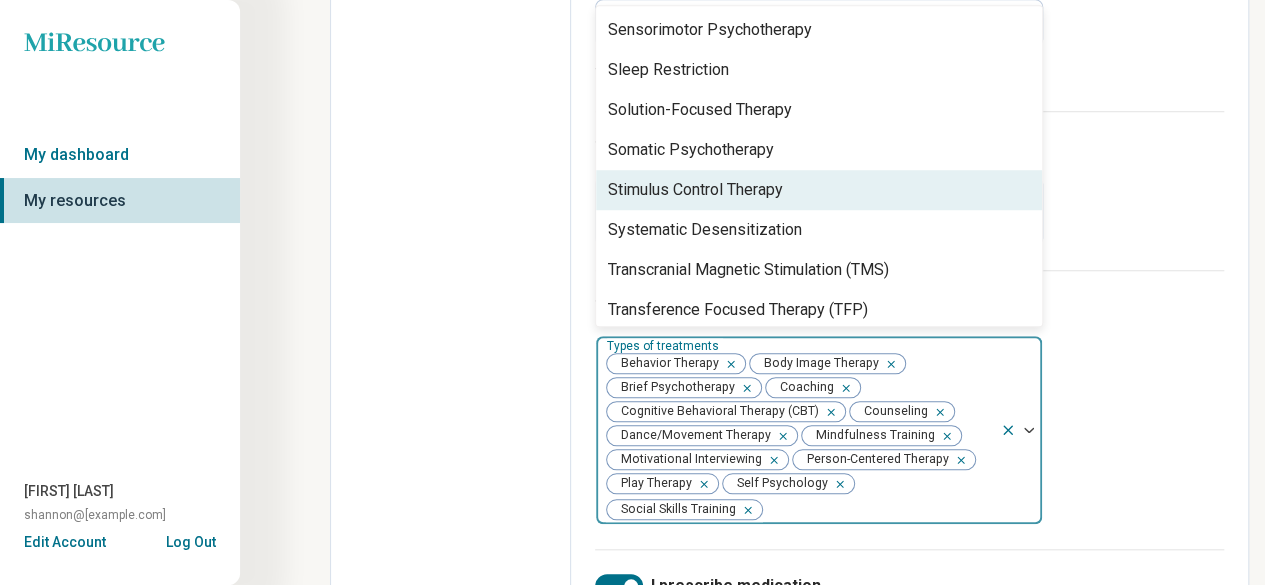scroll, scrollTop: 3328, scrollLeft: 0, axis: vertical 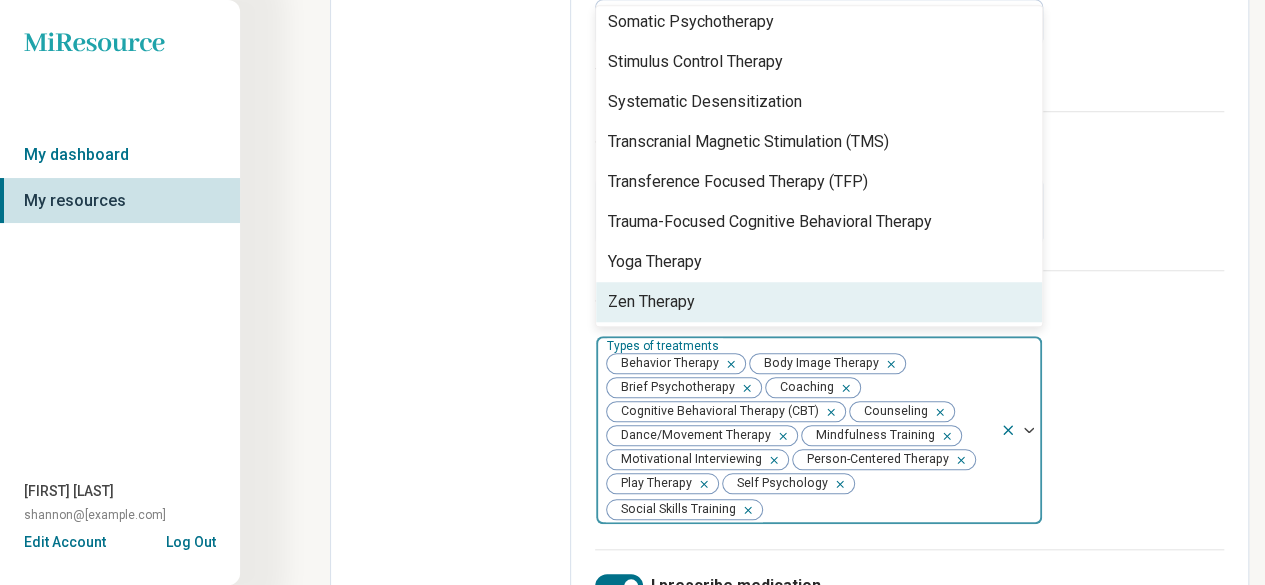 click on "Types of treatments  (optional) option Social Skills Training, selected. 91 results available. Use Up and Down to choose options, press Enter to select the currently focused option, press Escape to exit the menu, press Tab to select the option and exit the menu. Types of treatments Behavior Therapy Body Image Therapy Brief Psychotherapy Coaching Cognitive Behavioral Therapy (CBT) Counseling Dance/Movement Therapy Mindfulness Training Motivational Interviewing Person-Centered Therapy Play Therapy Self Psychology Social Skills Training 12-Step Facilitation Academic Coaching Accelerated Resolution Therapy Acceptance and Commitment Therapy (ACT) ADHD Evaluation Adlerian Aggression Replacement Training Anger Management Animal-Assisted Therapy Applied Behavioral Analysis (ABA) Art Therapy Attachment-Based Therapies Attention Deficit Hyperactivity Disorder (ADHD) Coaching Aversion Therapy Biofeedback Brainspotting Brief Psychodynamic Psychotherapy Christian Counseling Cognitive Behavioral Therapy-Insomnia (CBT-I)" at bounding box center (909, 409) 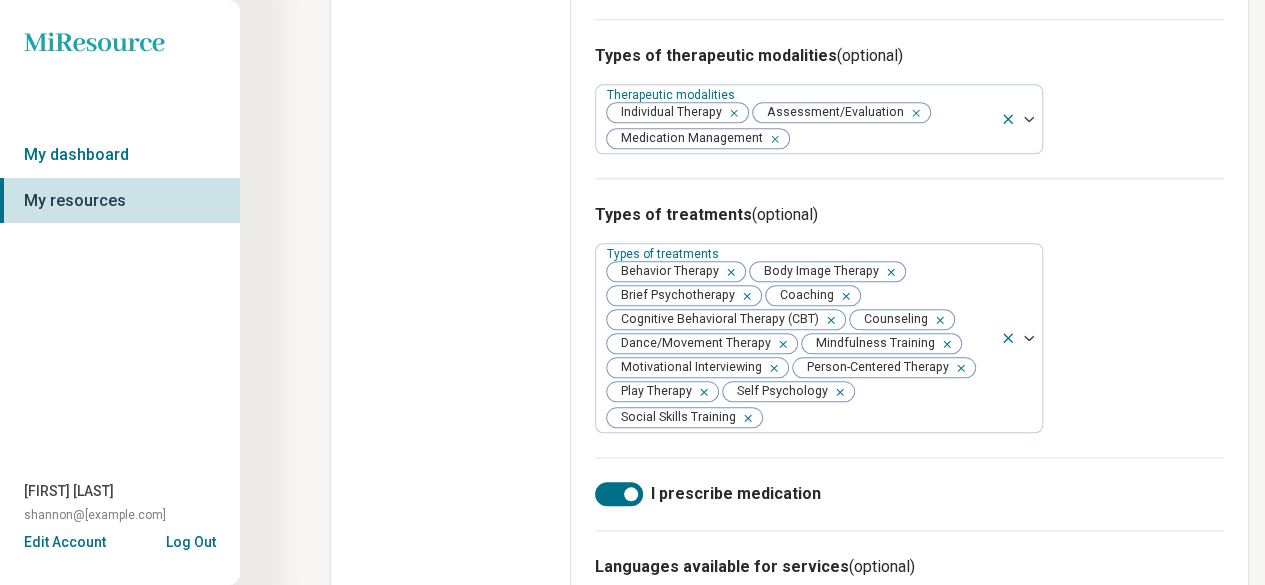 scroll, scrollTop: 888, scrollLeft: 0, axis: vertical 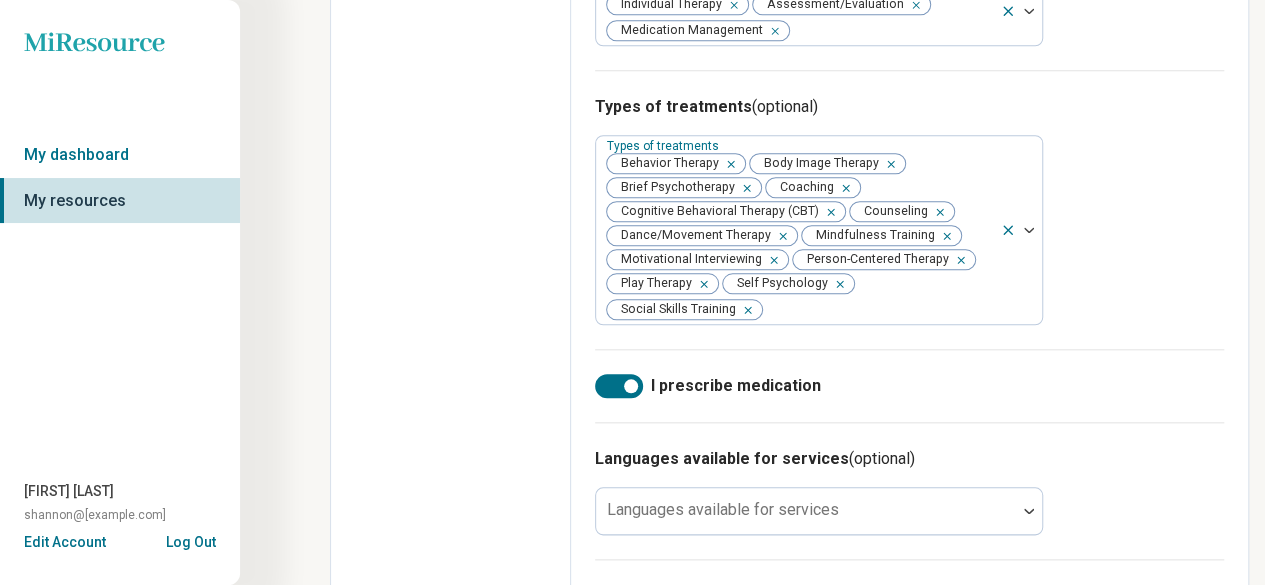 click at bounding box center [631, 386] 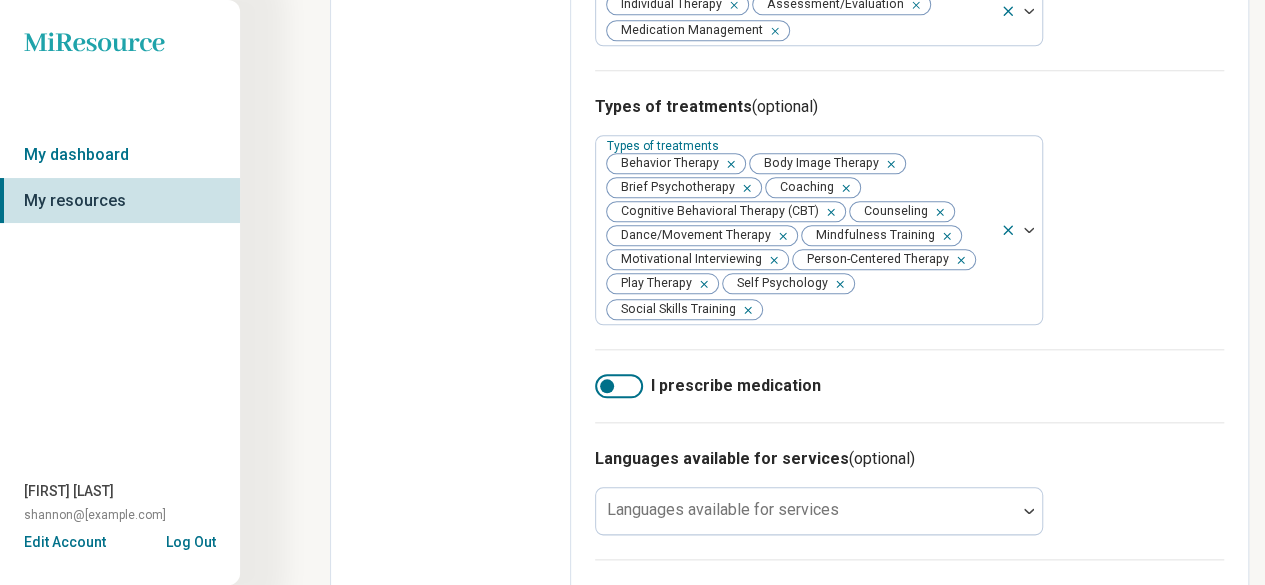 scroll, scrollTop: 10, scrollLeft: 0, axis: vertical 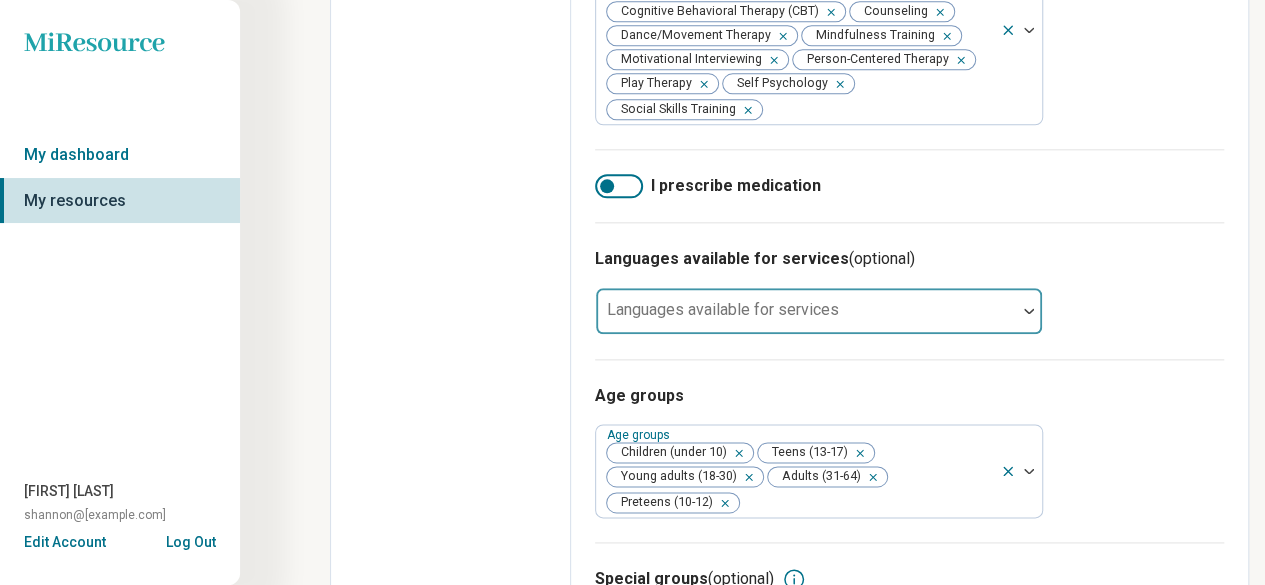 click on "Languages available for services" at bounding box center (819, 311) 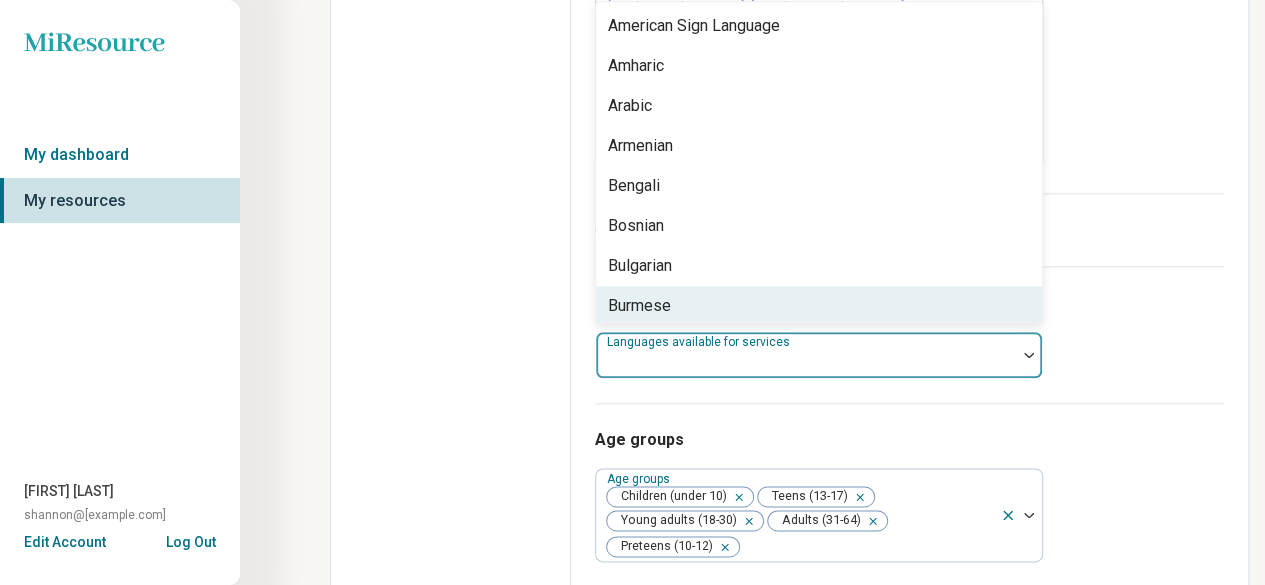 scroll, scrollTop: 1042, scrollLeft: 0, axis: vertical 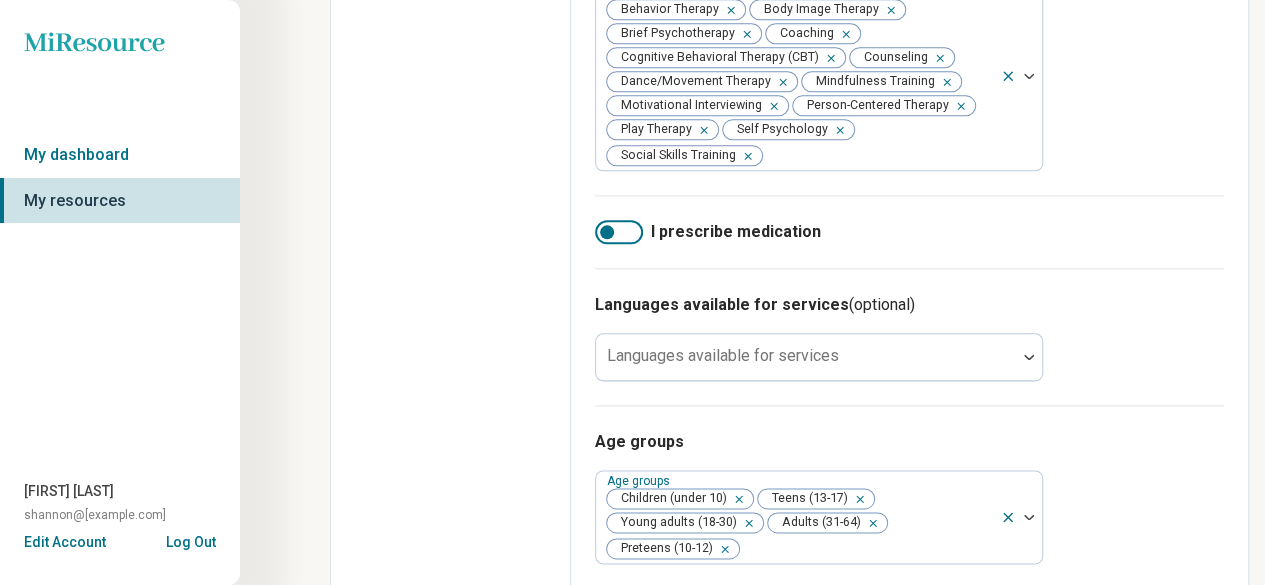 click on "Areas of expertise Areas of expertise Anxiety Athletic Performance Athletic/Sports performance Attention Deficit Hyperactivity Disorder (ADHD) Body Image Burnout Career Chronic Illness/Pain Compulsive Exercise Depression Eating Concerns Life Transitions Loneliness/Isolation Panic Peer Difficulties Perfectionism Performance Anxiety Physical Stress Posttraumatic Stress Disorder (PTSD) Relationship(s) with Friends/Roommates Relationship(s) with Parents/Children/Family Relationship(s) with Partner/Husband/Wife School Concerns Self-Esteem Social Anxiety Trauma Women's Issues Work/Life Balance I accept clients/patients who are actively suicidal Excluded conditions  (optional) Excluded conditions This information will not be displayed on your profile. Types of therapeutic modalities  (optional) Therapeutic modalities Individual Therapy Assessment/Evaluation Medication Management Types of treatments  (optional) Types of treatments Behavior Therapy Body Image Therapy Brief Psychotherapy Coaching Counseling (optional)" at bounding box center (909, -98) 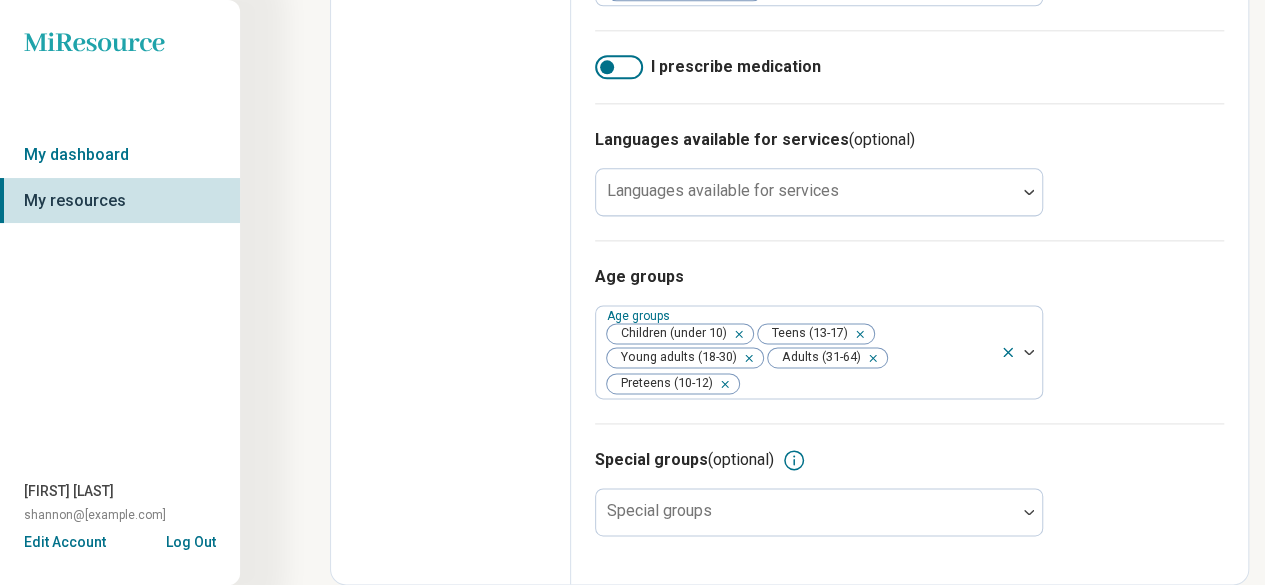 scroll, scrollTop: 1210, scrollLeft: 0, axis: vertical 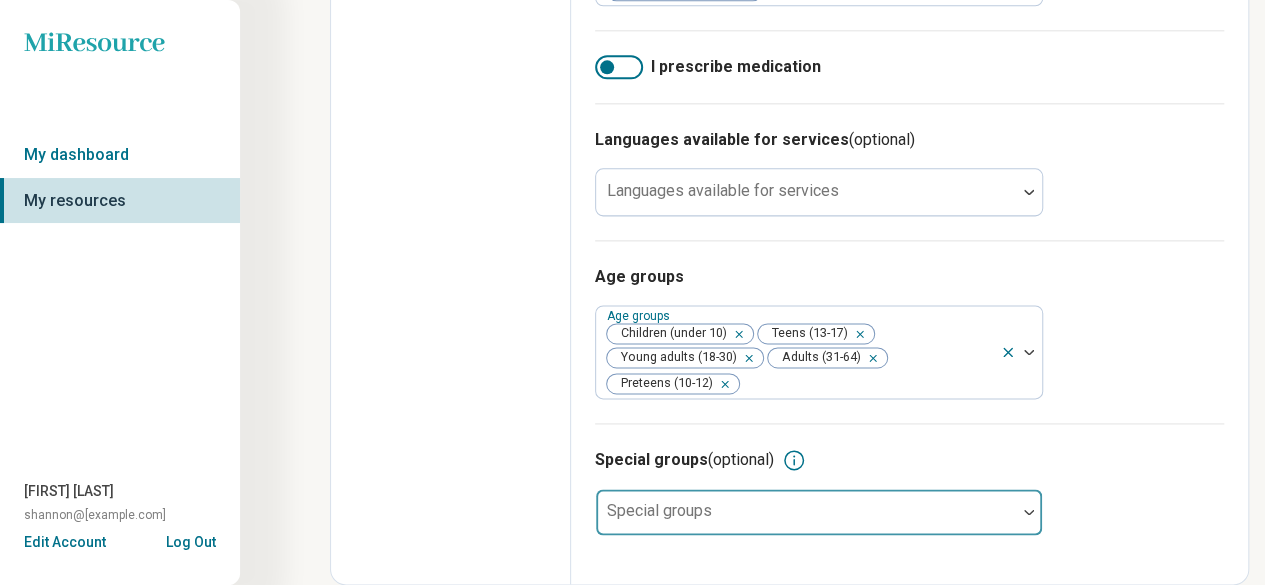 click on "Special groups" at bounding box center [819, 512] 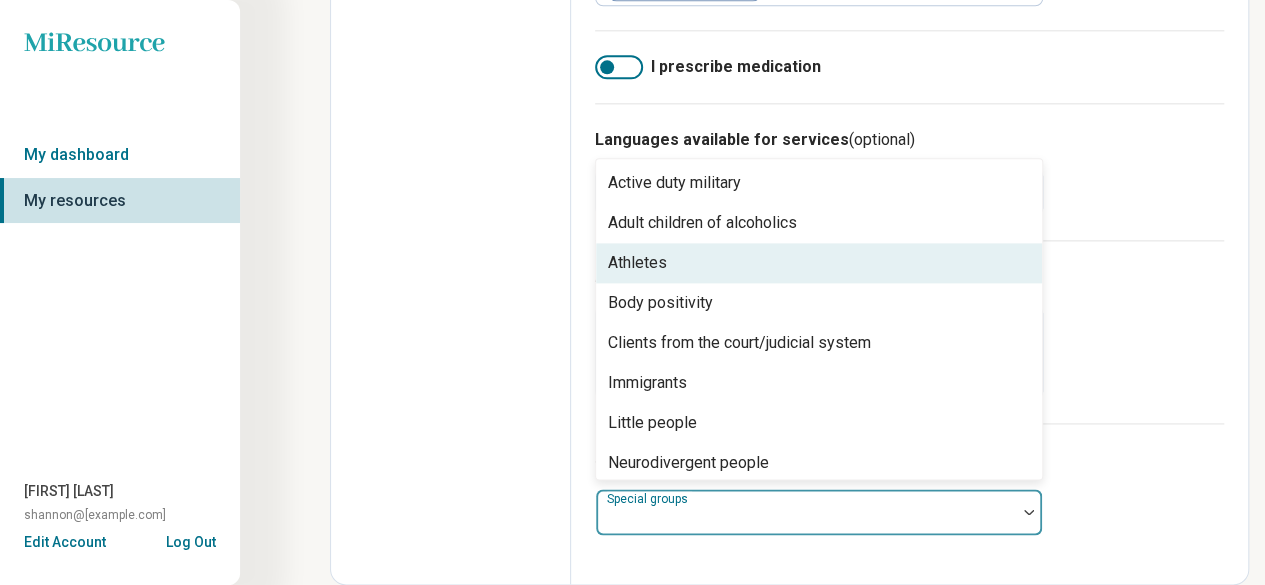 click on "Athletes" at bounding box center [819, 263] 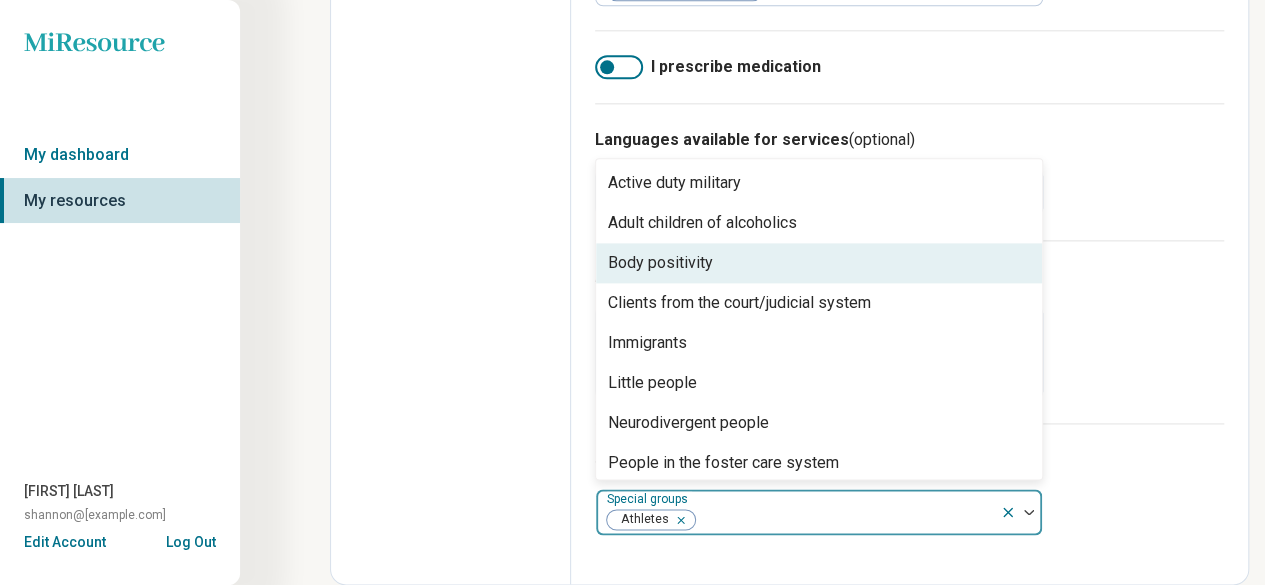 click on "Body positivity" at bounding box center (660, 263) 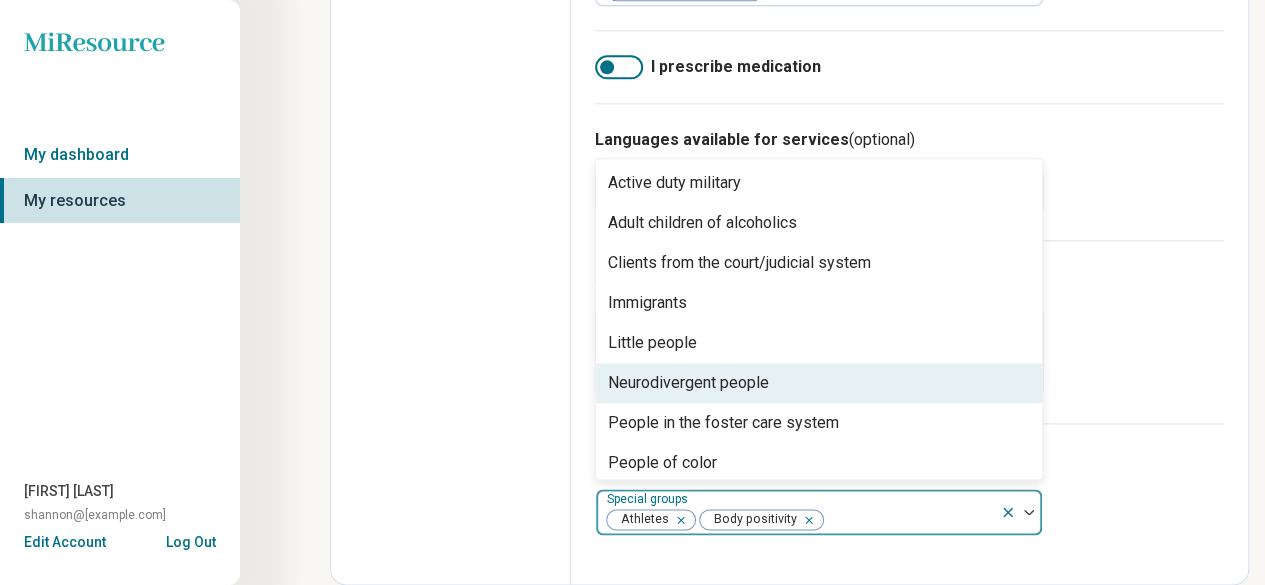 click on "Neurodivergent people" at bounding box center [688, 383] 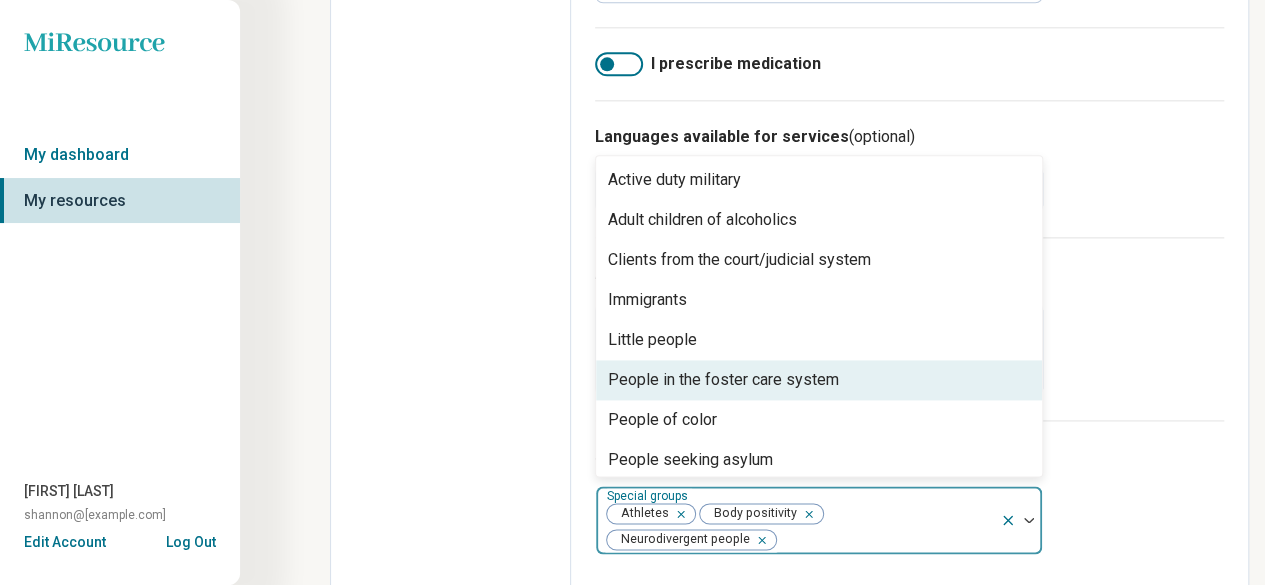 click on "People in the foster care system" at bounding box center [723, 380] 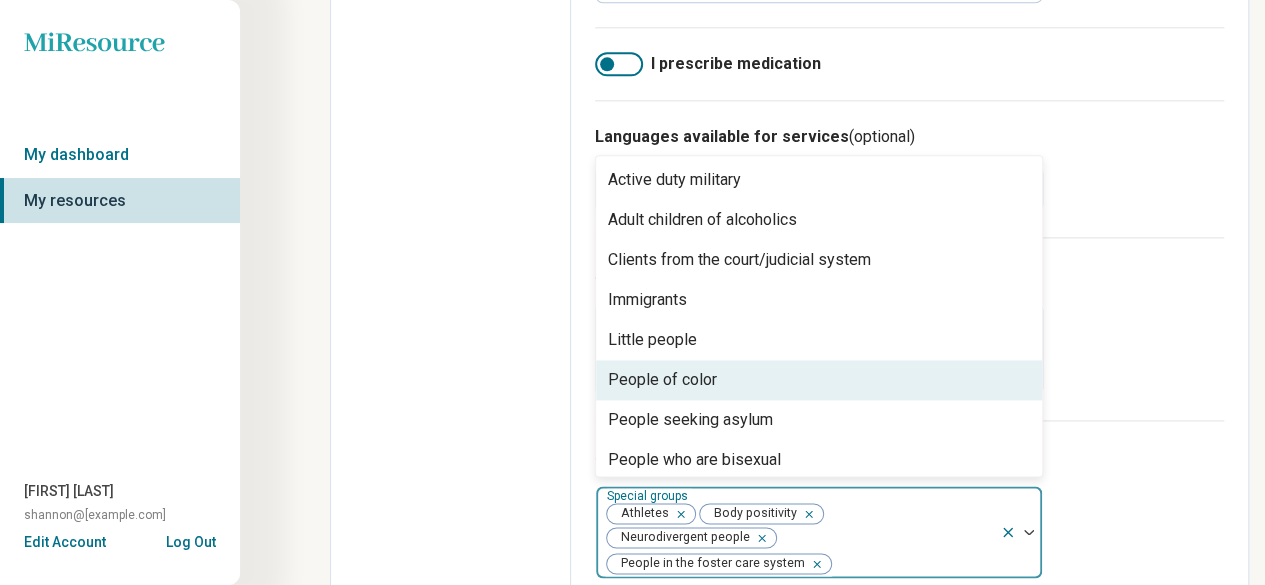 click on "People of color" at bounding box center (662, 380) 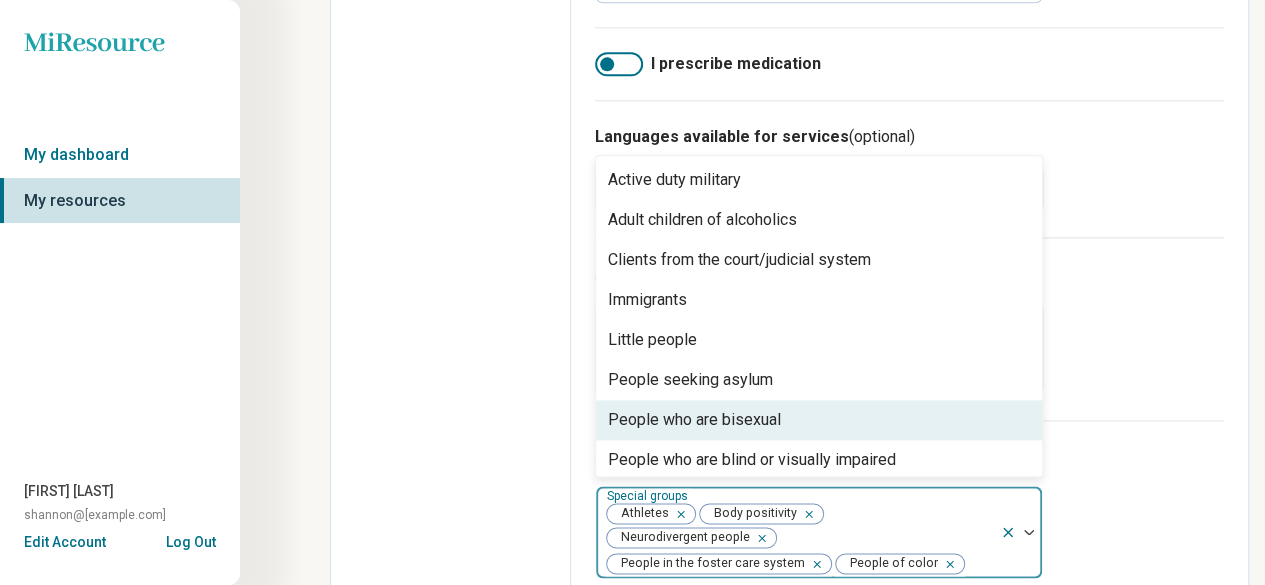 click on "People who are bisexual" at bounding box center [694, 420] 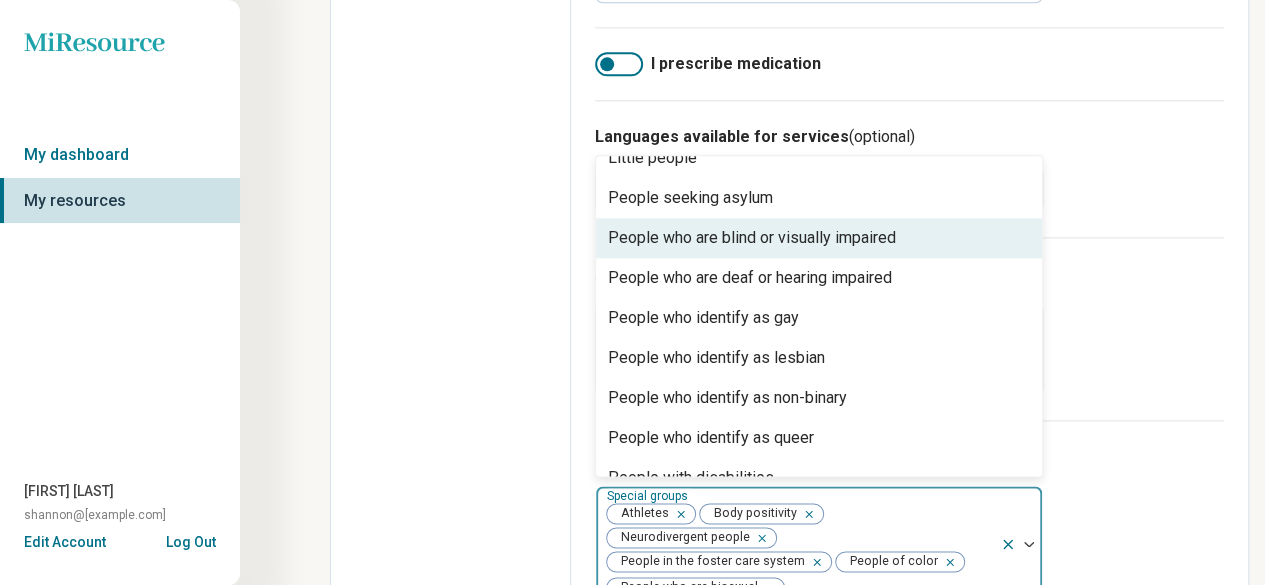scroll, scrollTop: 200, scrollLeft: 0, axis: vertical 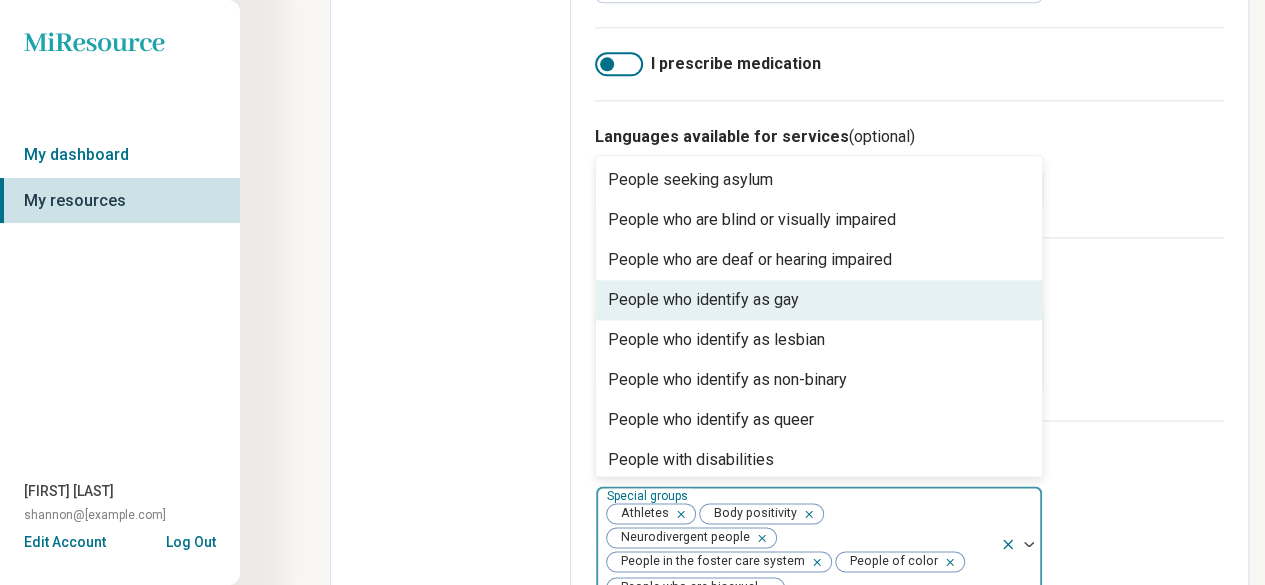 click on "People who identify as gay" at bounding box center (703, 300) 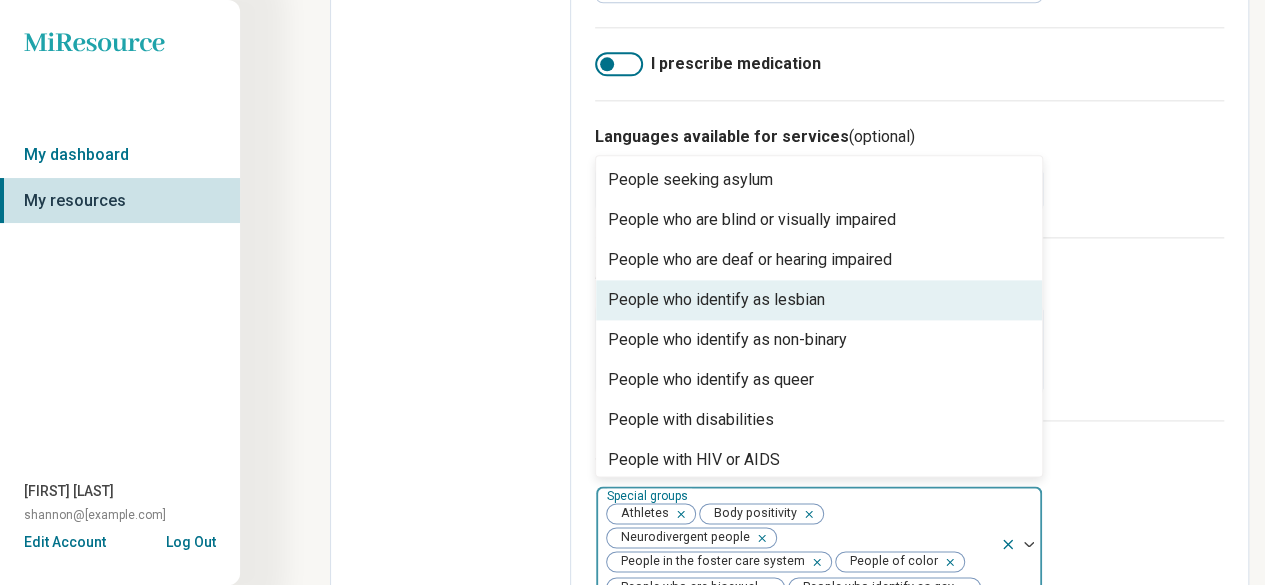 click on "People who identify as lesbian" at bounding box center [716, 300] 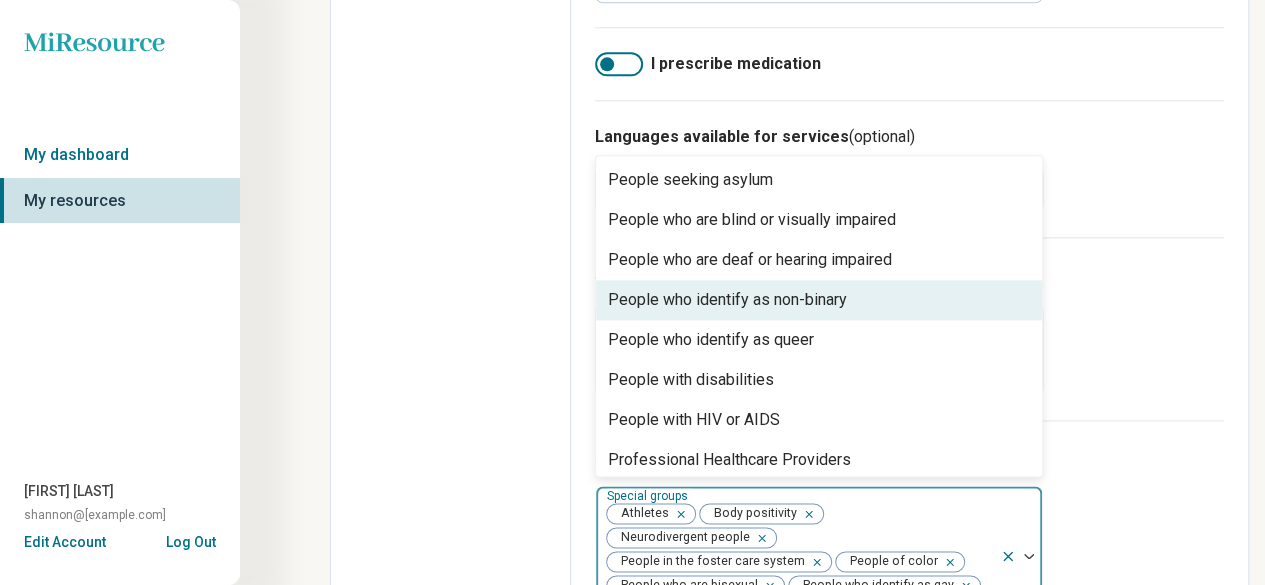 click on "People who identify as non-binary" at bounding box center [727, 300] 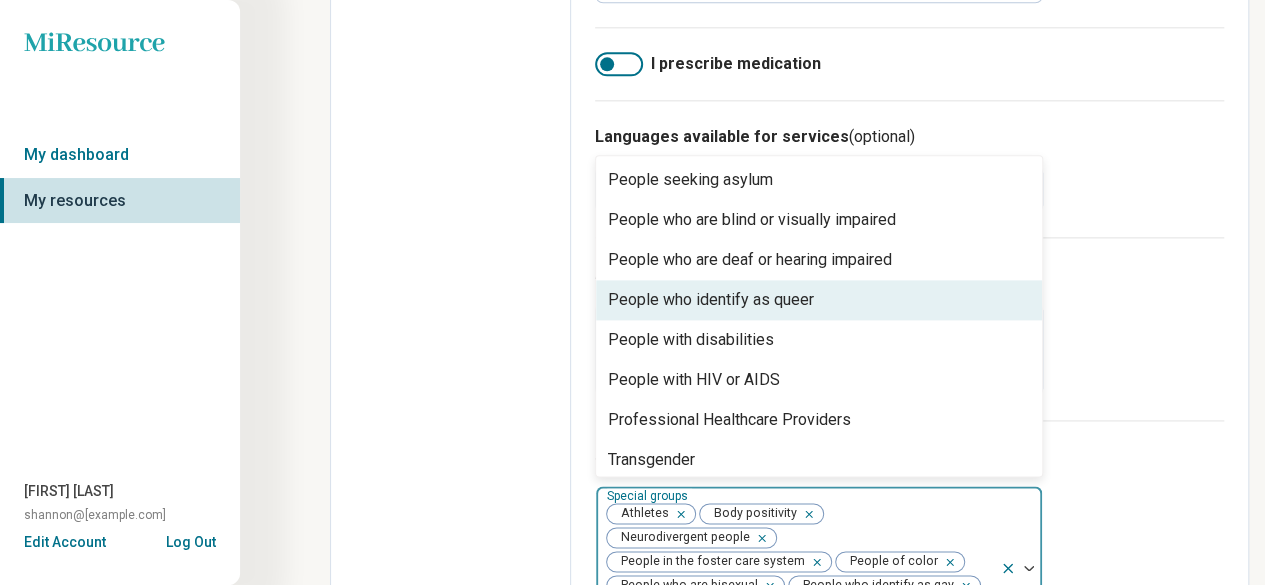 click on "People who identify as queer" at bounding box center [711, 300] 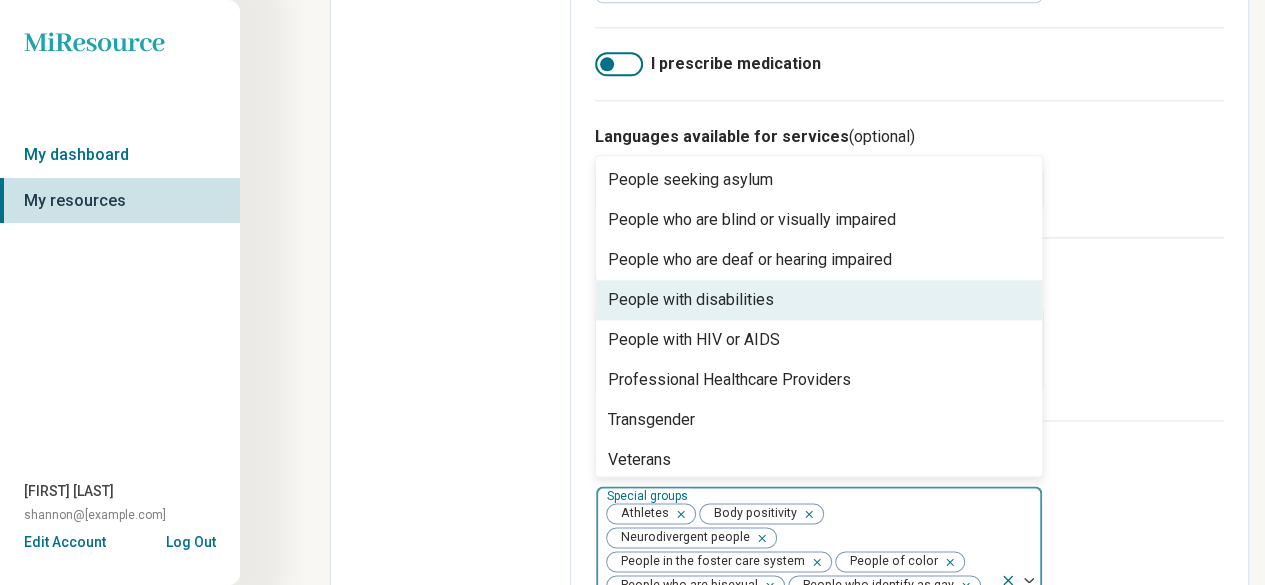 click on "People with disabilities" at bounding box center (691, 300) 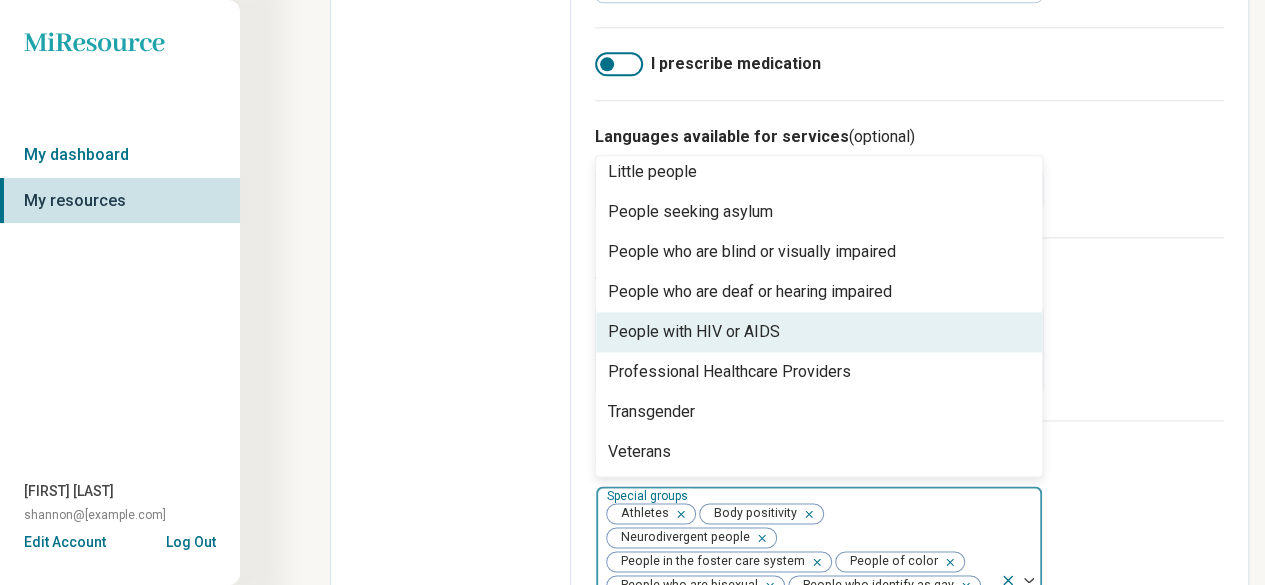 click on "People with HIV or AIDS" at bounding box center [694, 332] 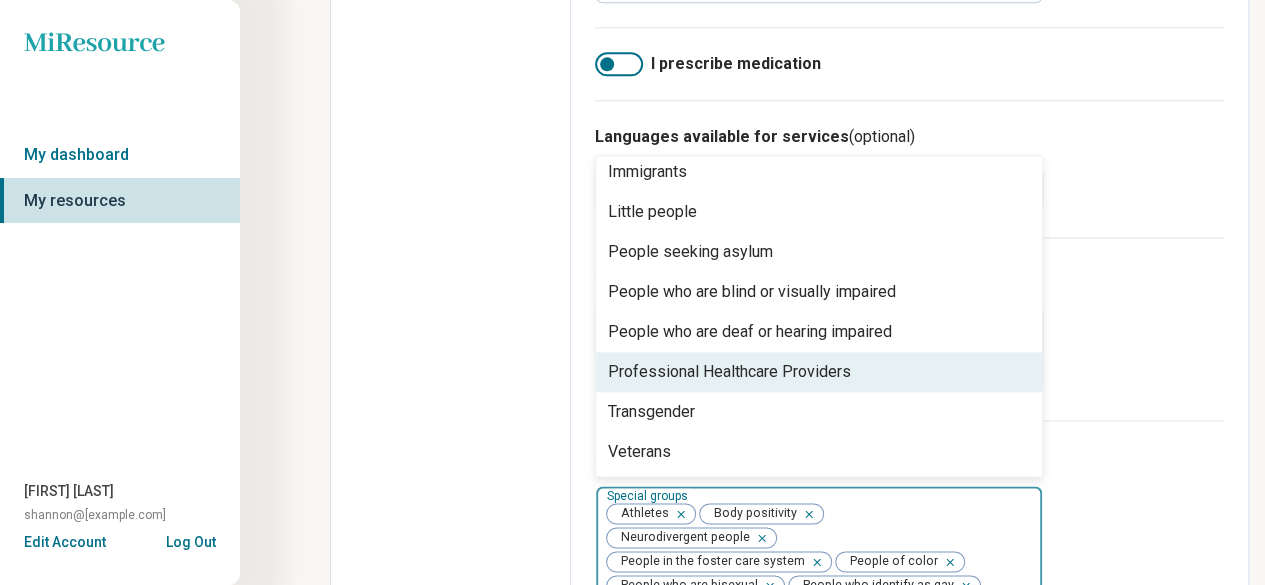 click on "Professional Healthcare Providers" at bounding box center (729, 372) 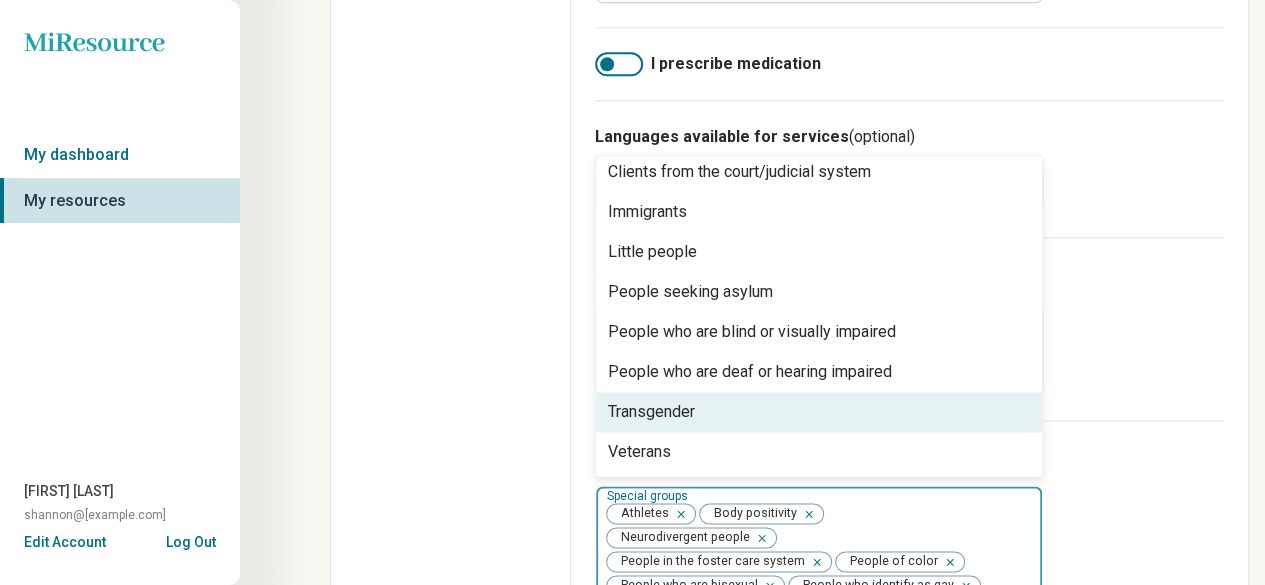 click on "Transgender" at bounding box center (819, 412) 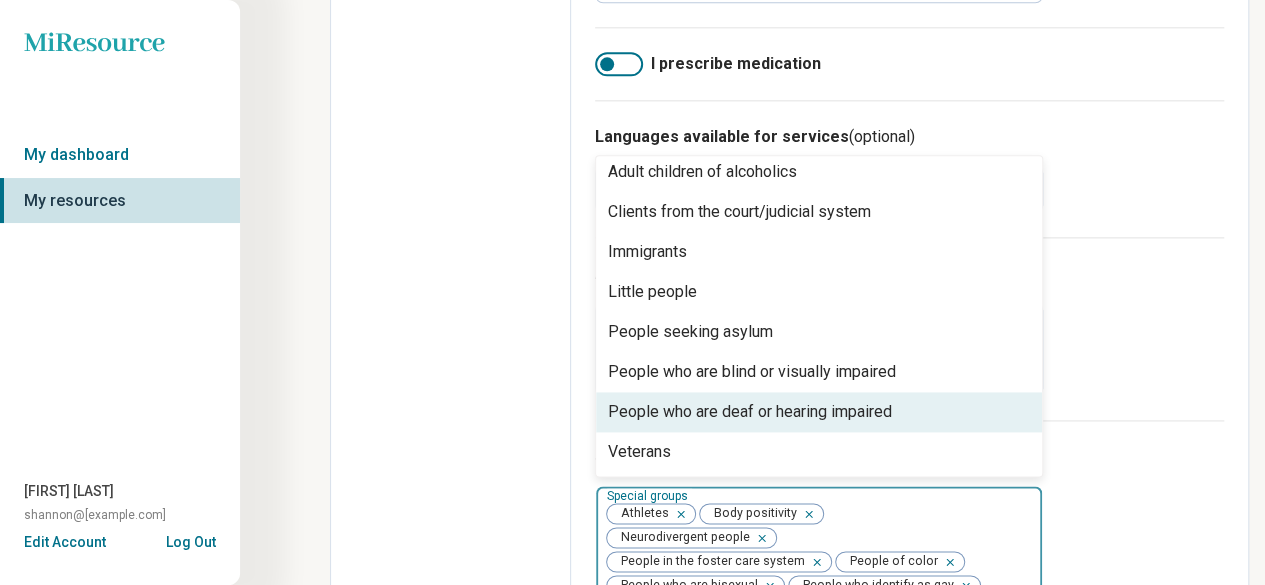 scroll, scrollTop: 48, scrollLeft: 0, axis: vertical 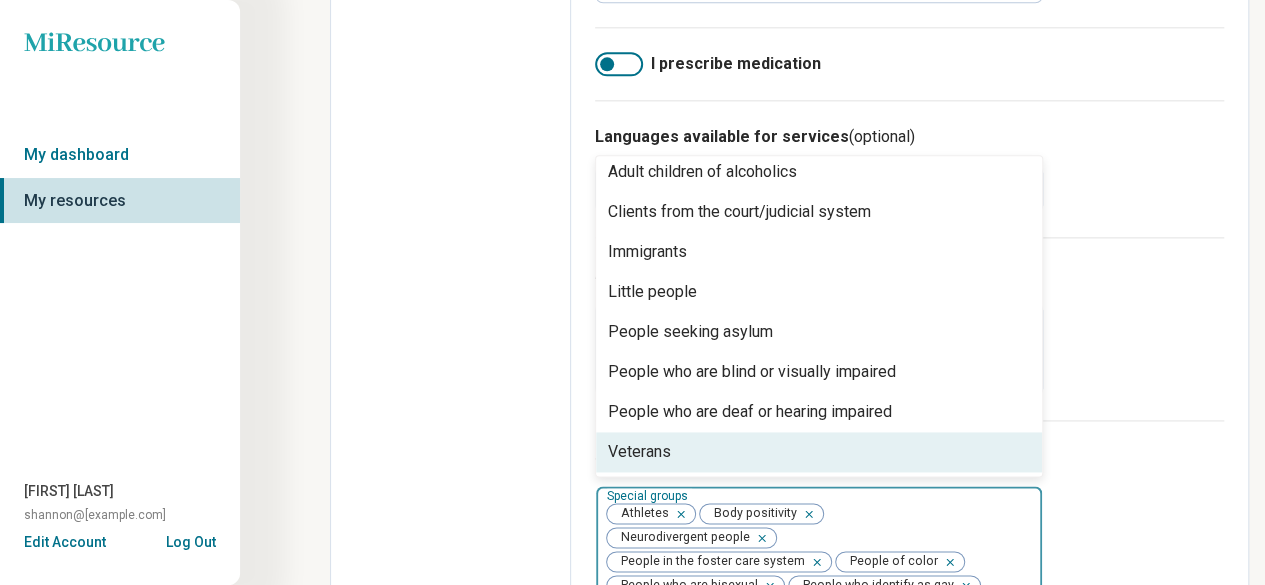 click on "Veterans" at bounding box center [819, 452] 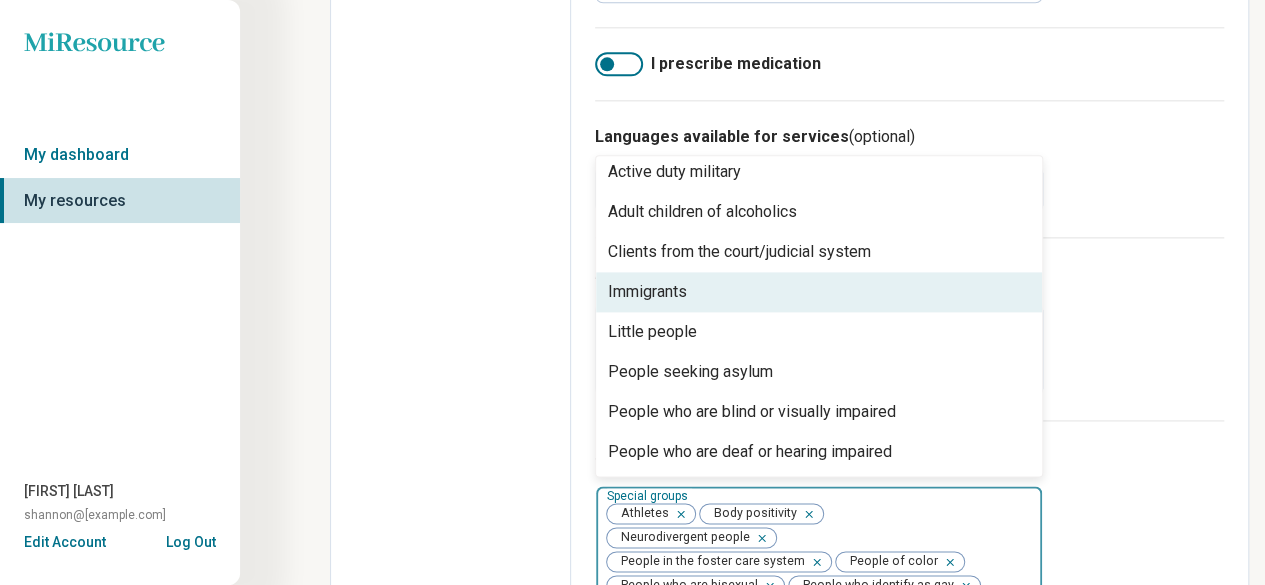 scroll, scrollTop: 0, scrollLeft: 0, axis: both 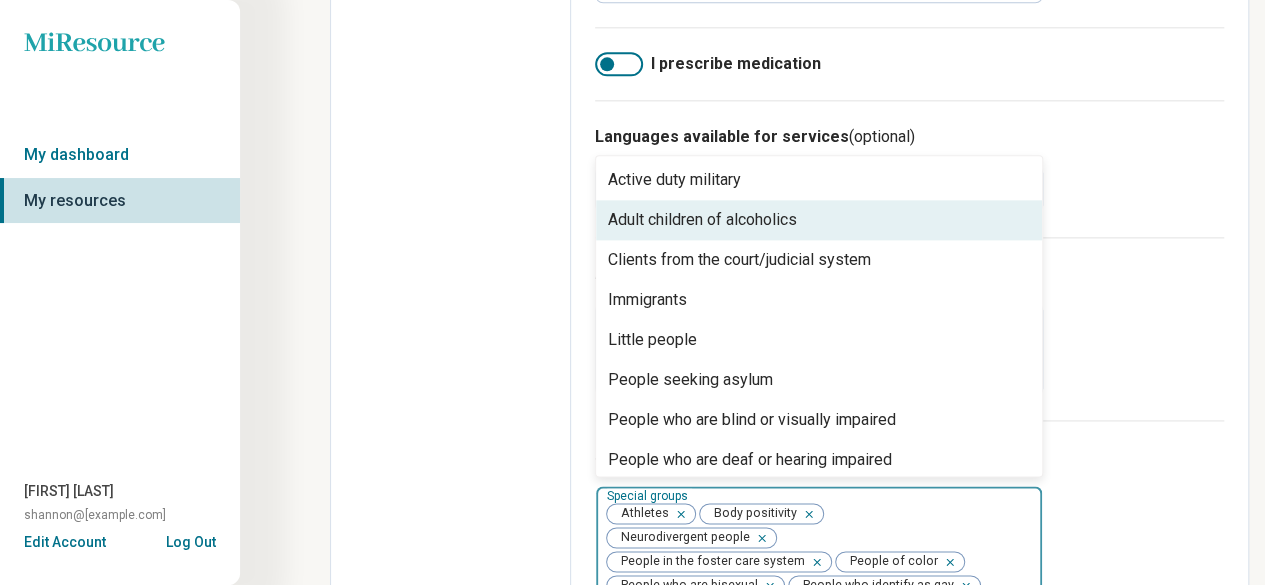 click on "Adult children of alcoholics" at bounding box center [702, 220] 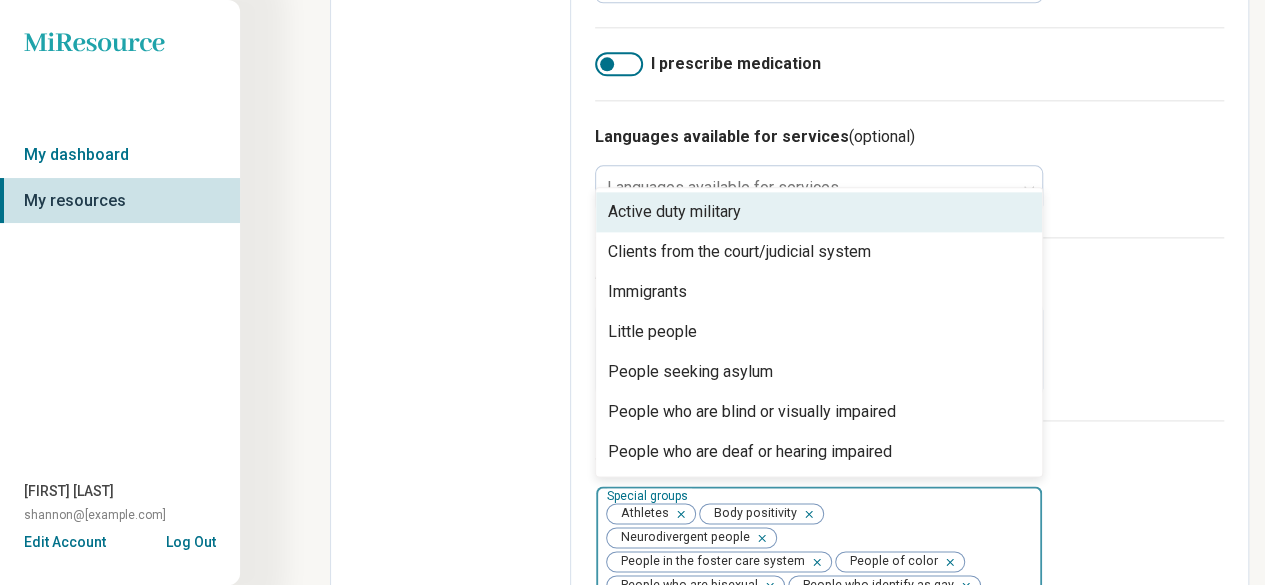 click on "Active duty military" at bounding box center [674, 212] 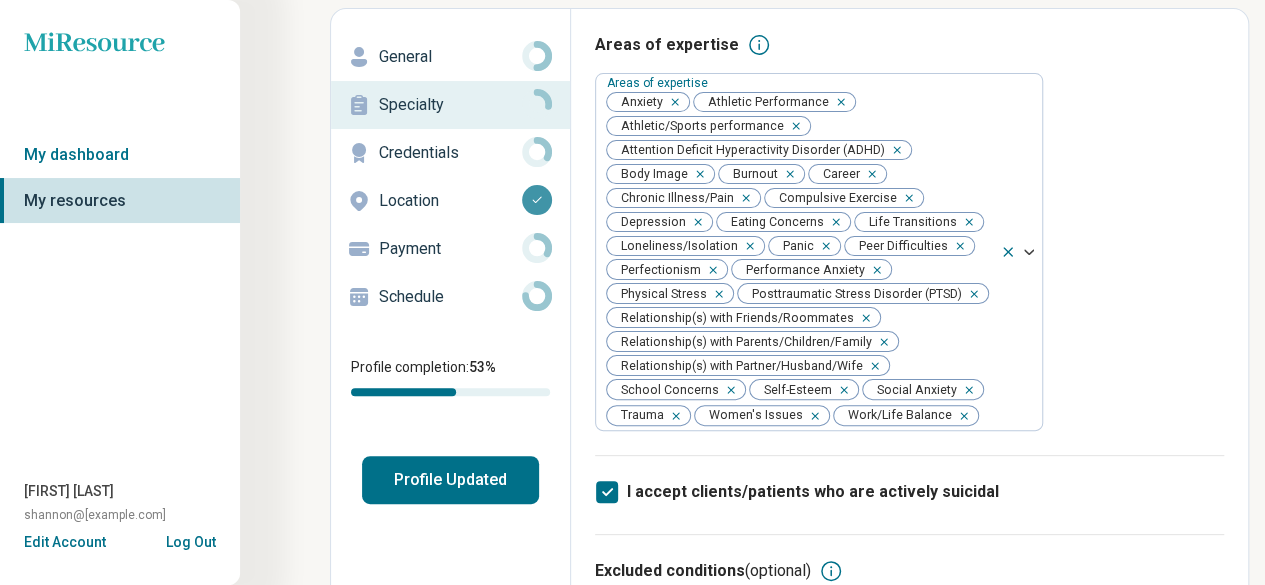 scroll, scrollTop: 0, scrollLeft: 0, axis: both 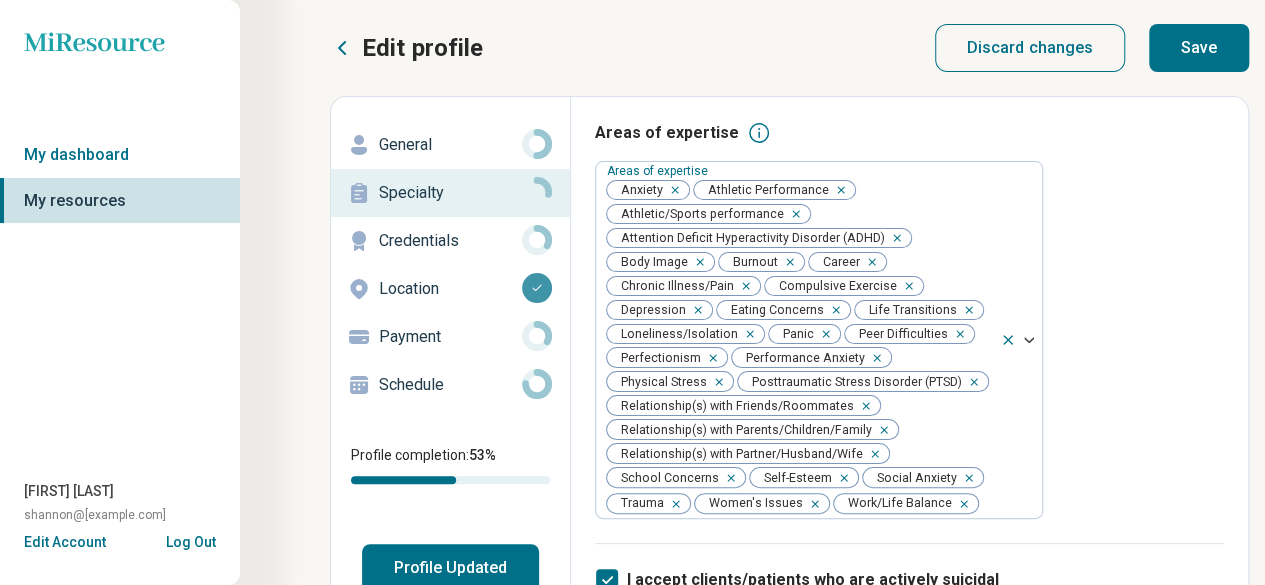 click on "Save" at bounding box center [1199, 48] 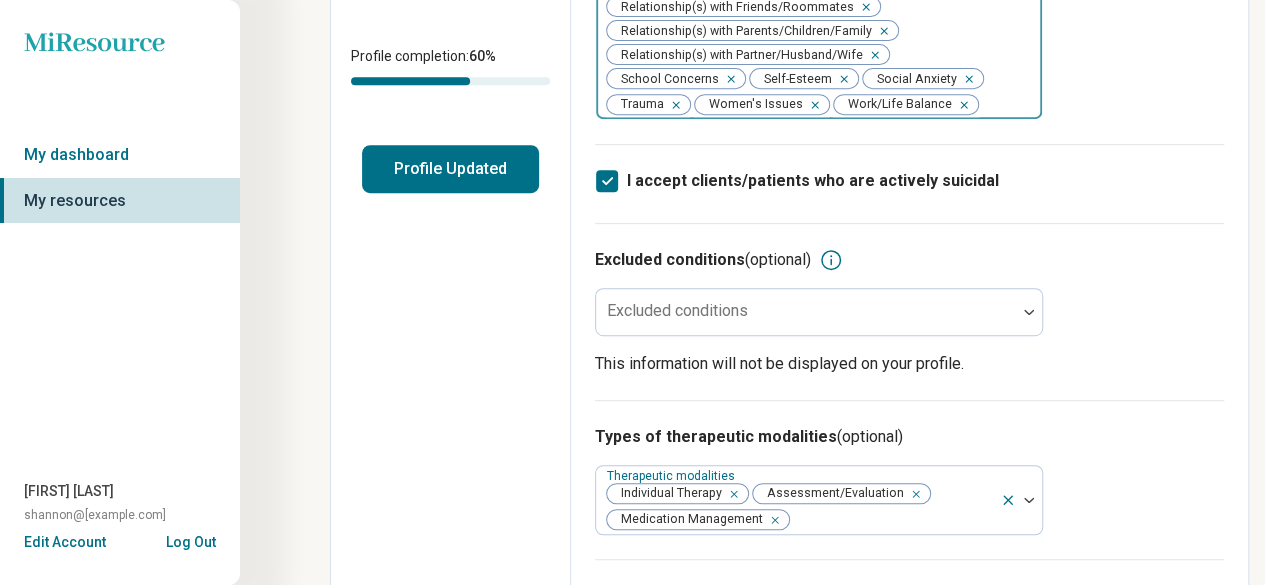 scroll, scrollTop: 500, scrollLeft: 0, axis: vertical 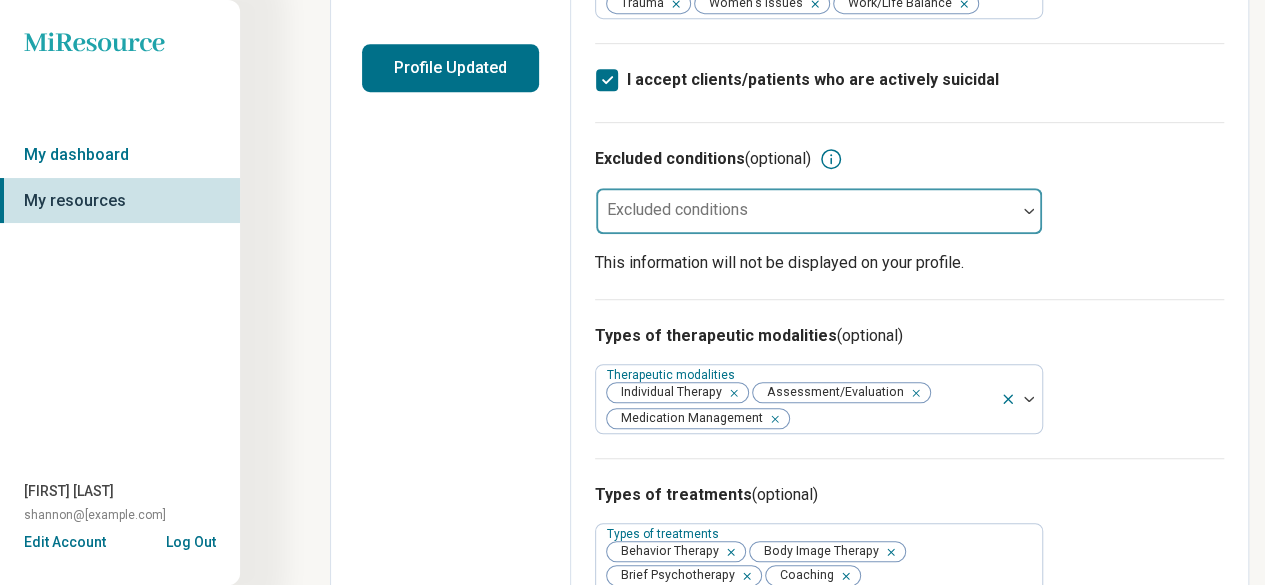 click on "Excluded conditions" at bounding box center (819, 211) 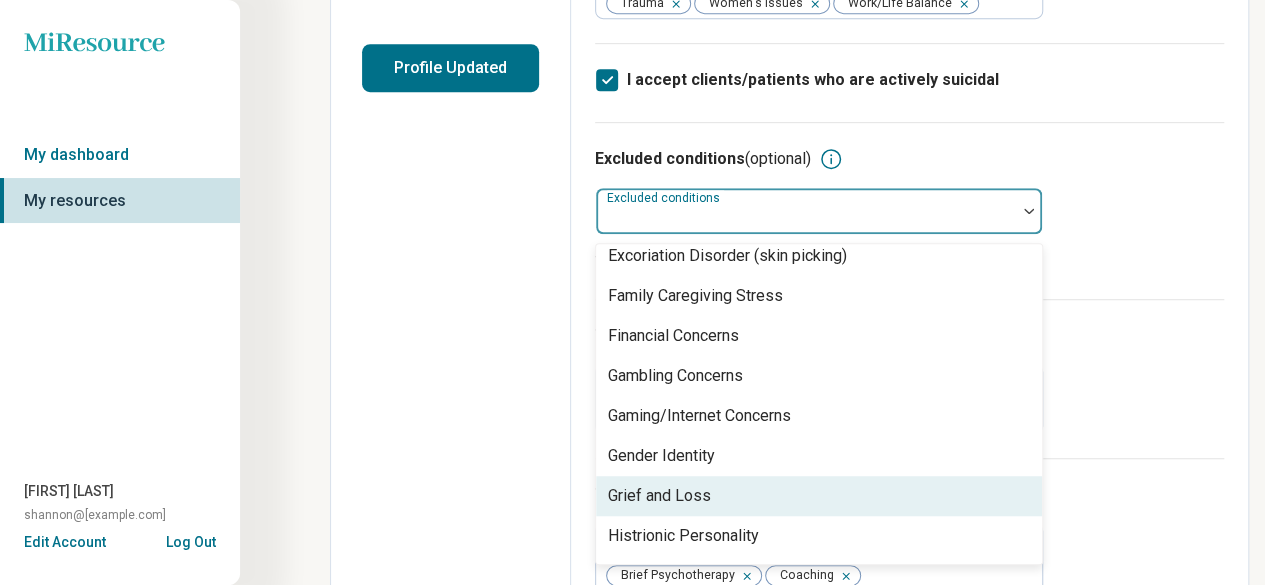 scroll, scrollTop: 900, scrollLeft: 0, axis: vertical 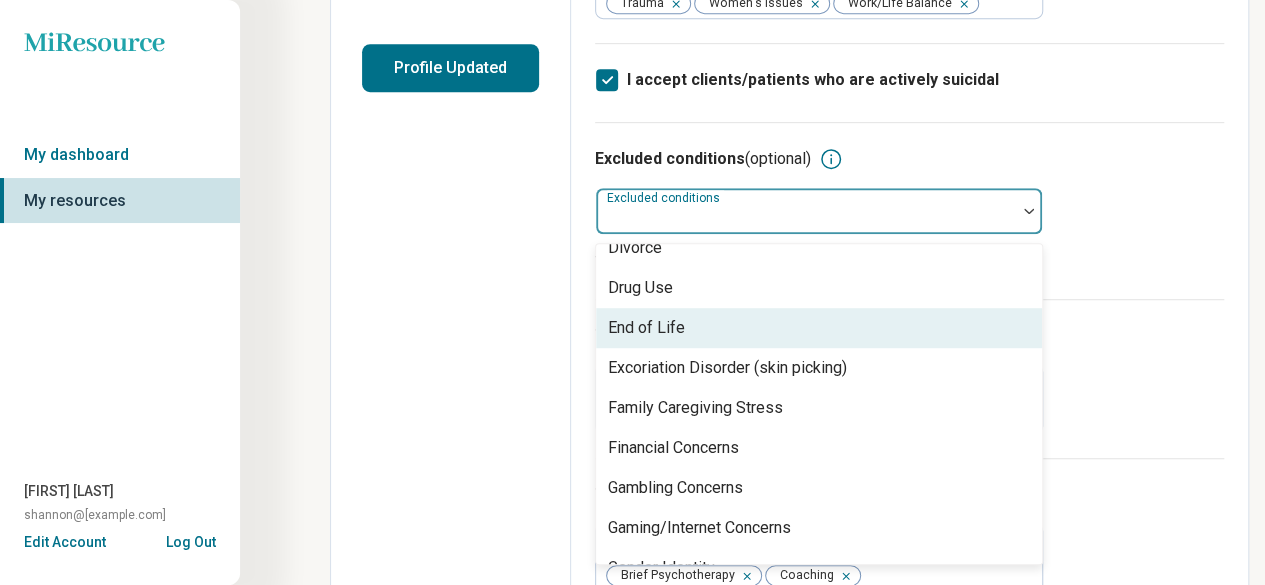 click on "End of Life" at bounding box center [819, 328] 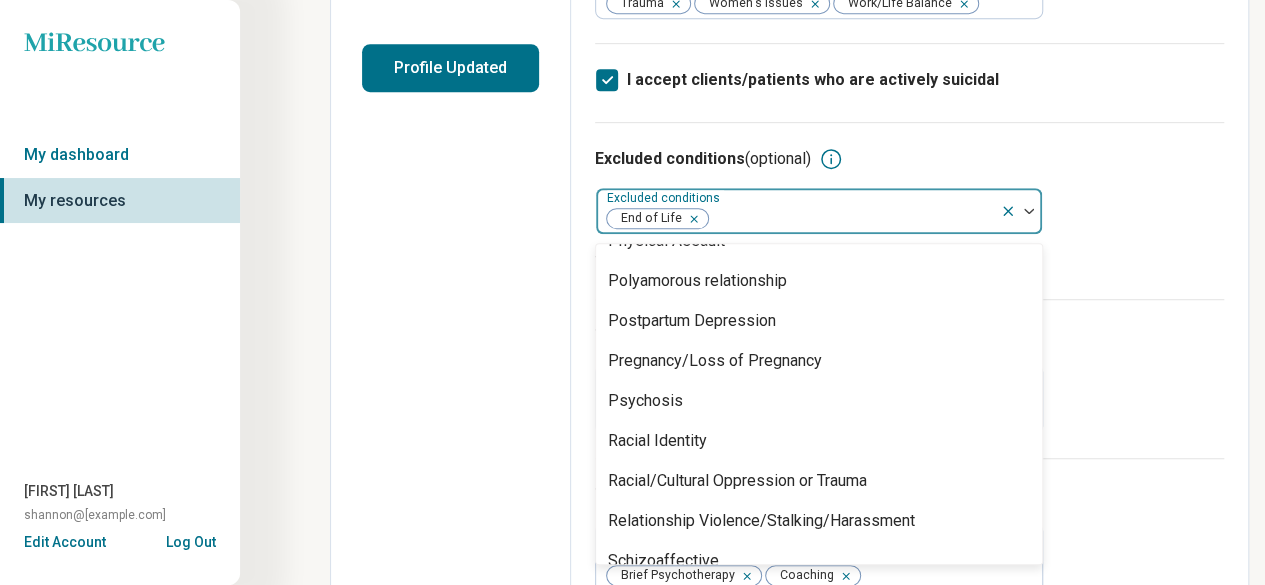scroll, scrollTop: 1928, scrollLeft: 0, axis: vertical 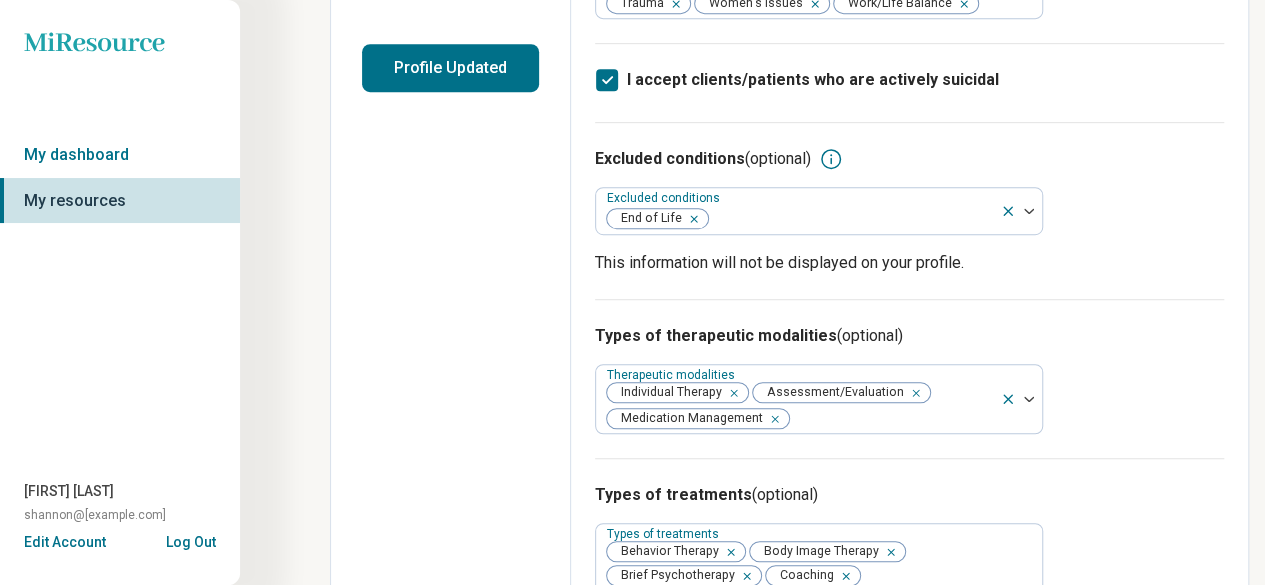 click on "Types of therapeutic modalities  (optional) Therapeutic modalities Individual Therapy Assessment/Evaluation Medication Management" at bounding box center [909, 378] 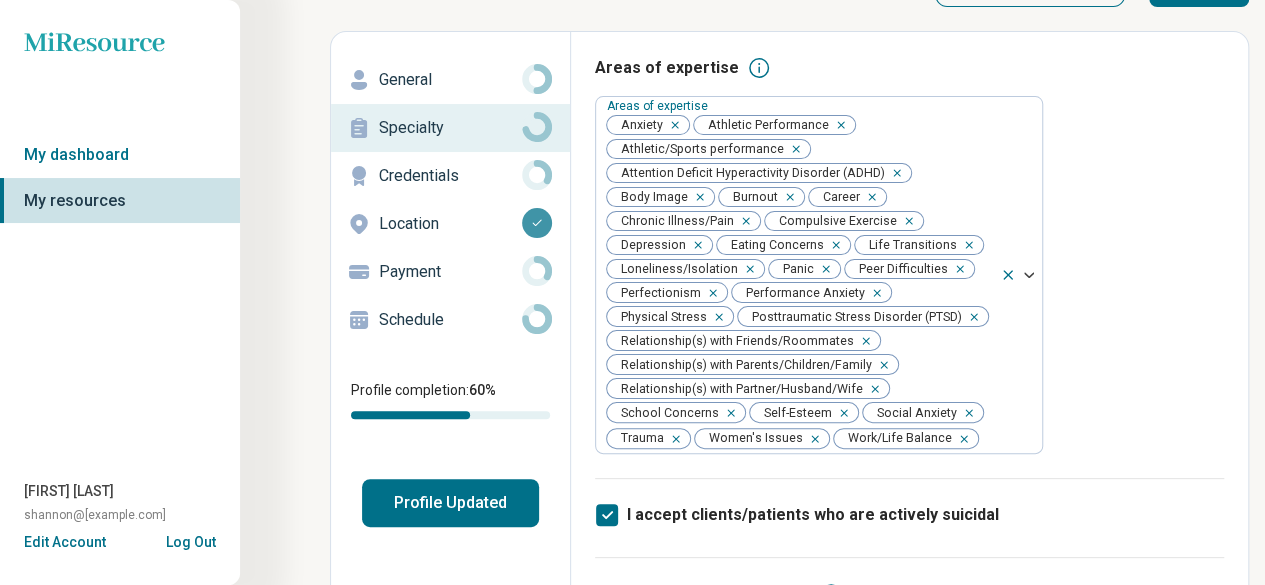 scroll, scrollTop: 0, scrollLeft: 0, axis: both 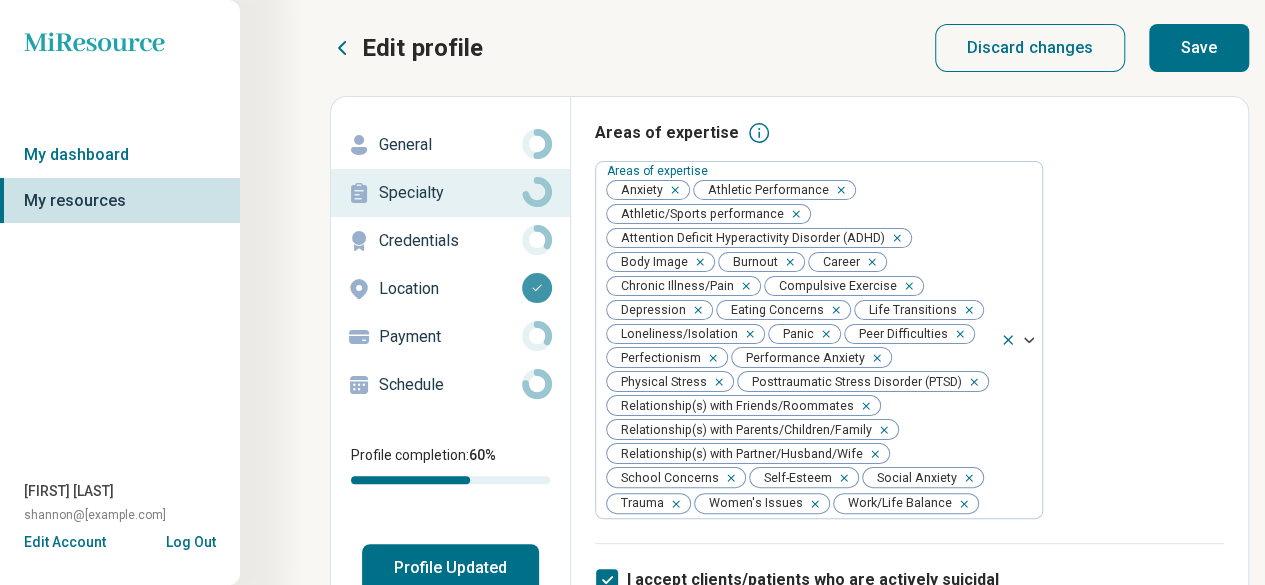 click on "Edit profile Discard changes Save Edit profile General Specialty Credentials Location Payment Schedule Profile completion:  60 % Profile Updated Specialty Areas of expertise Areas of expertise Anxiety Athletic Performance Athletic/Sports performance Attention Deficit Hyperactivity Disorder (ADHD) Body Image Burnout Career Chronic Illness/Pain Compulsive Exercise Depression Eating Concerns Life Transitions Loneliness/Isolation Panic Peer Difficulties Perfectionism Performance Anxiety Physical Stress Posttraumatic Stress Disorder (PTSD) Relationship(s) with Friends/Roommates Relationship(s) with Parents/Children/Family Relationship(s) with Partner/Husband/Wife School Concerns Self-Esteem Social Anxiety Trauma Women's Issues Work/Life Balance I accept clients/patients who are actively suicidal Excluded conditions  (optional) Excluded conditions End of Life This information will not be displayed on your profile. Types of therapeutic modalities  (optional) Therapeutic modalities Individual Therapy (optional)" at bounding box center (624, 1027) 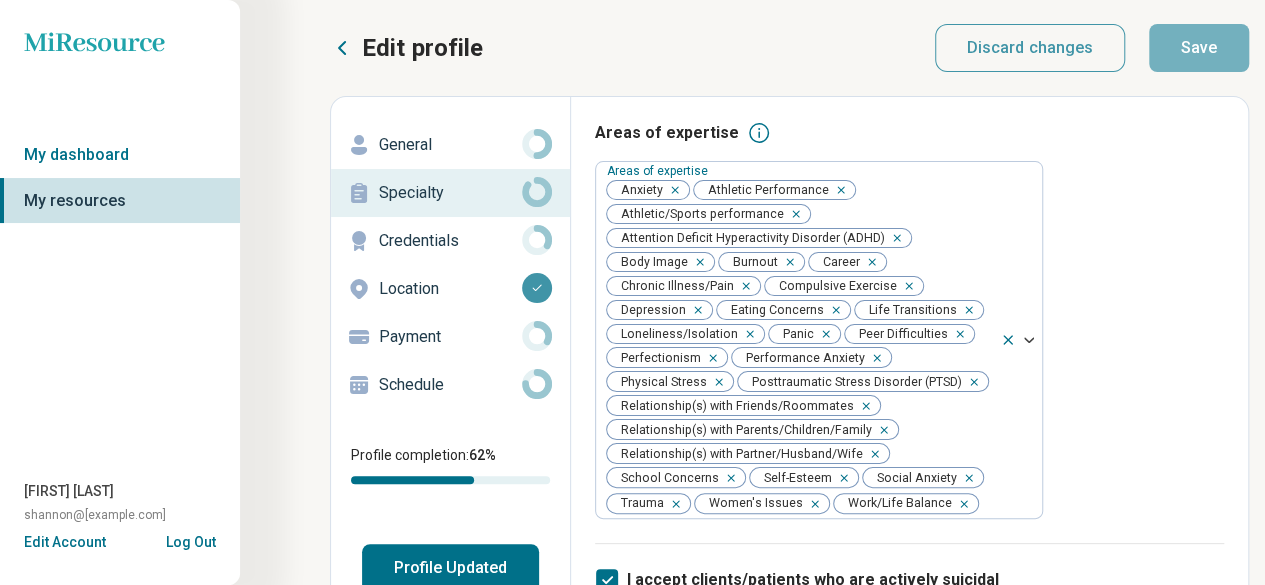 click on "Credentials" at bounding box center [450, 241] 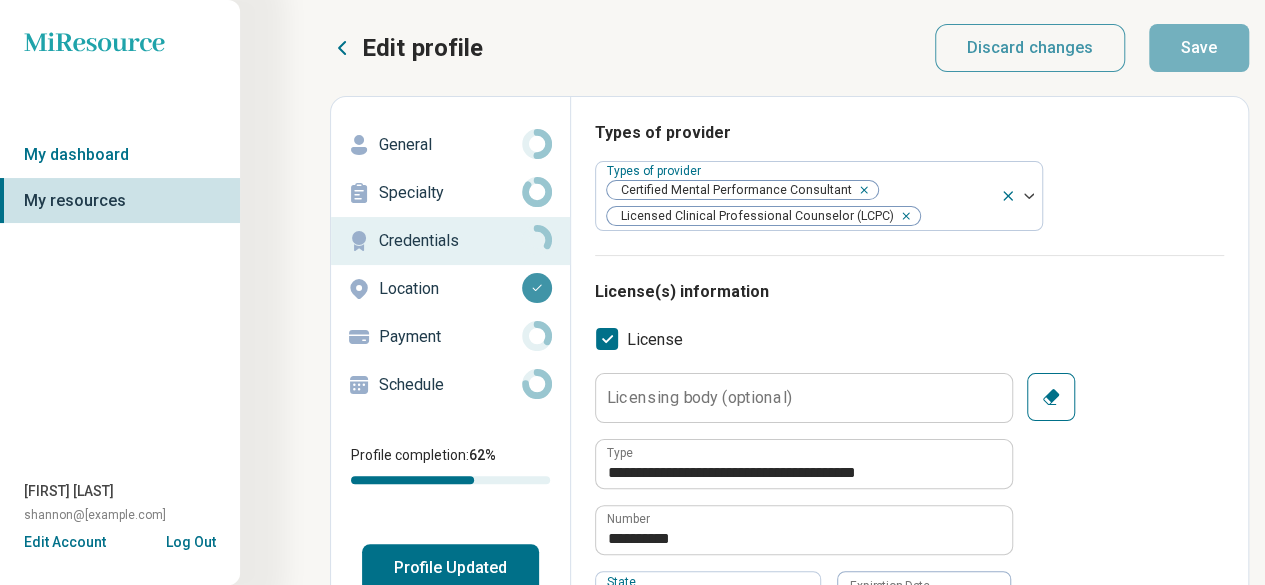 click on "Licensing body (optional)" at bounding box center [699, 397] 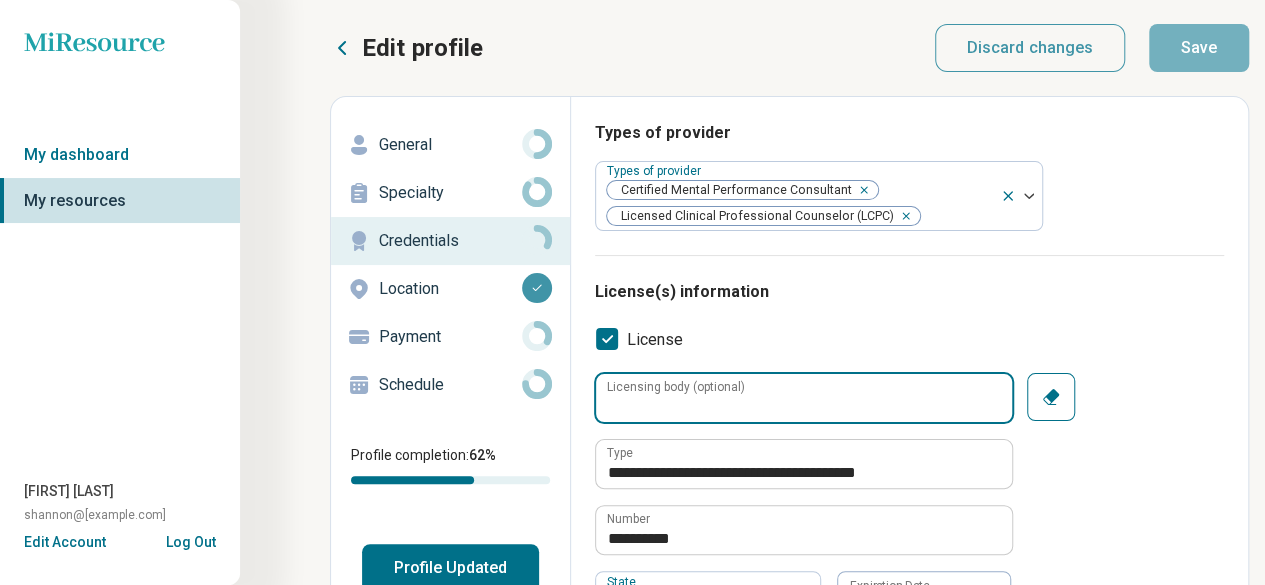 click on "Licensing body (optional)" at bounding box center (804, 398) 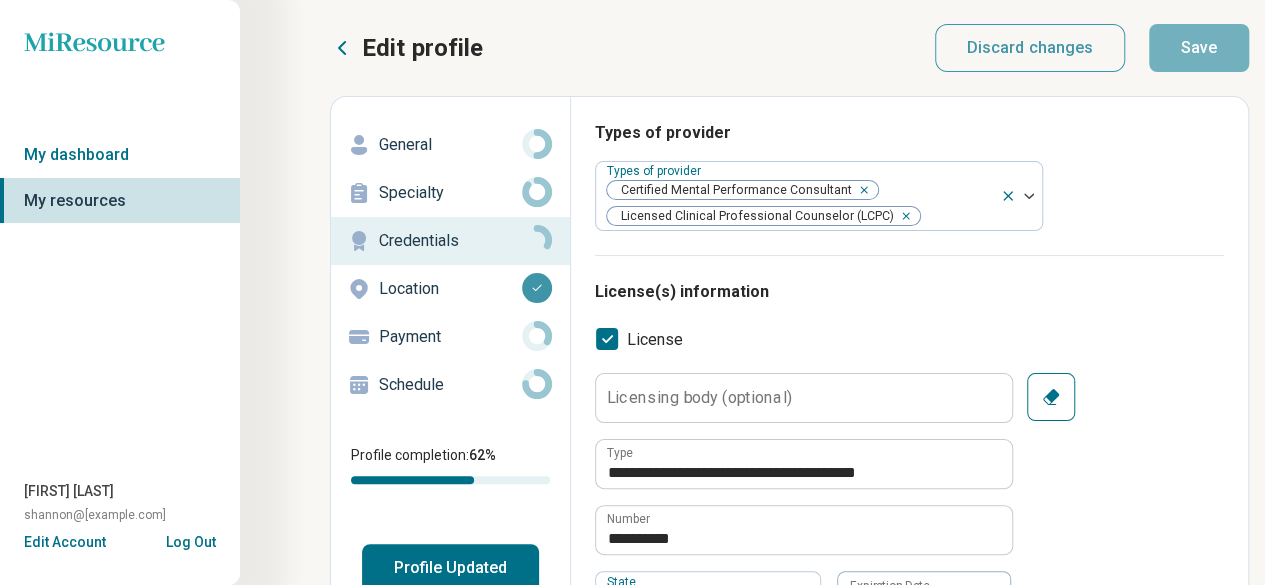 click 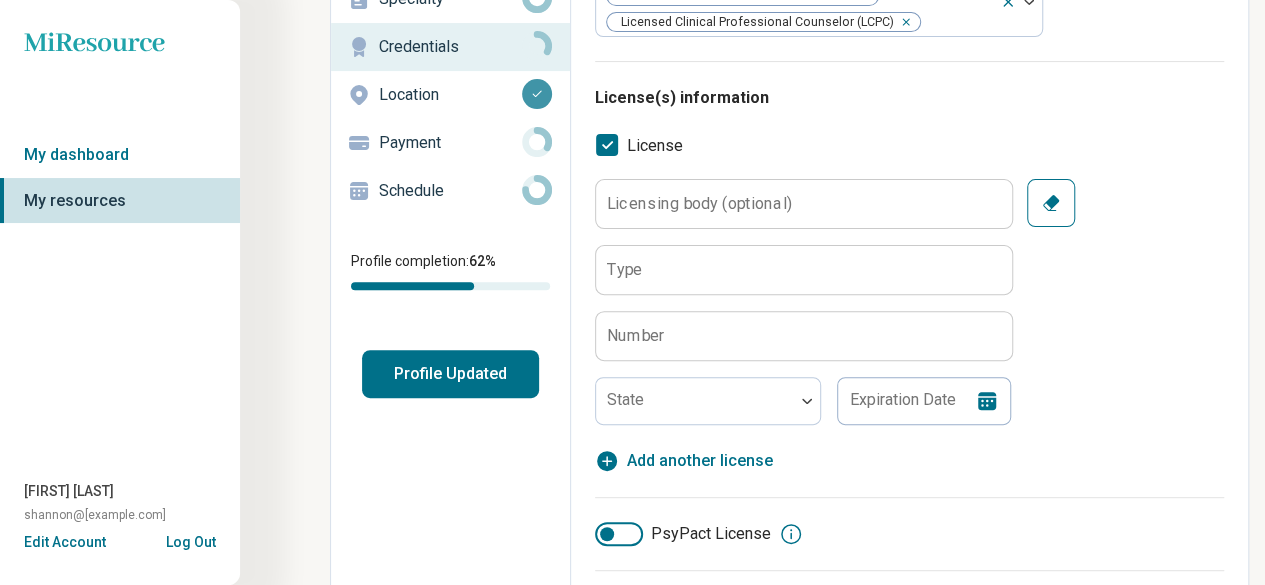 scroll, scrollTop: 100, scrollLeft: 0, axis: vertical 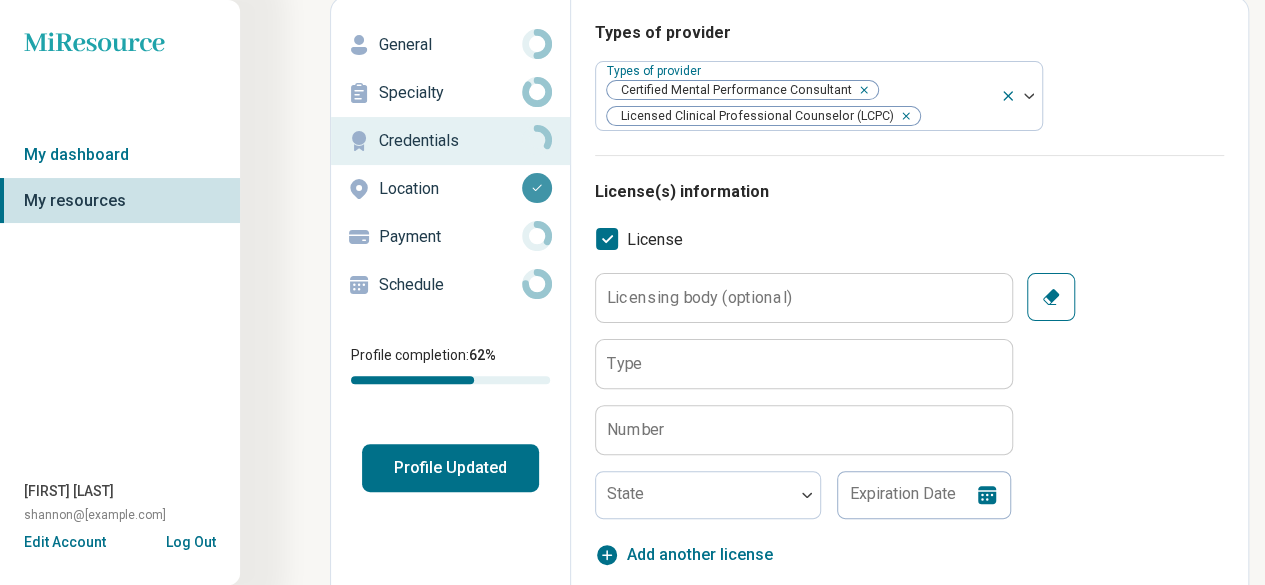 click on "Licensing body (optional)" at bounding box center [699, 297] 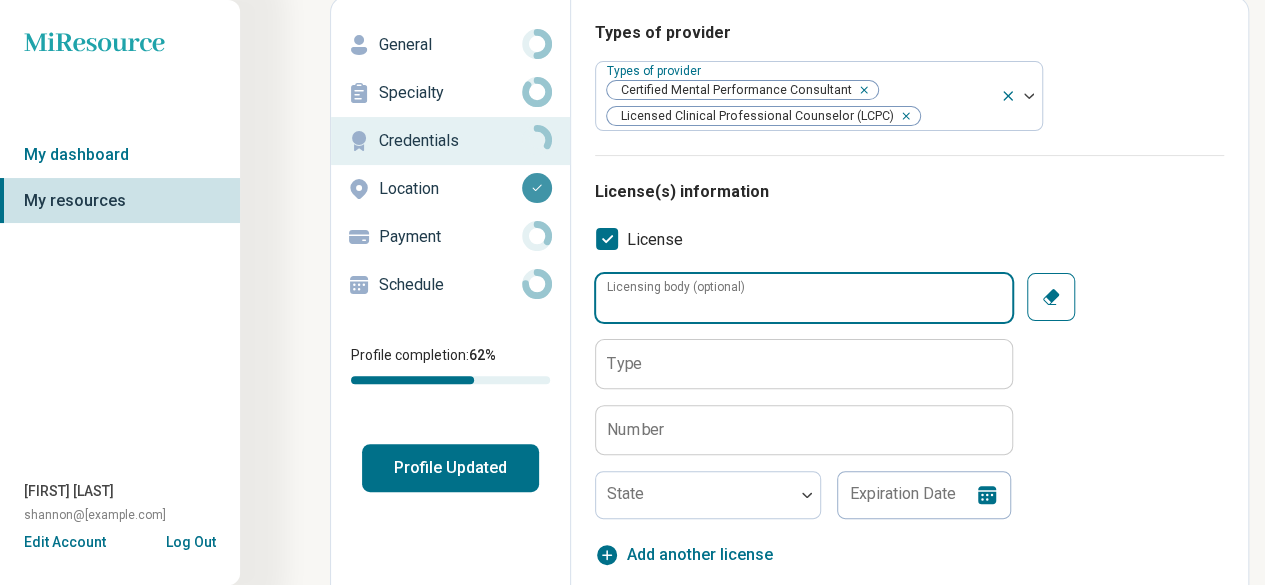 click on "Licensing body (optional)" at bounding box center [804, 298] 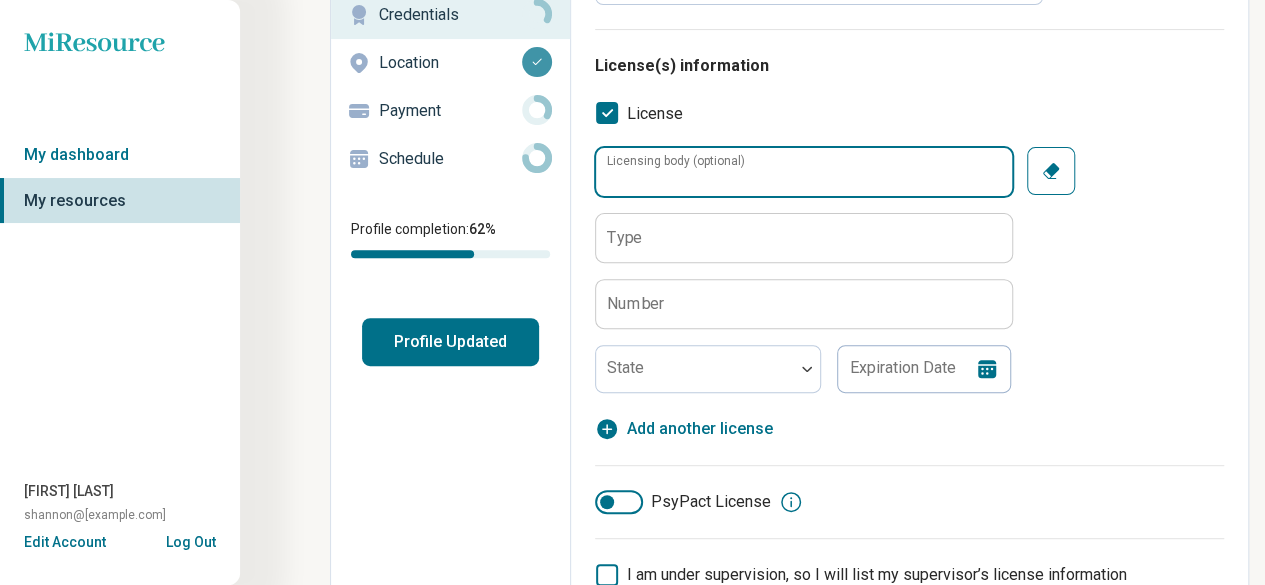 scroll, scrollTop: 0, scrollLeft: 0, axis: both 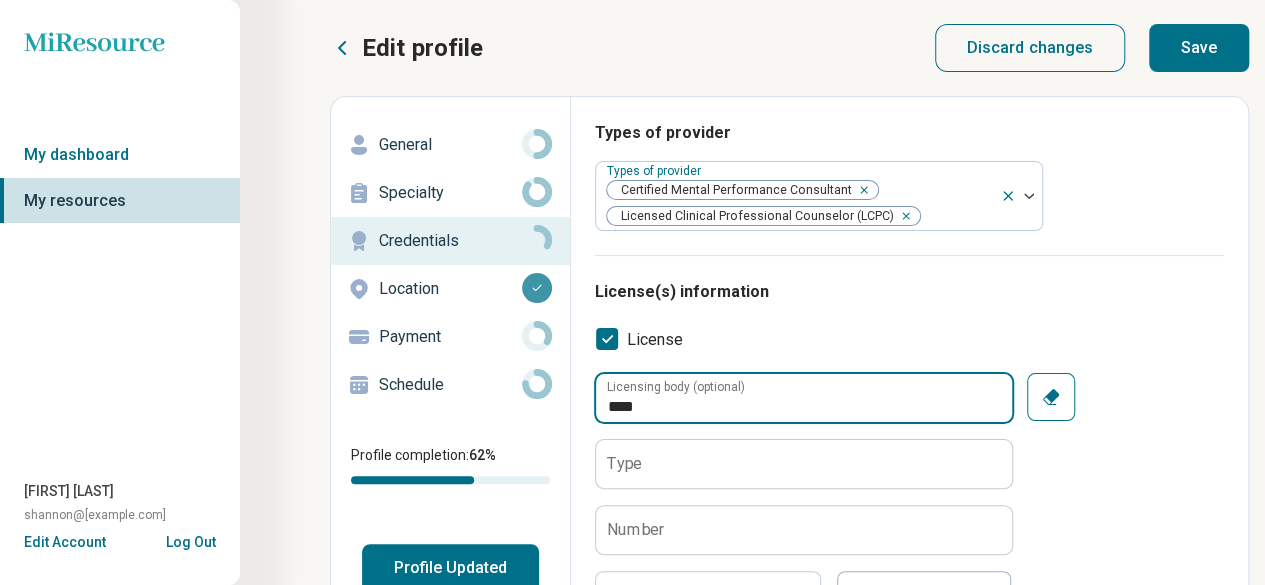 type on "****" 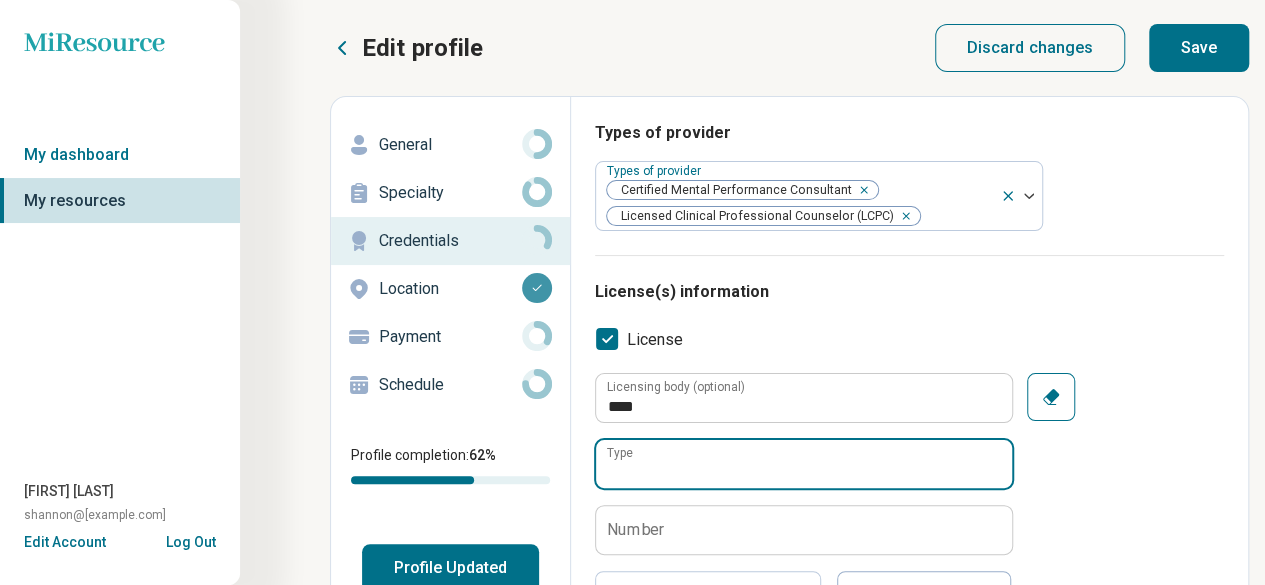 click on "Type" at bounding box center [804, 464] 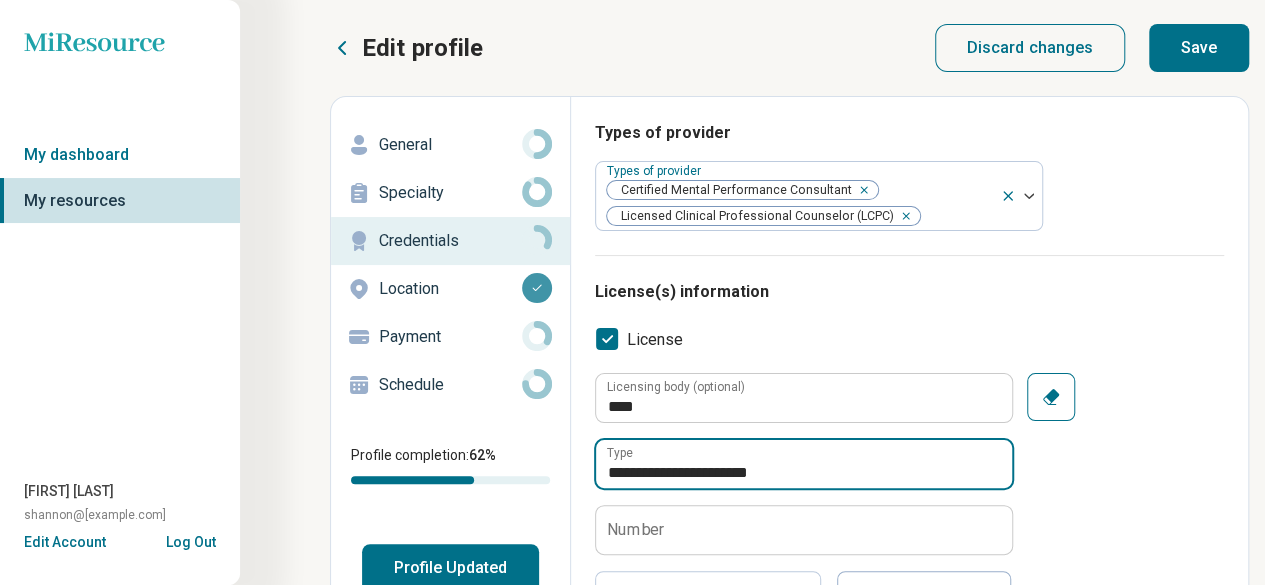 type on "**********" 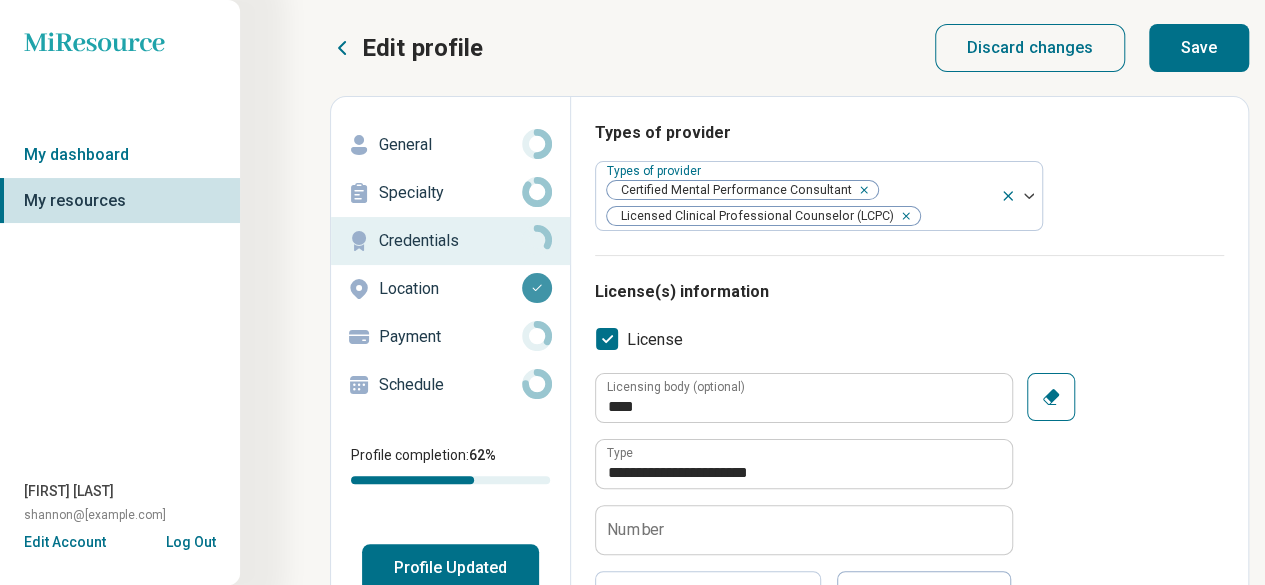 click on "Number" at bounding box center [636, 529] 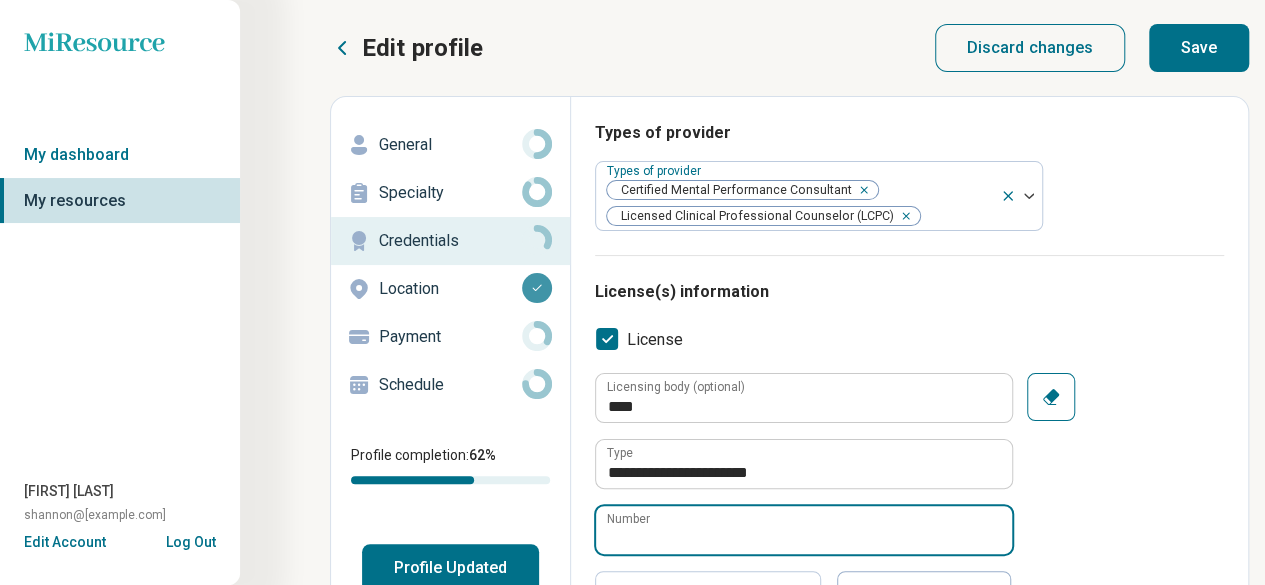 click on "Number" at bounding box center [804, 530] 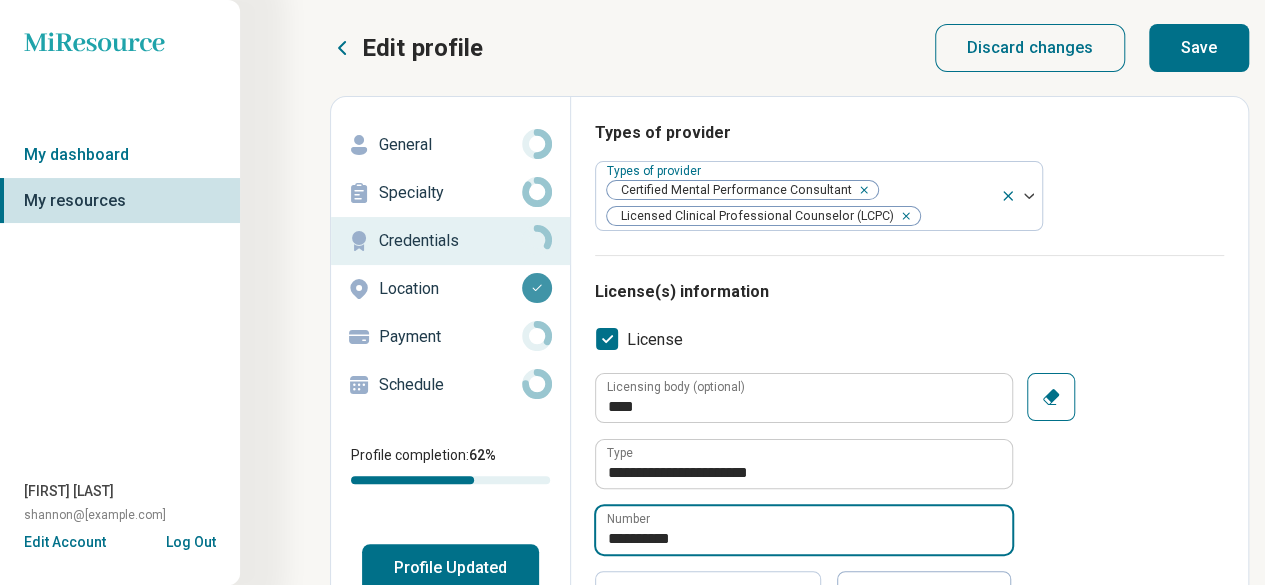 type on "**********" 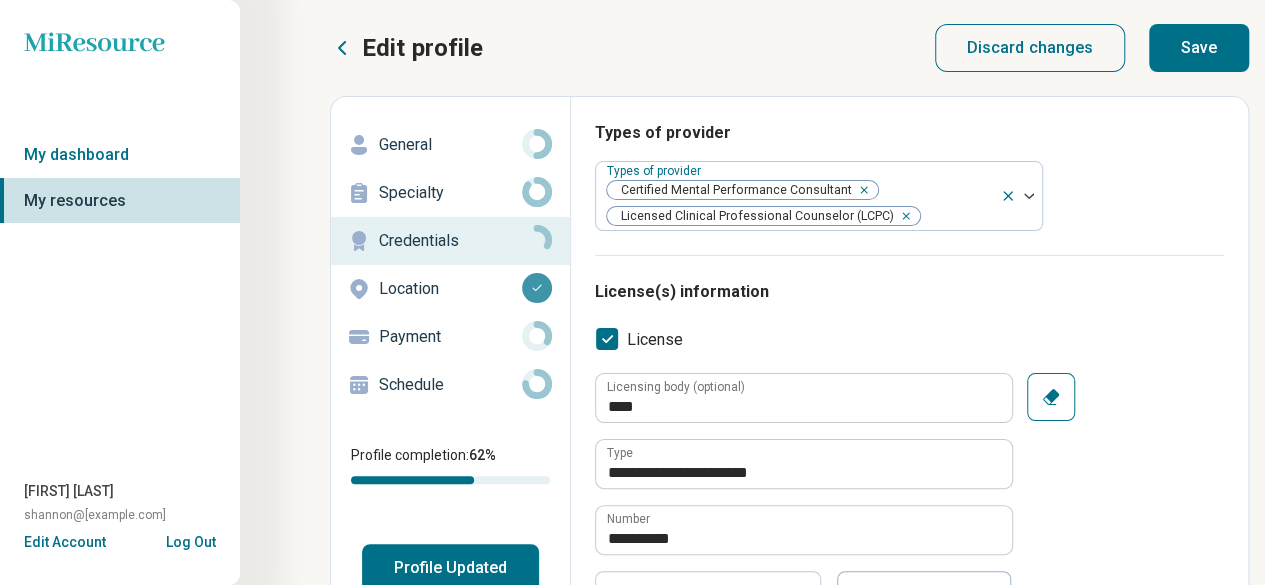 click on "**********" at bounding box center [909, 496] 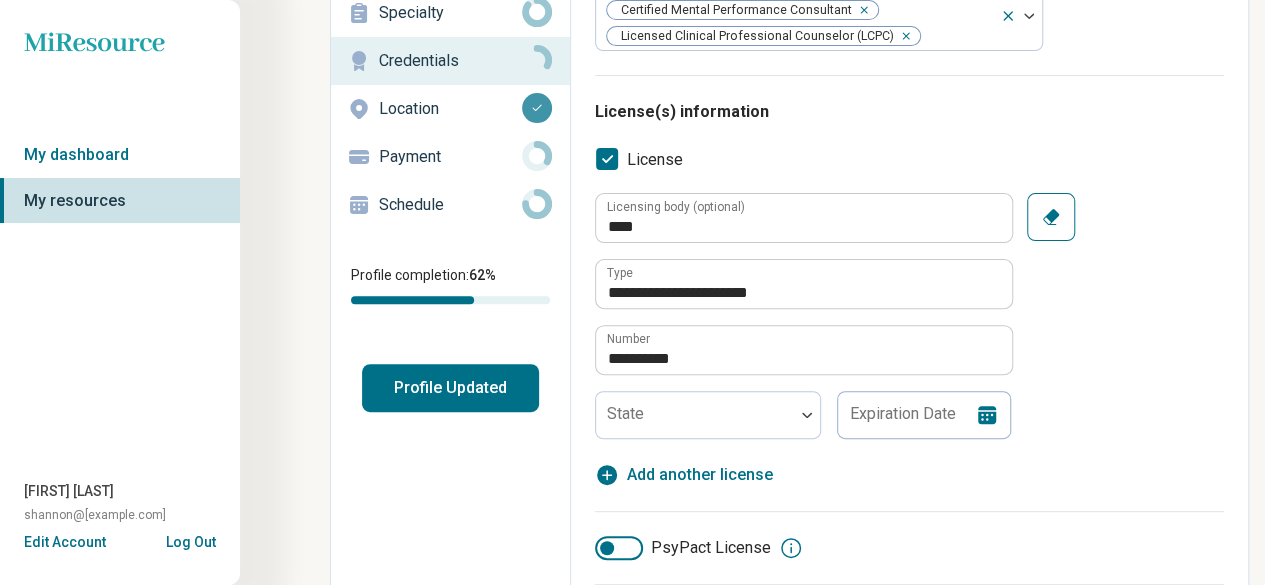 scroll, scrollTop: 200, scrollLeft: 0, axis: vertical 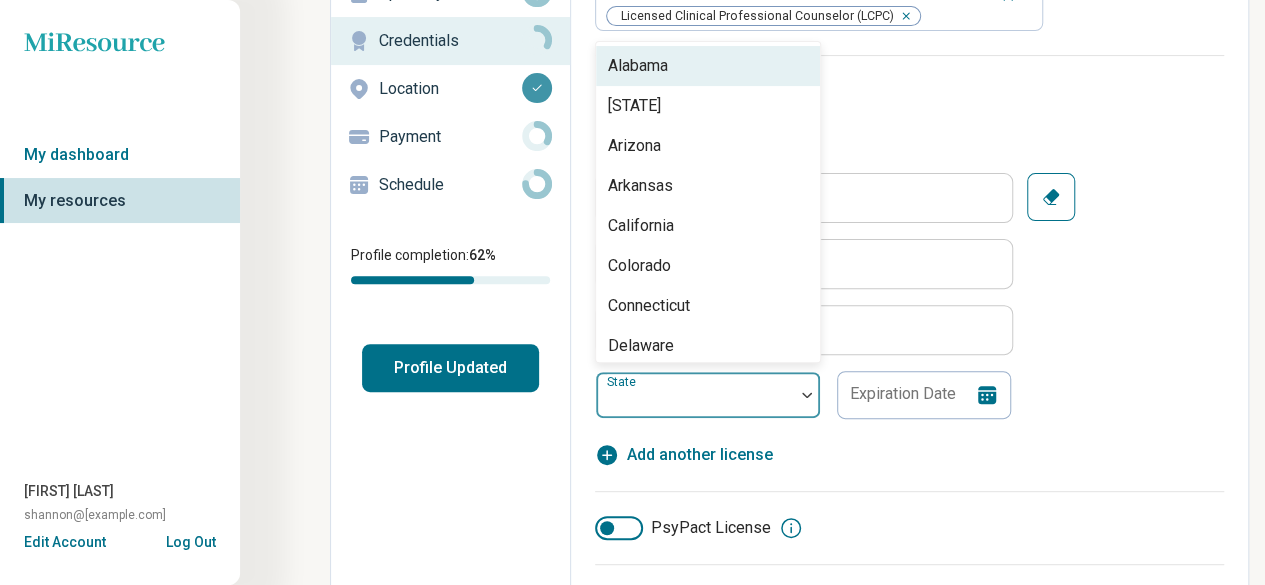 click at bounding box center (695, 403) 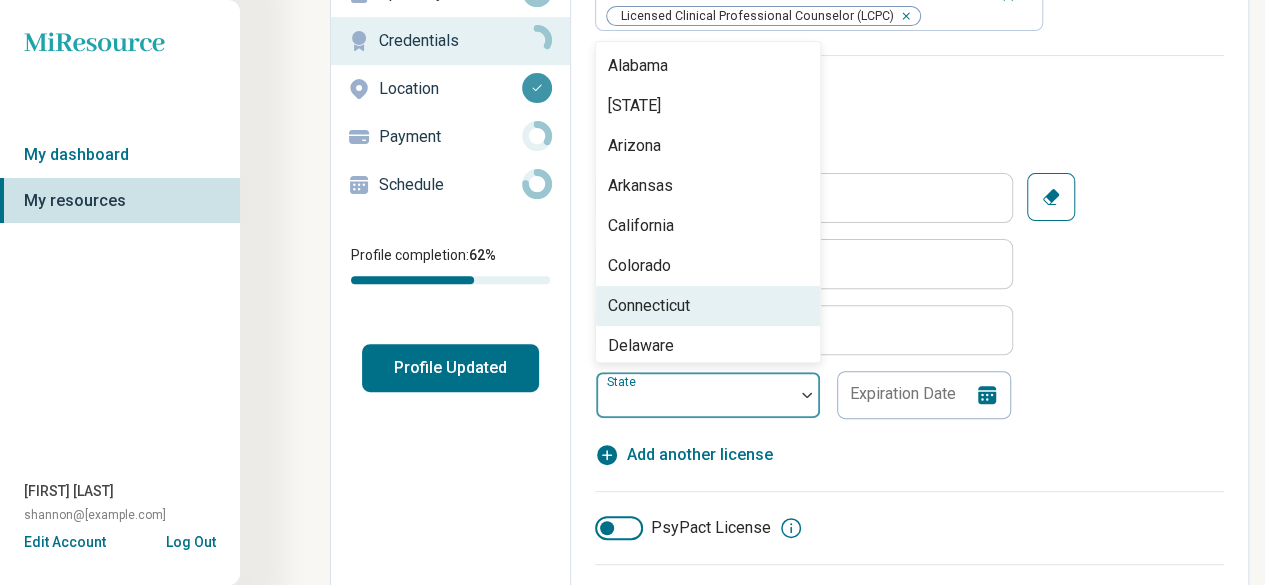 scroll, scrollTop: 300, scrollLeft: 0, axis: vertical 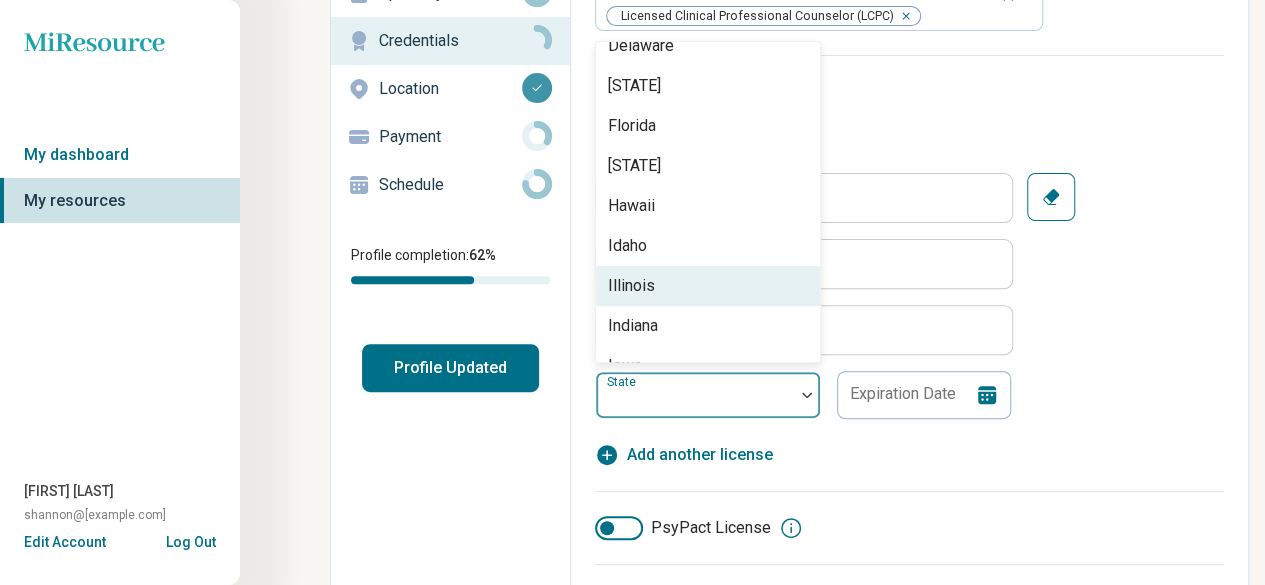 click on "Illinois" at bounding box center (708, 286) 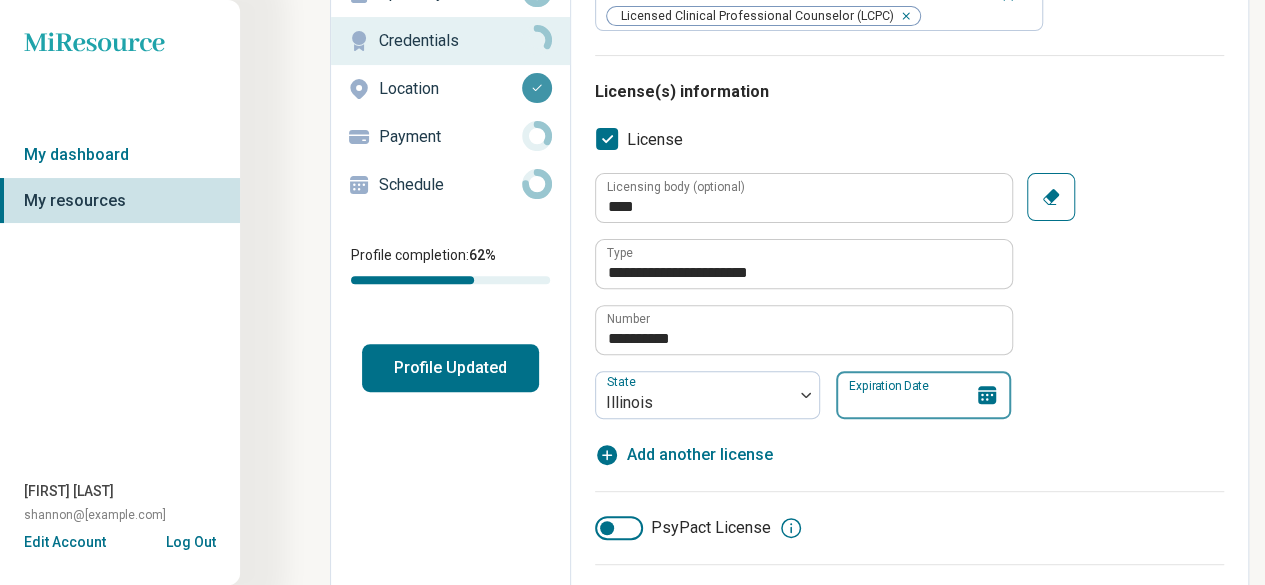 click on "Expiration Date" at bounding box center [923, 395] 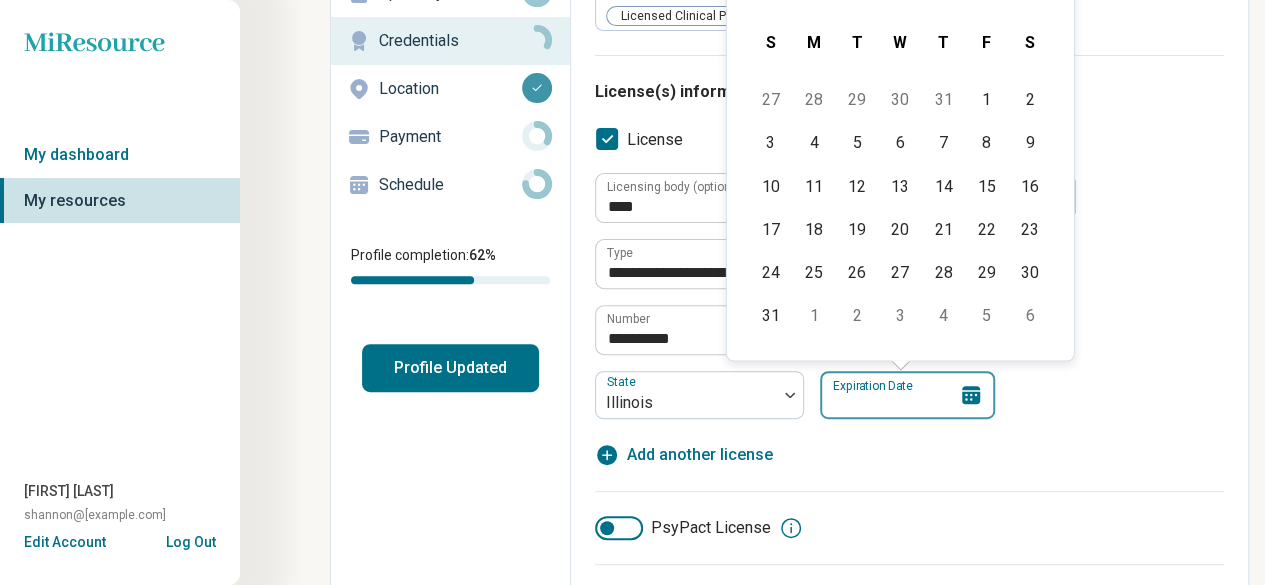 type on "**********" 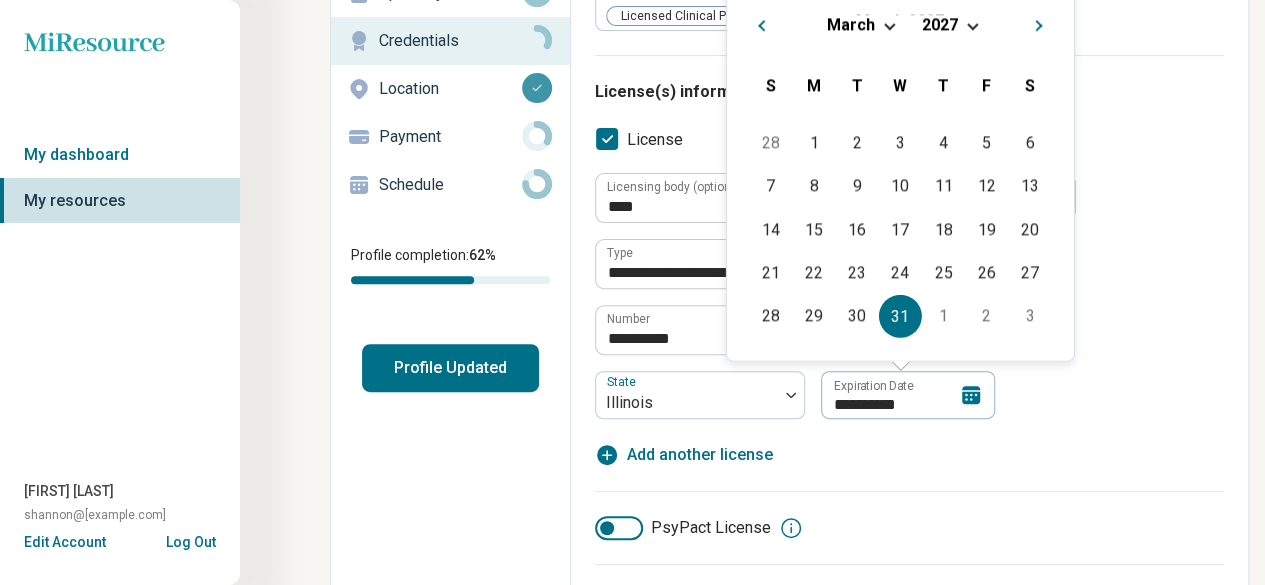 click on "**********" at bounding box center [909, 320] 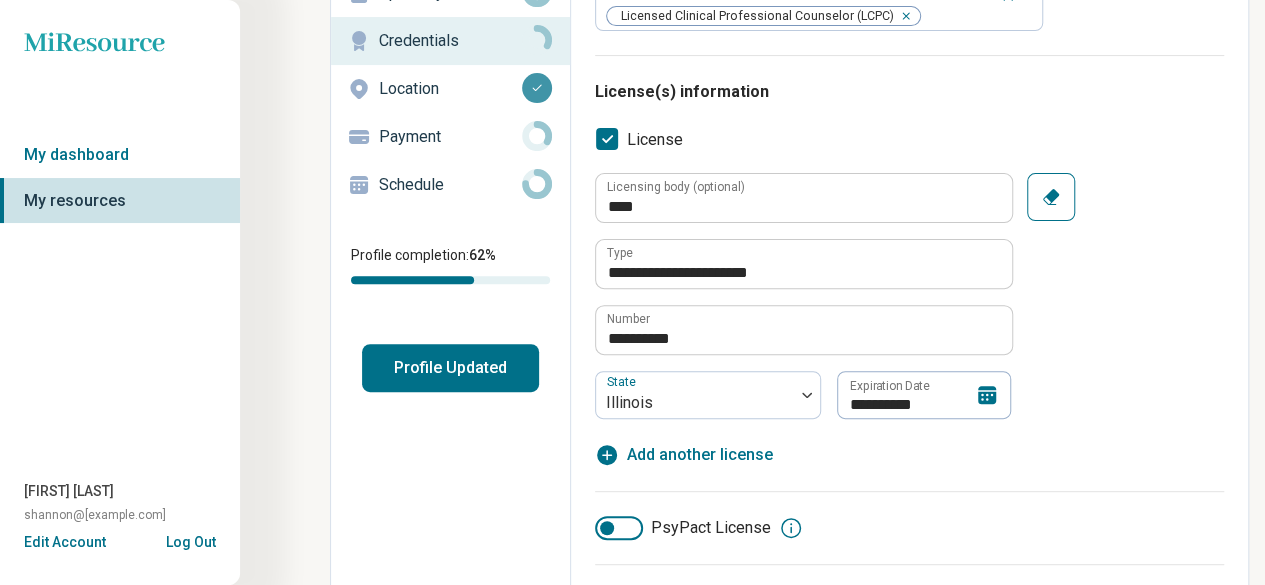 click on "**********" at bounding box center (909, 320) 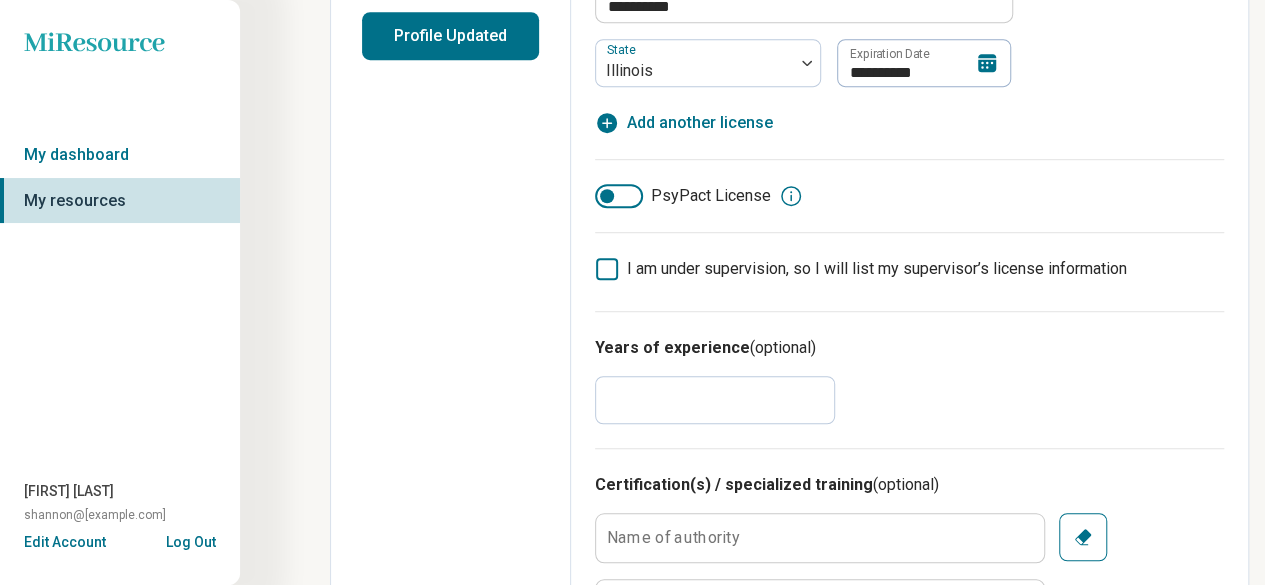 scroll, scrollTop: 600, scrollLeft: 0, axis: vertical 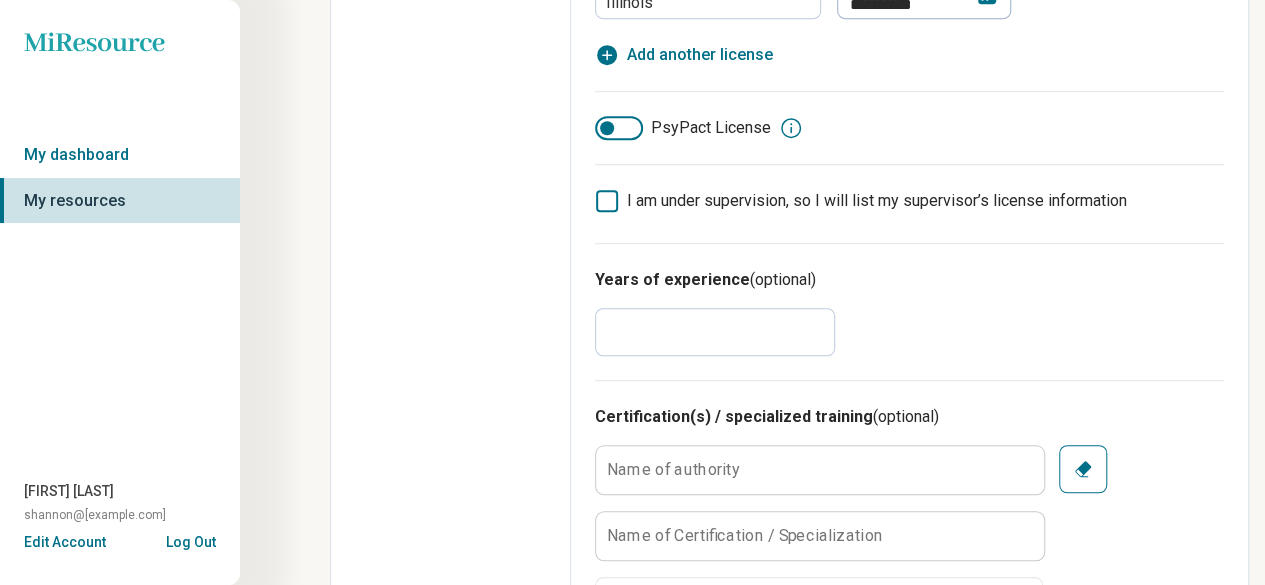 click on "*" at bounding box center [715, 332] 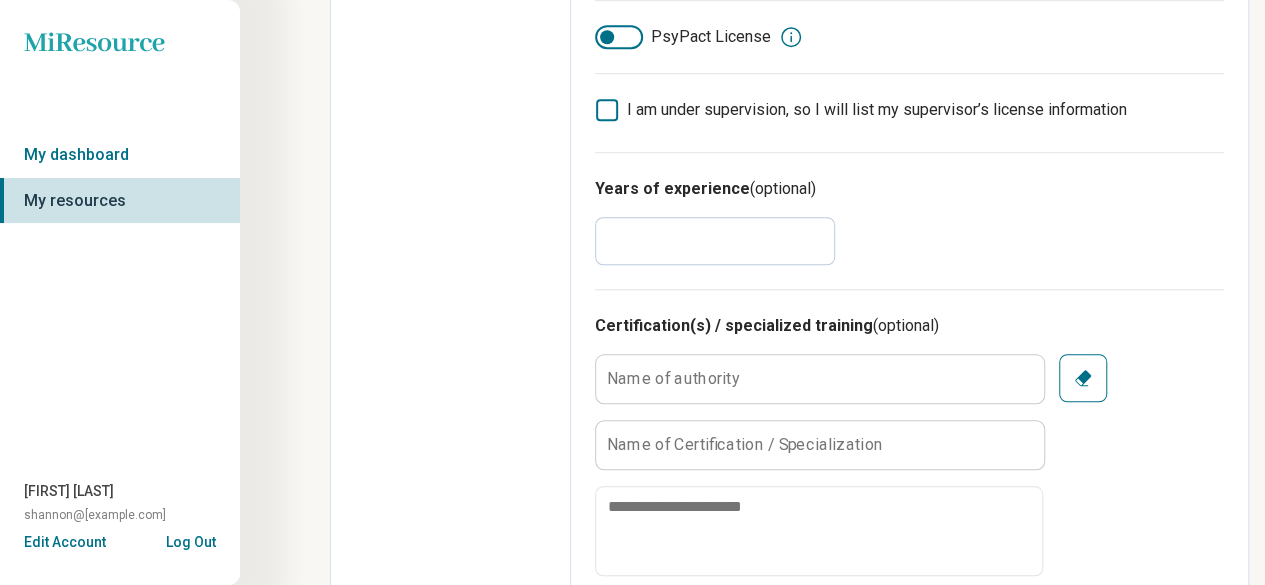 scroll, scrollTop: 800, scrollLeft: 0, axis: vertical 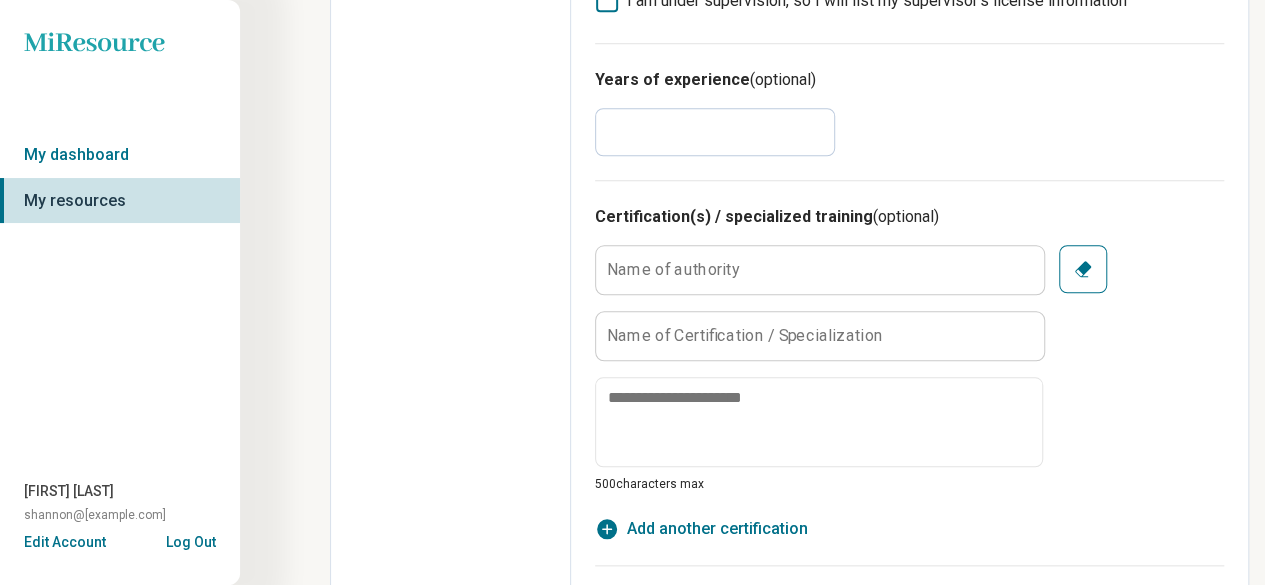 click on "Name of authority" at bounding box center (673, 269) 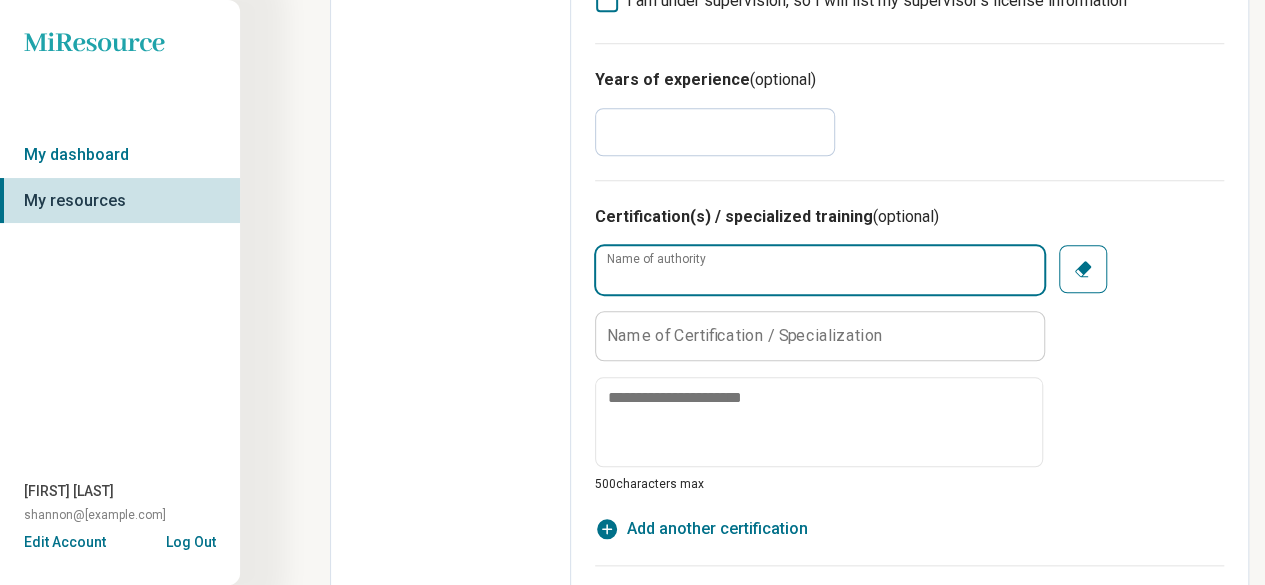 click on "Name of authority" at bounding box center [820, 270] 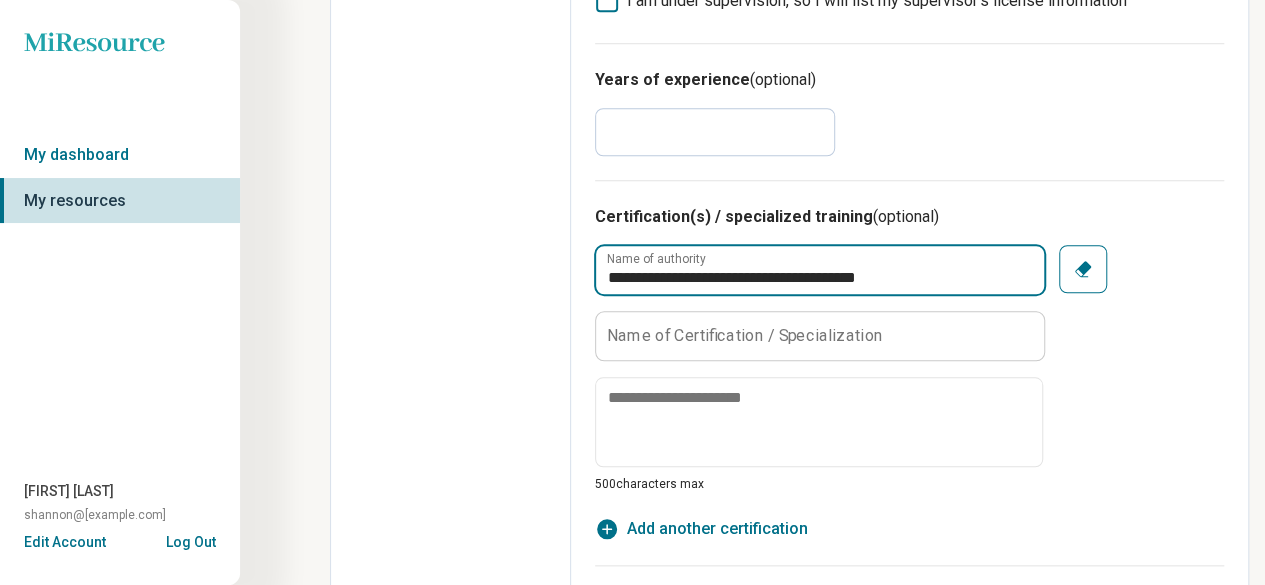 type on "**********" 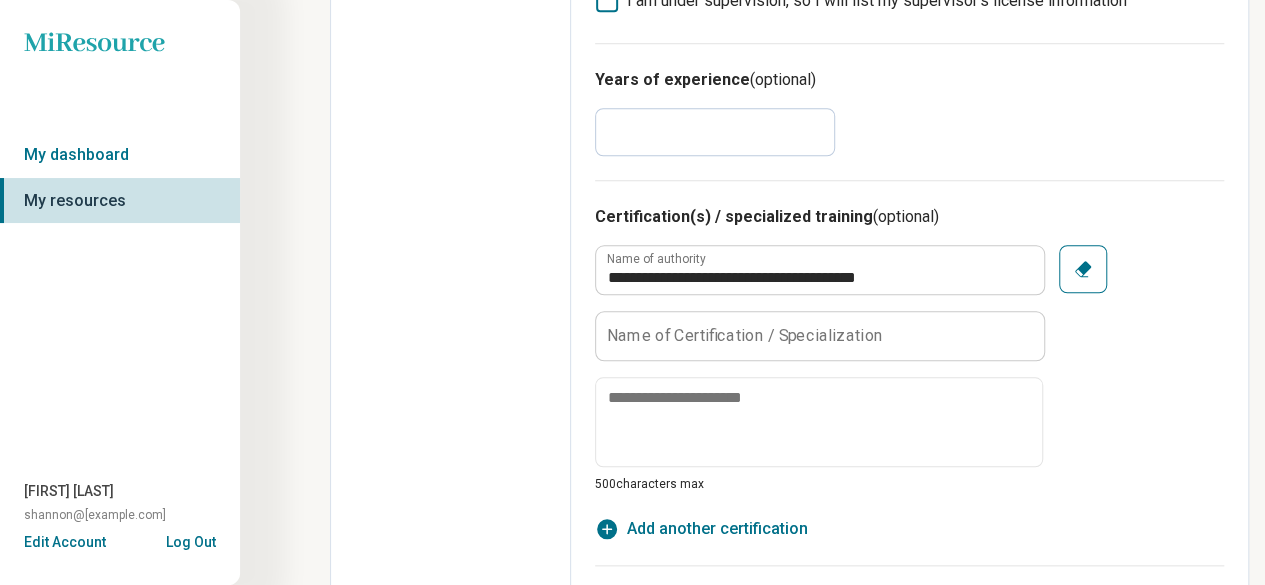 click on "Name of Certification / Specialization" at bounding box center [745, 335] 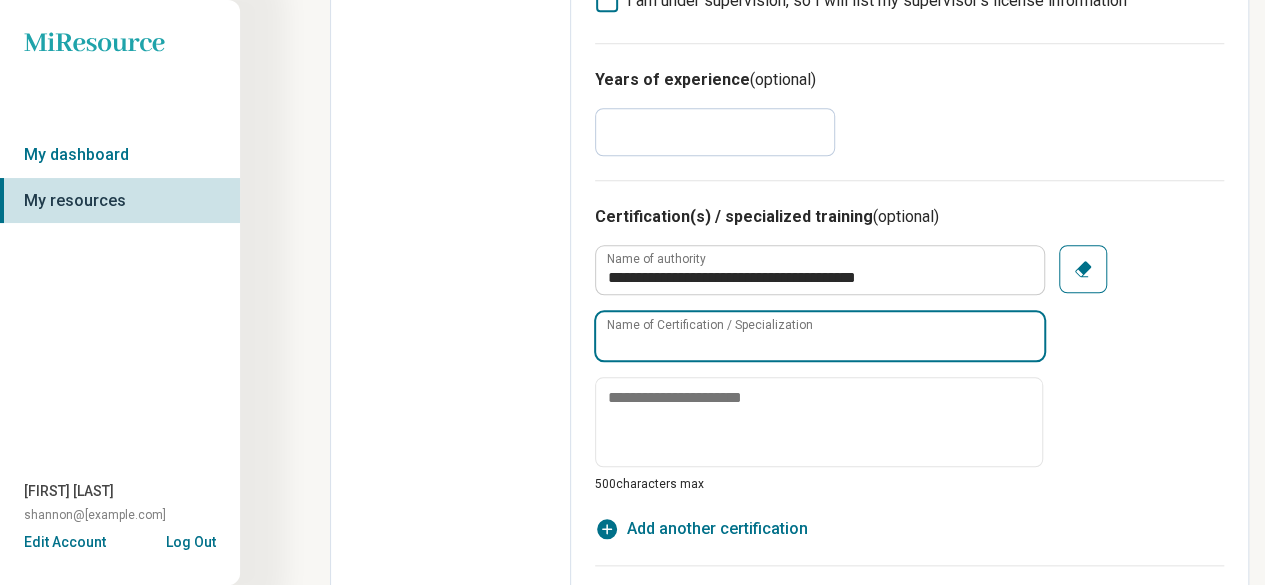 click on "Name of Certification / Specialization" at bounding box center [820, 336] 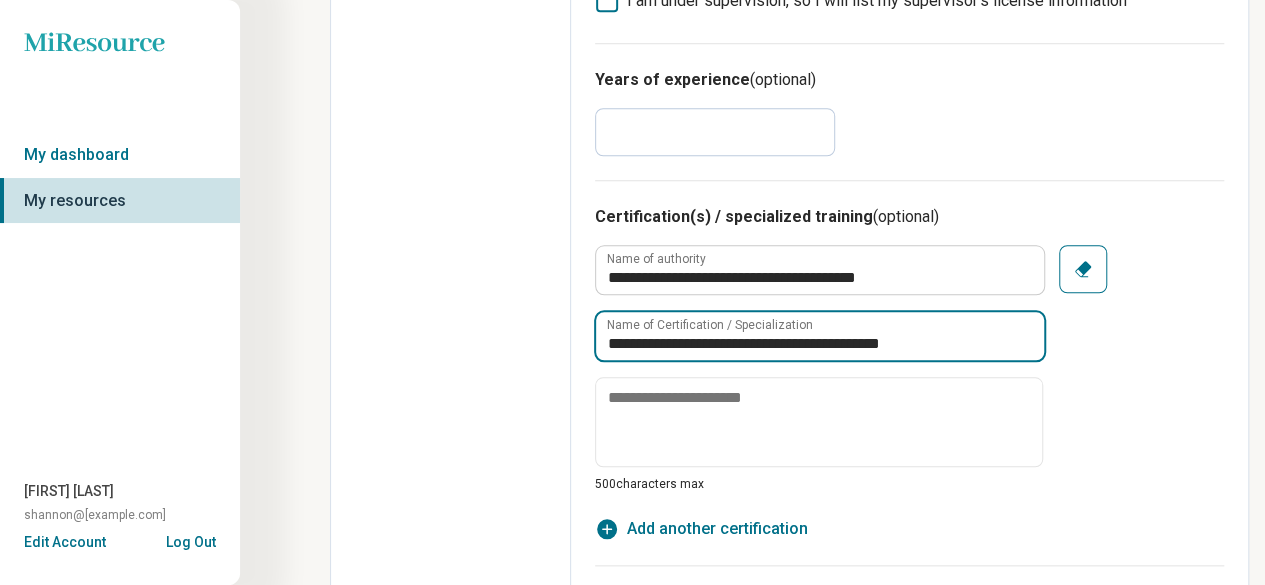 click on "**********" at bounding box center [820, 336] 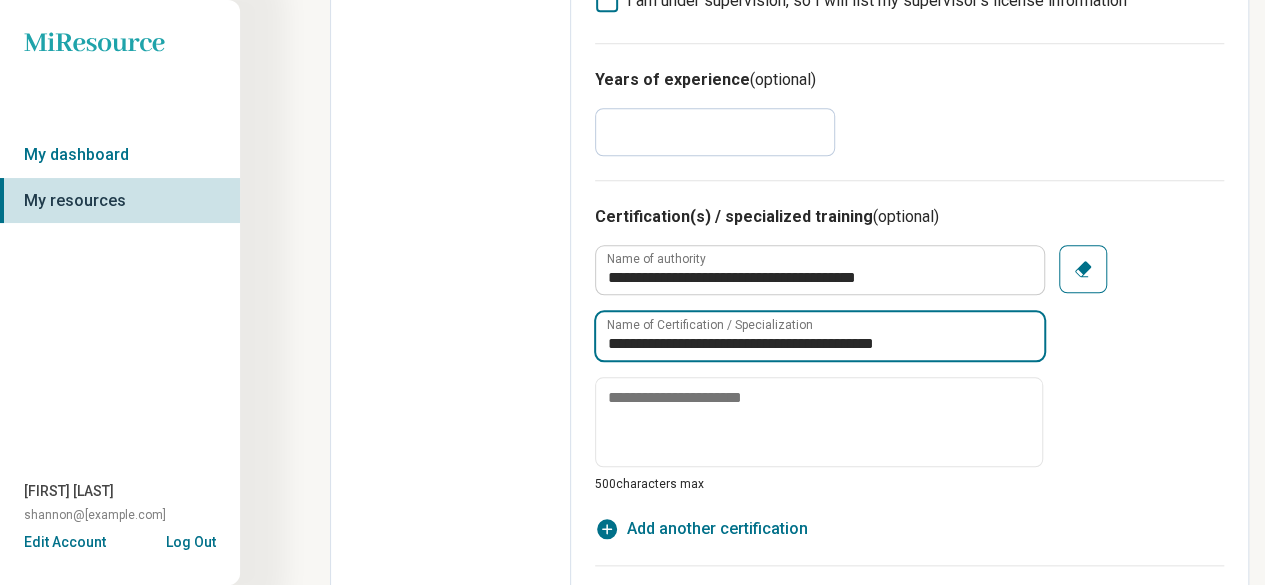 click on "**********" at bounding box center [820, 336] 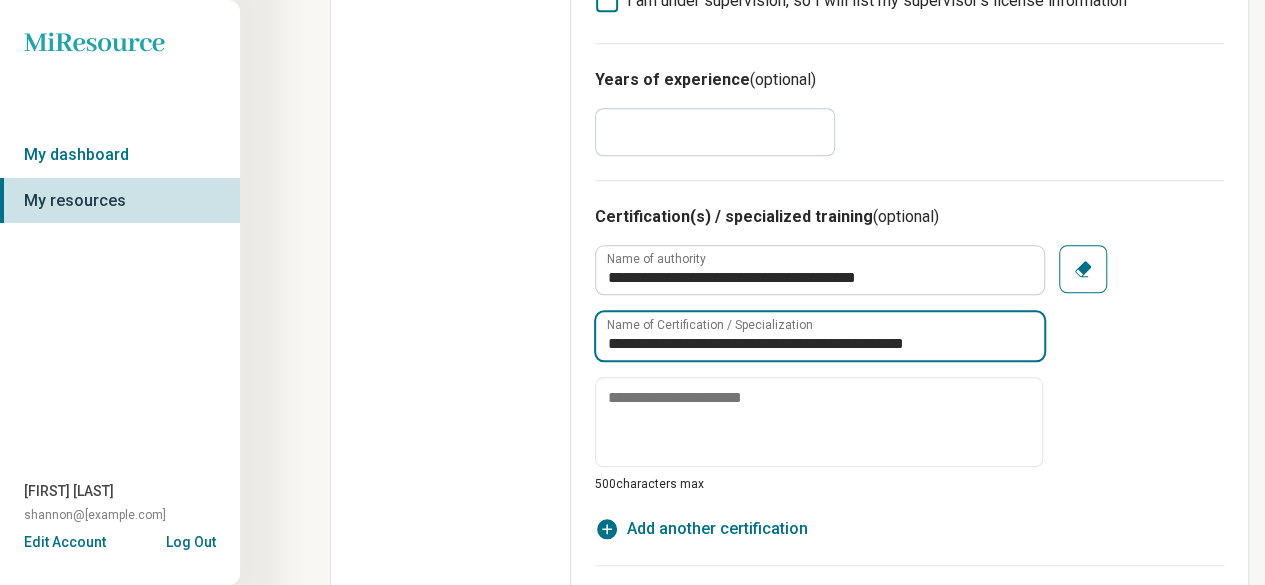 click on "**********" at bounding box center [820, 336] 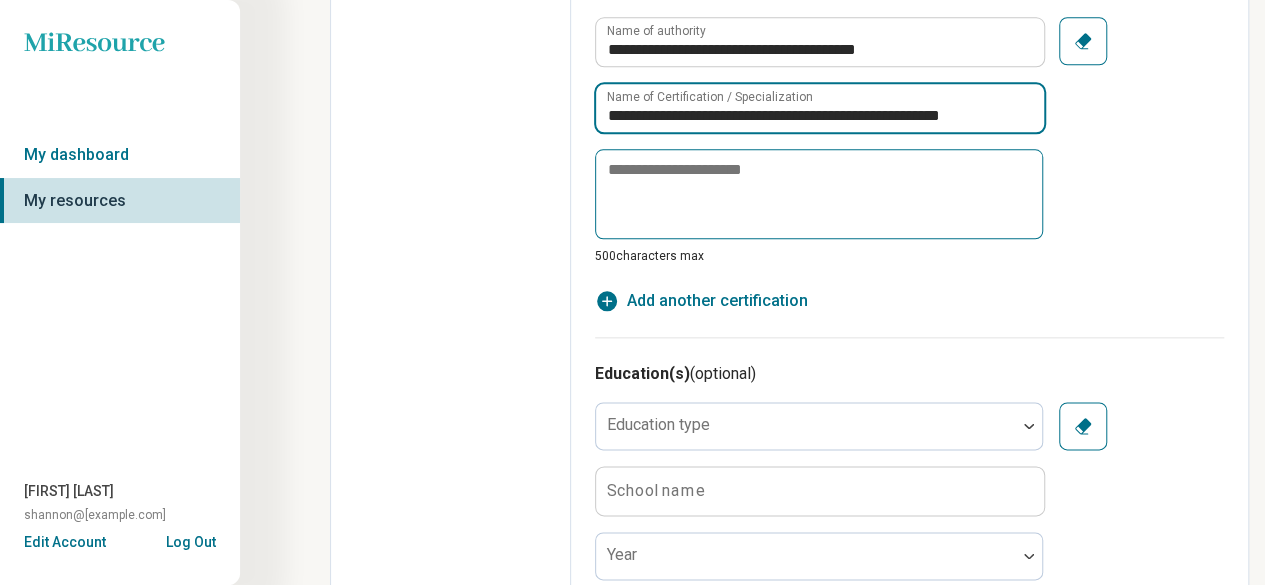 scroll, scrollTop: 1100, scrollLeft: 0, axis: vertical 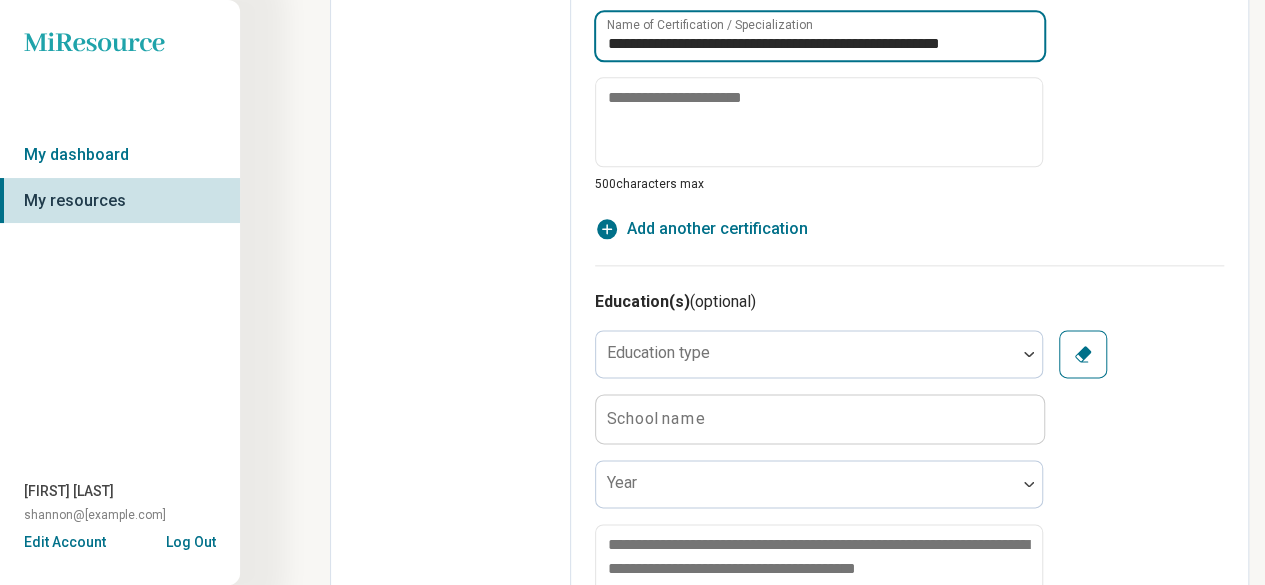 type on "**********" 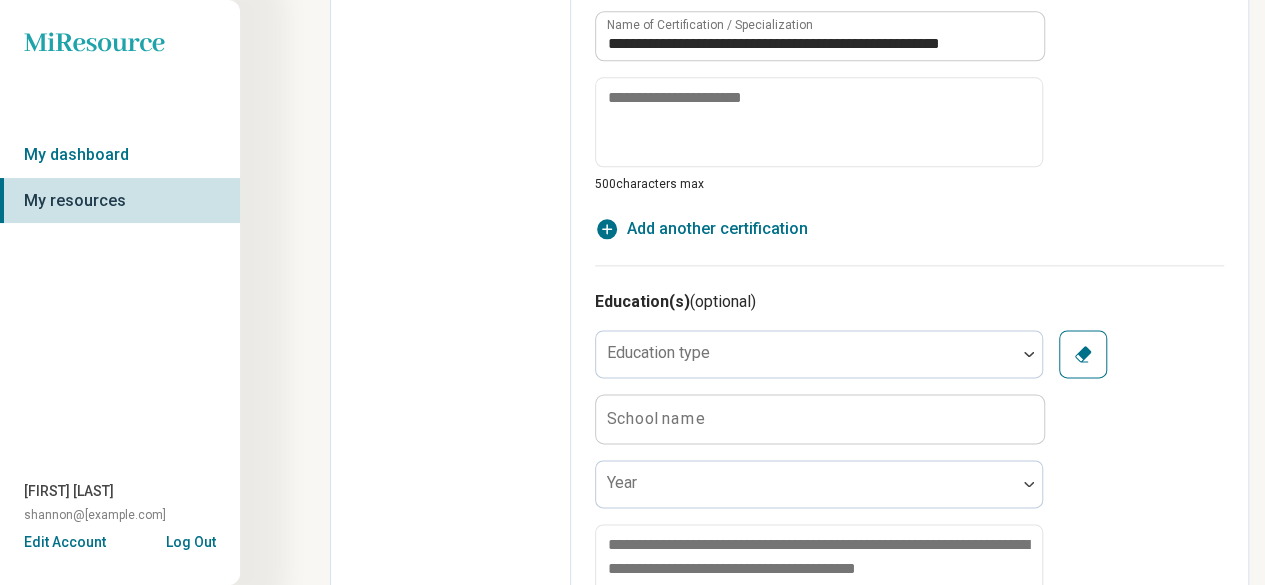 click on "Add another certification" at bounding box center (717, 229) 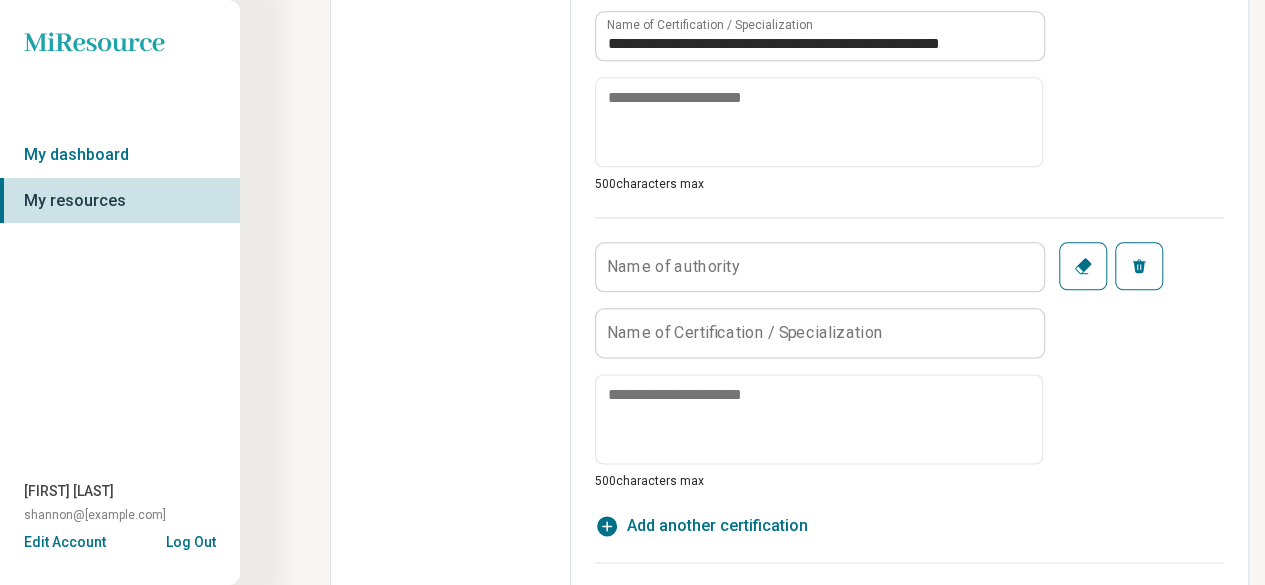 click on "Name of authority" at bounding box center [673, 266] 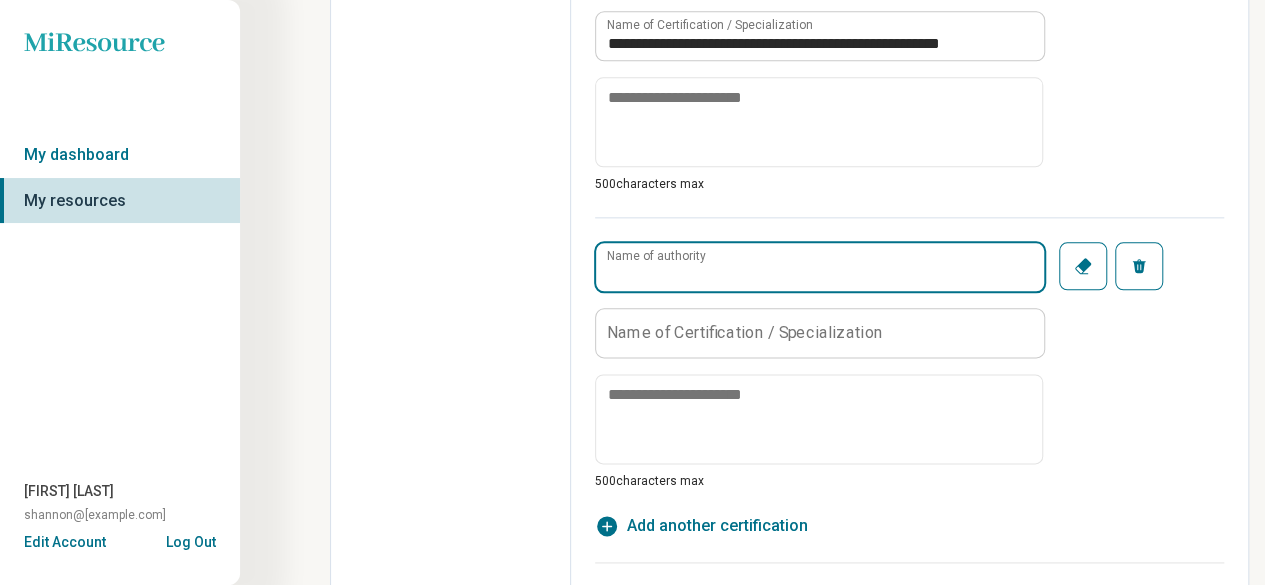click on "Name of authority" at bounding box center (820, 267) 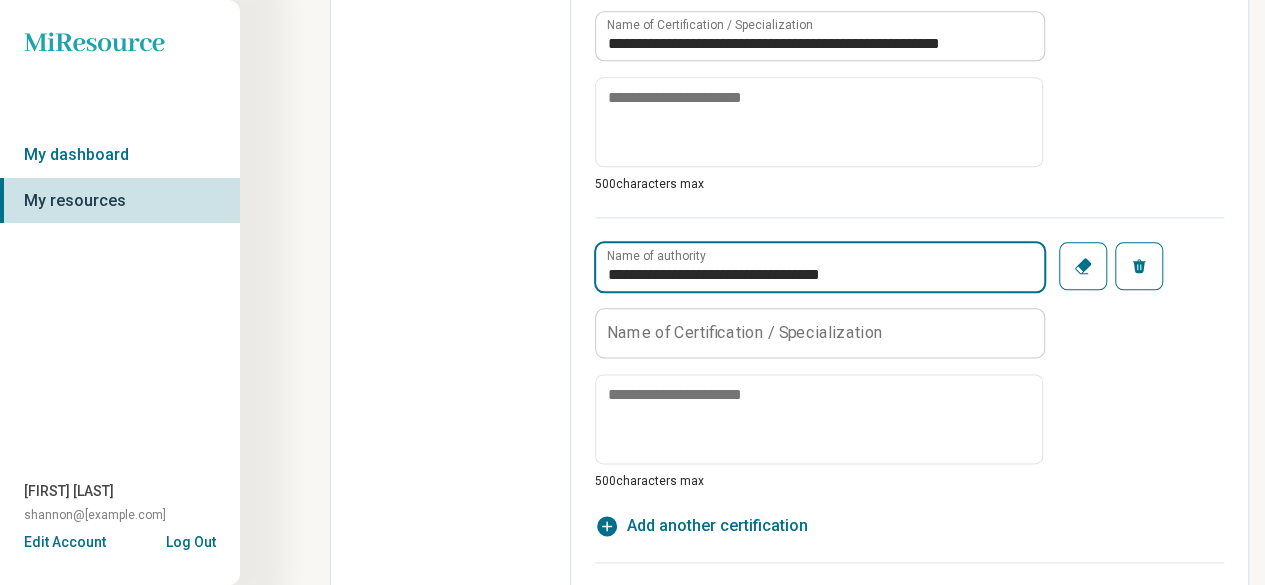 type on "**********" 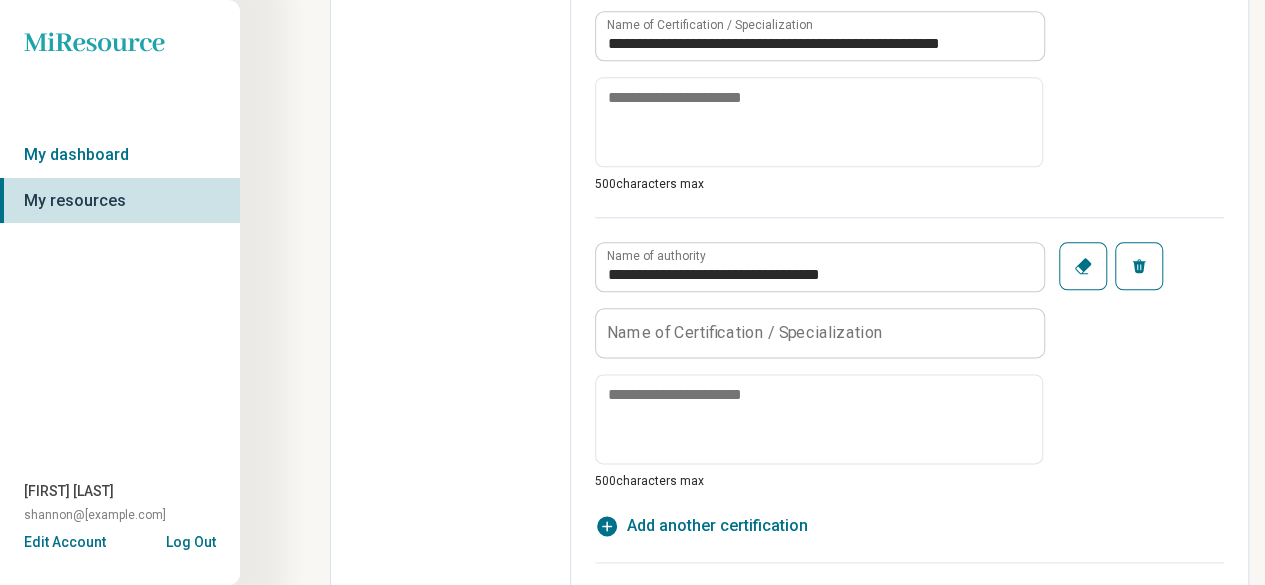 click on "Name of Certification / Specialization" at bounding box center (745, 332) 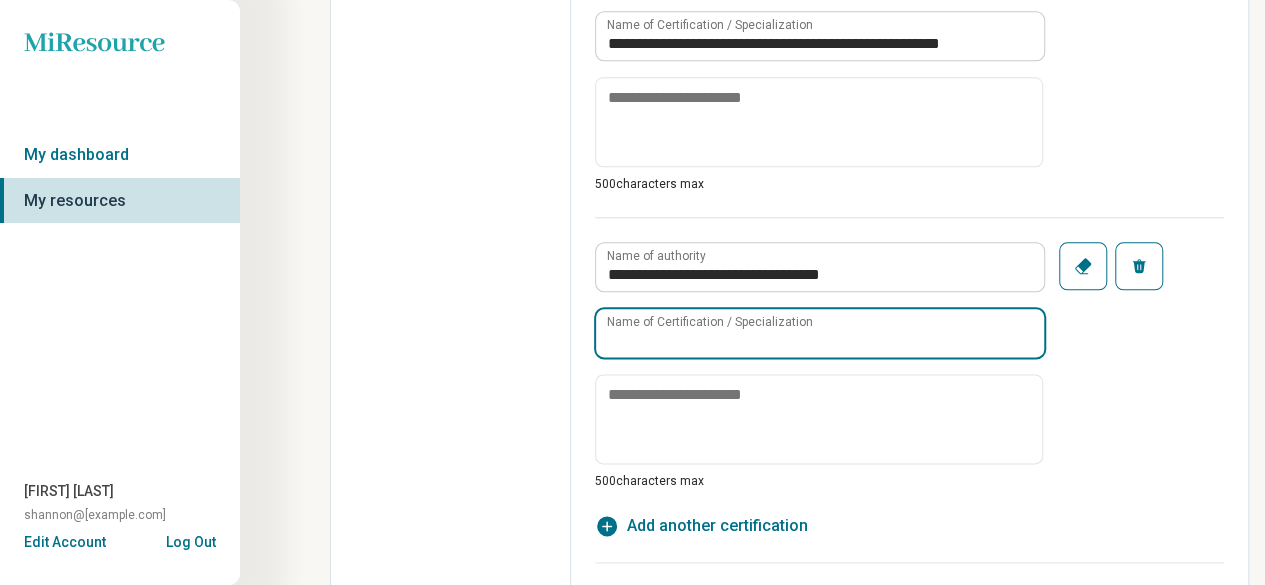 click on "Name of Certification / Specialization" at bounding box center (820, 333) 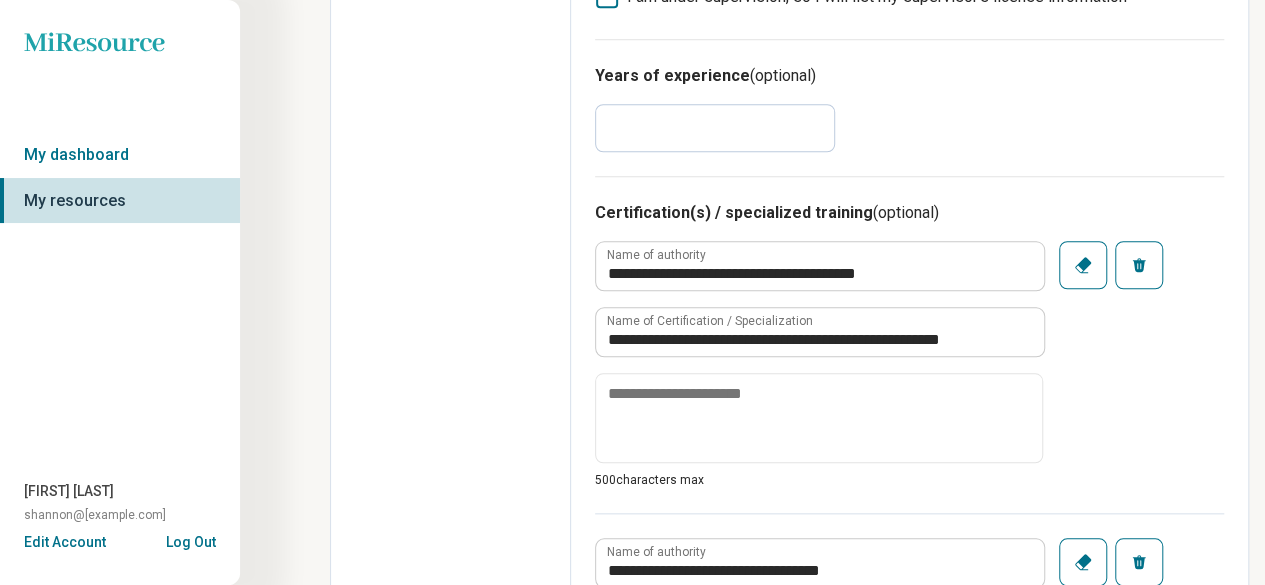 scroll, scrollTop: 800, scrollLeft: 0, axis: vertical 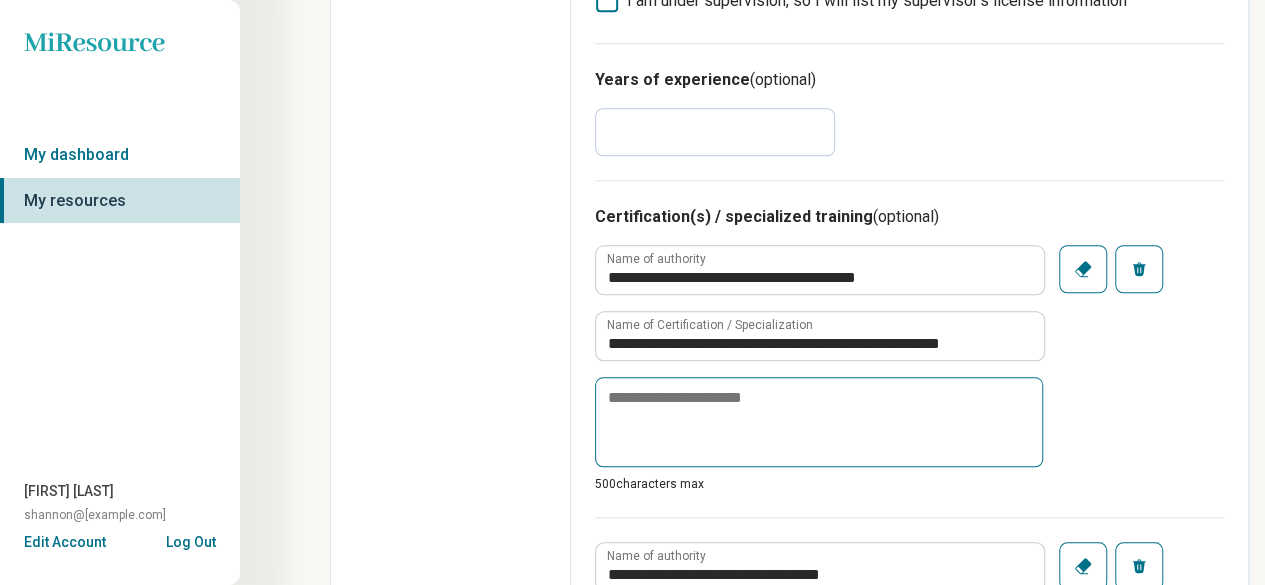 type on "**********" 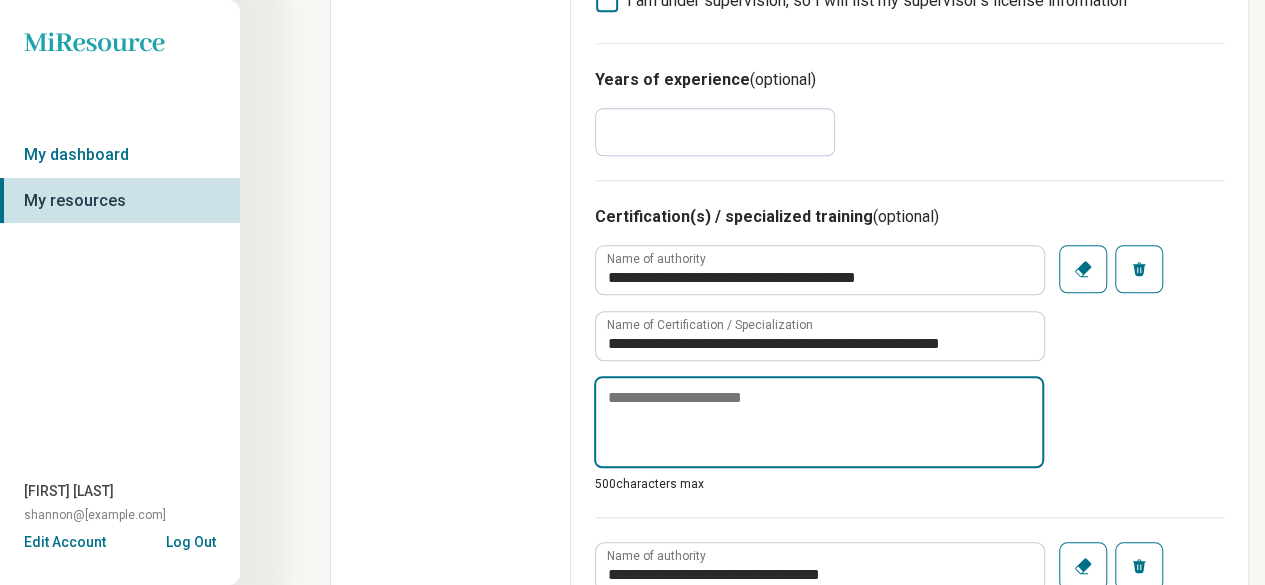 click at bounding box center [819, 422] 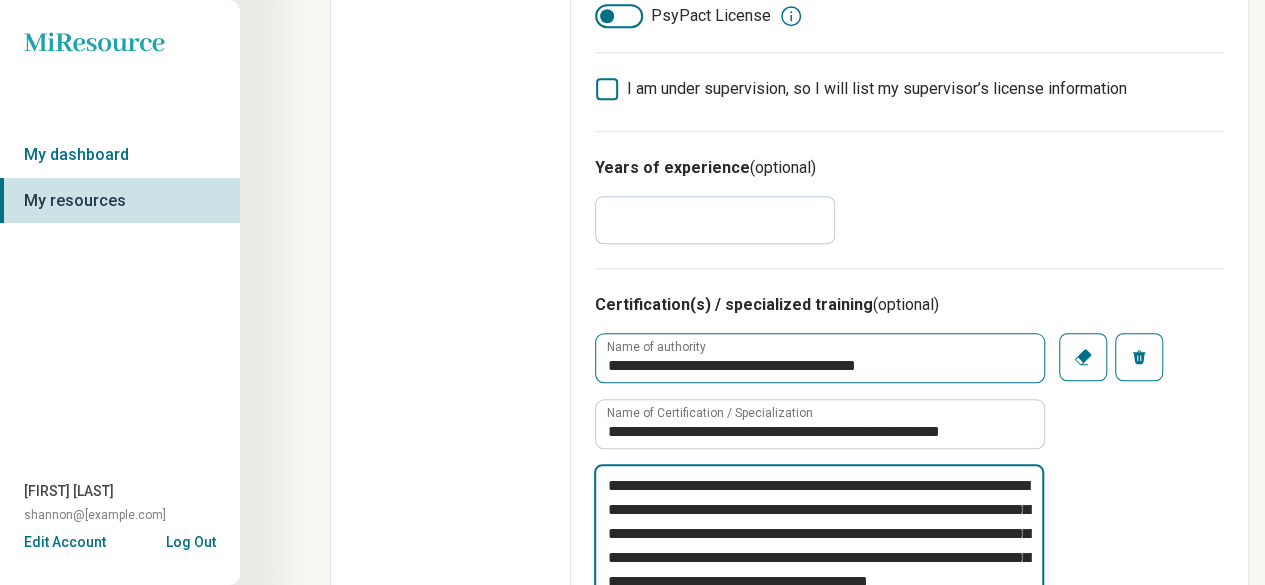 scroll, scrollTop: 900, scrollLeft: 0, axis: vertical 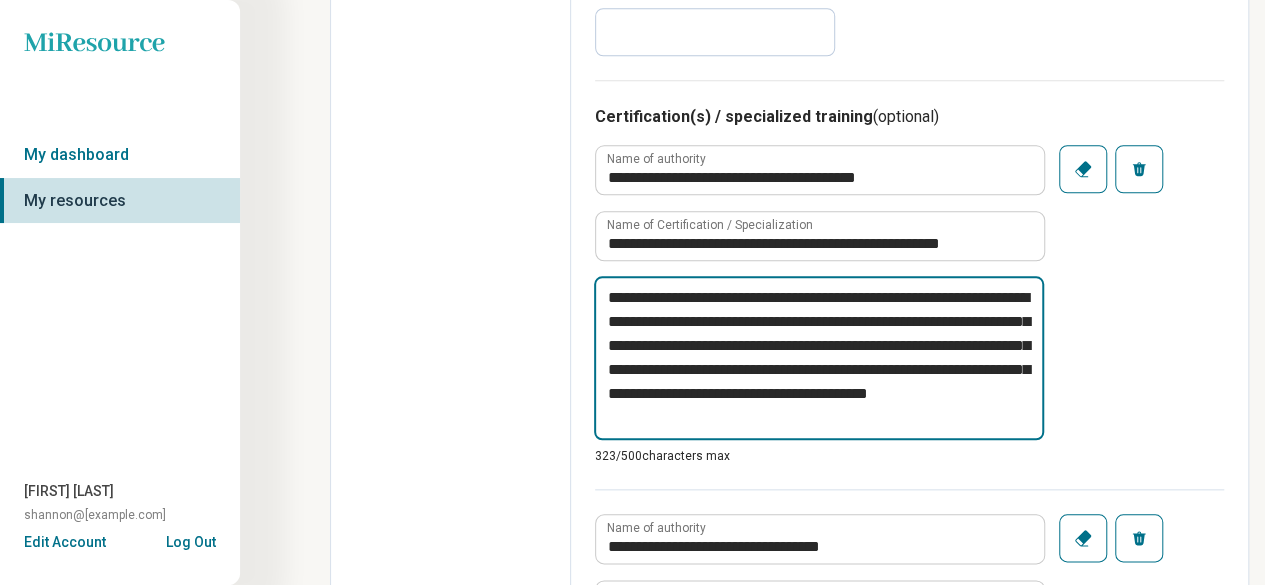 click on "**********" at bounding box center [819, 358] 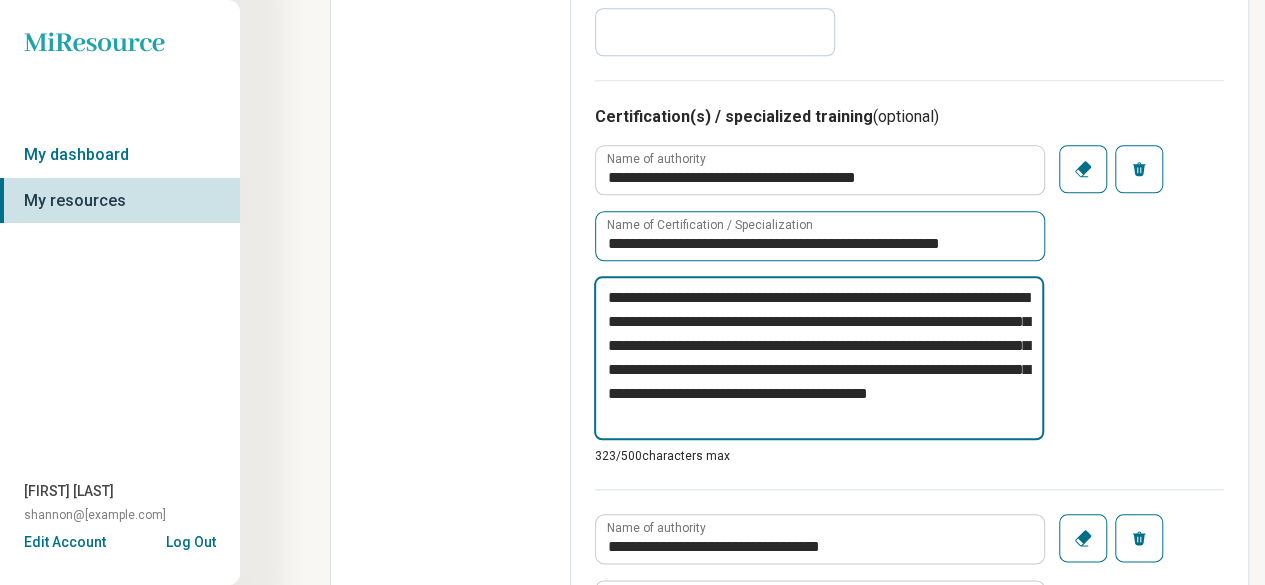 type on "*" 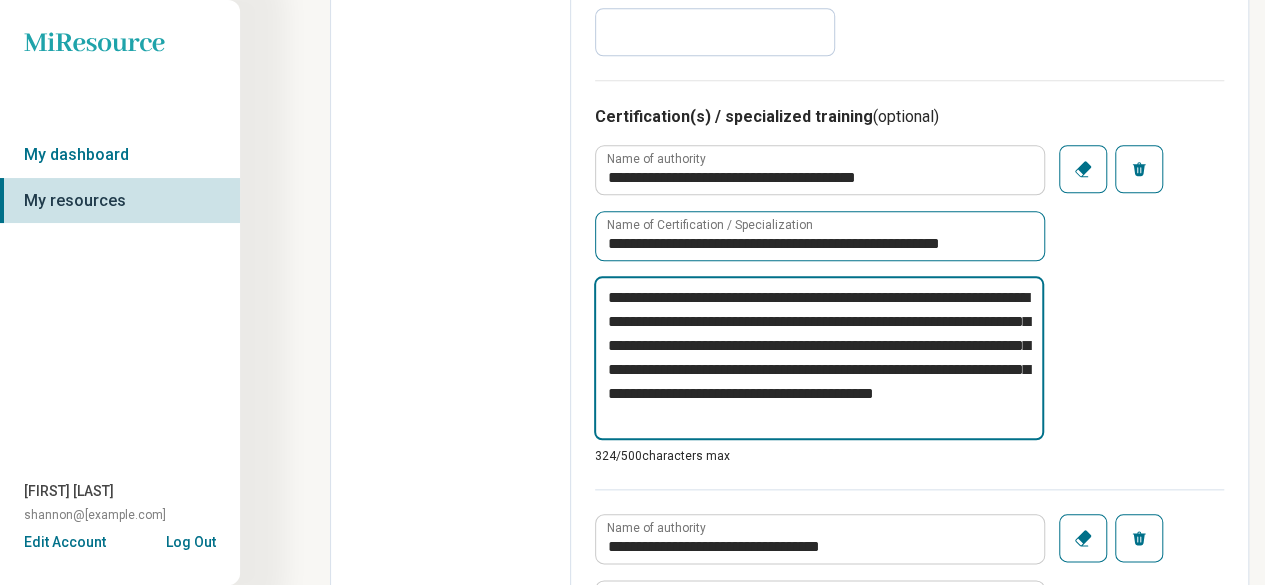 type on "*" 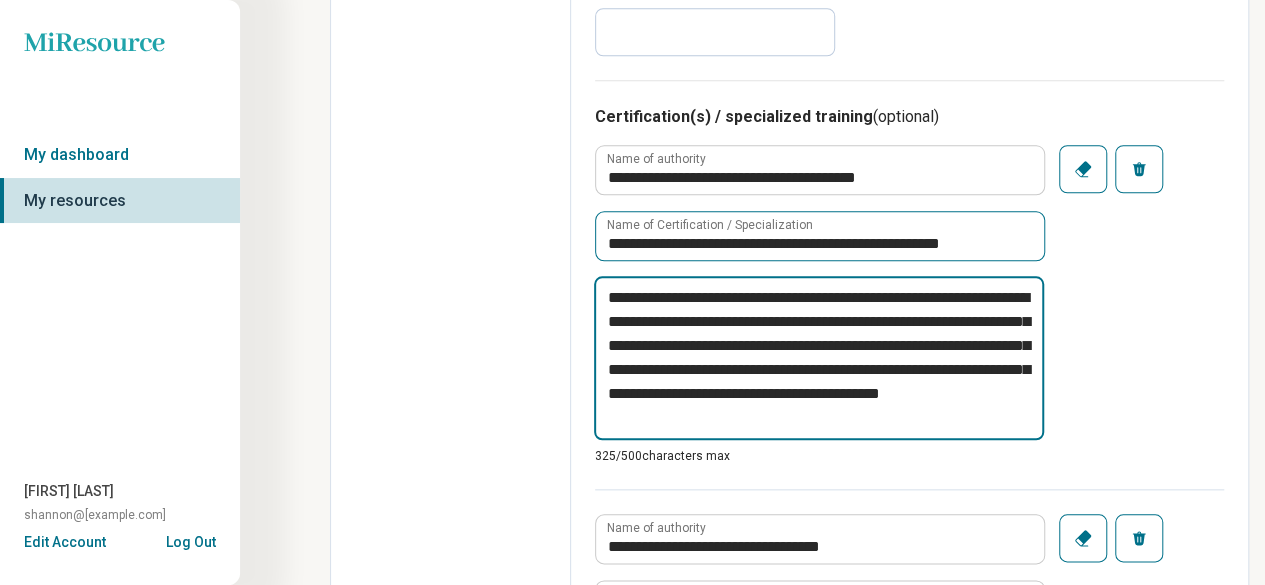 type on "*" 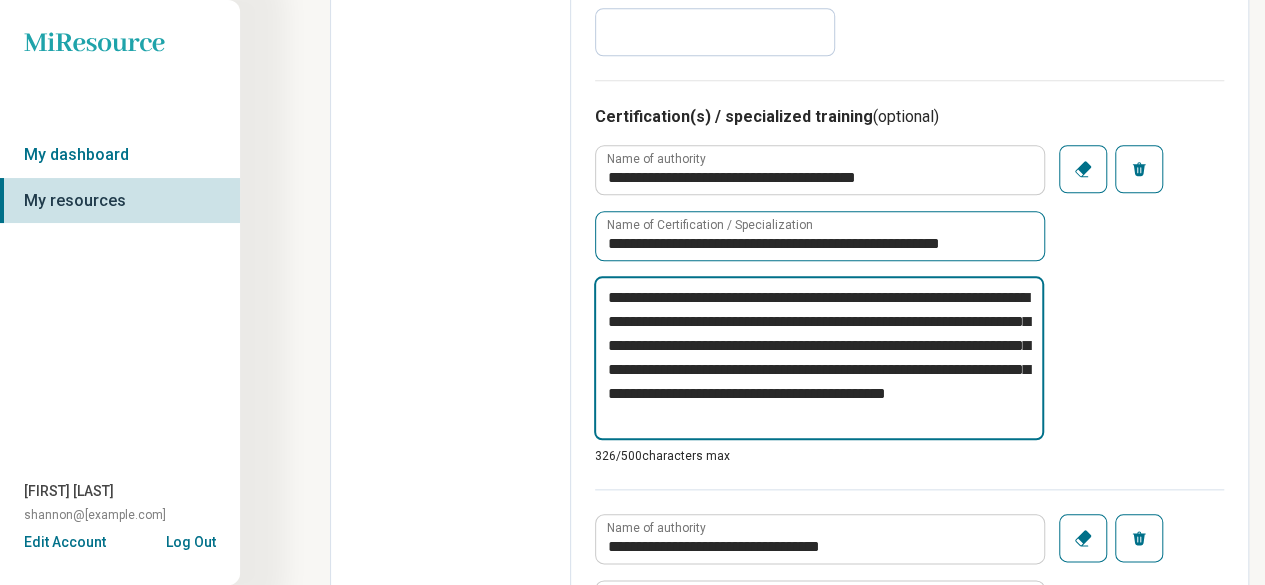 type on "*" 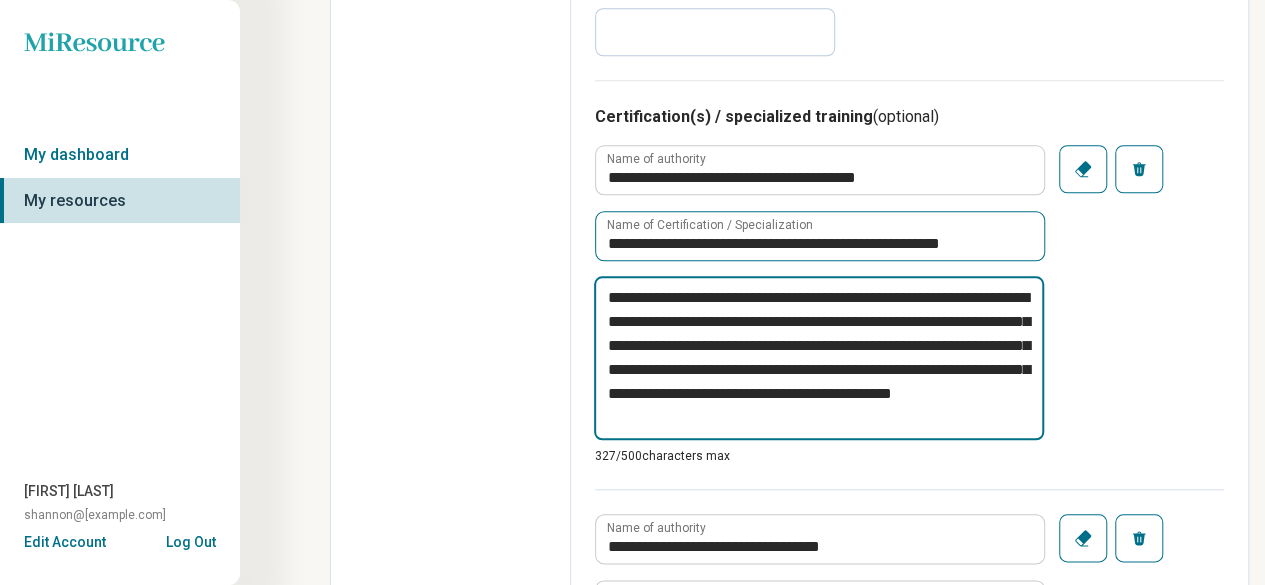 type on "*" 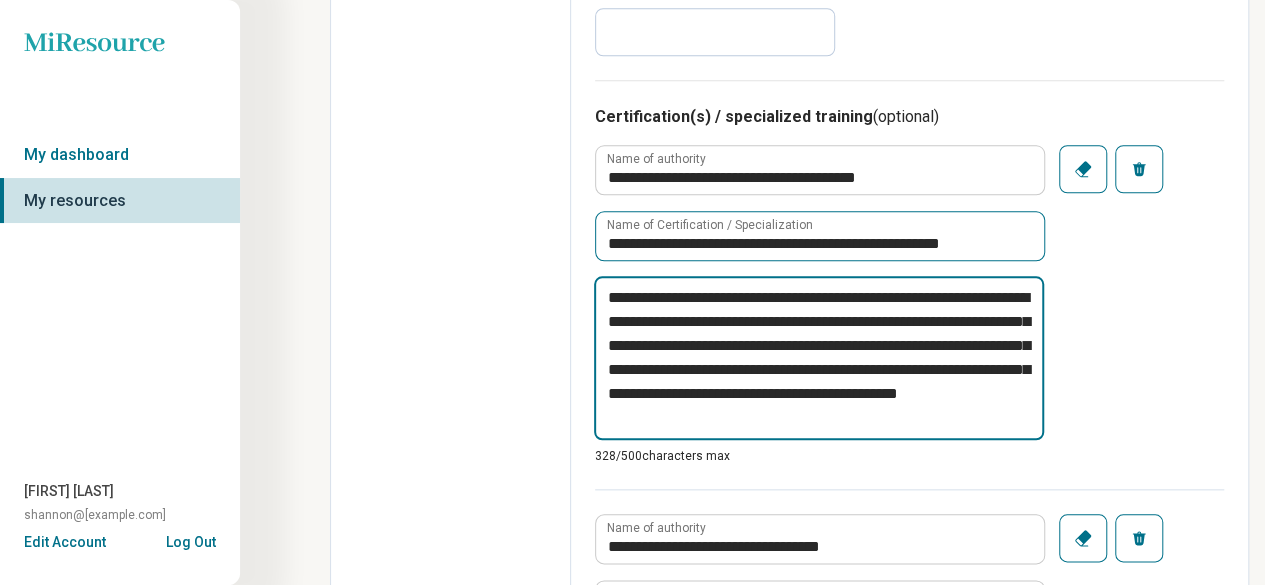 type on "*" 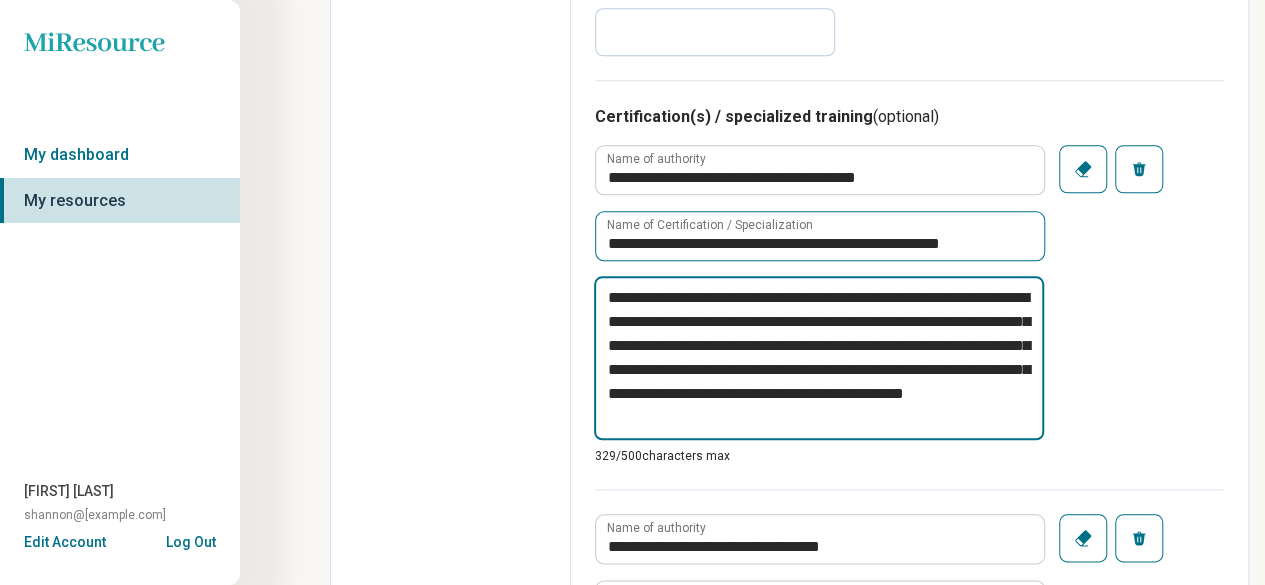 type on "*" 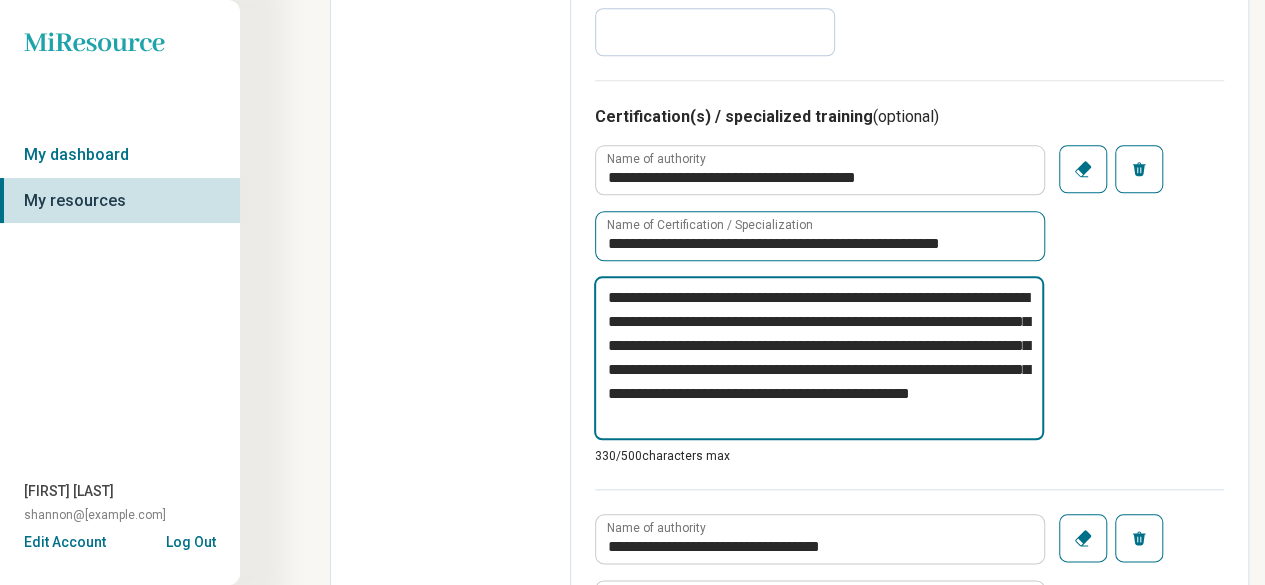 type on "*" 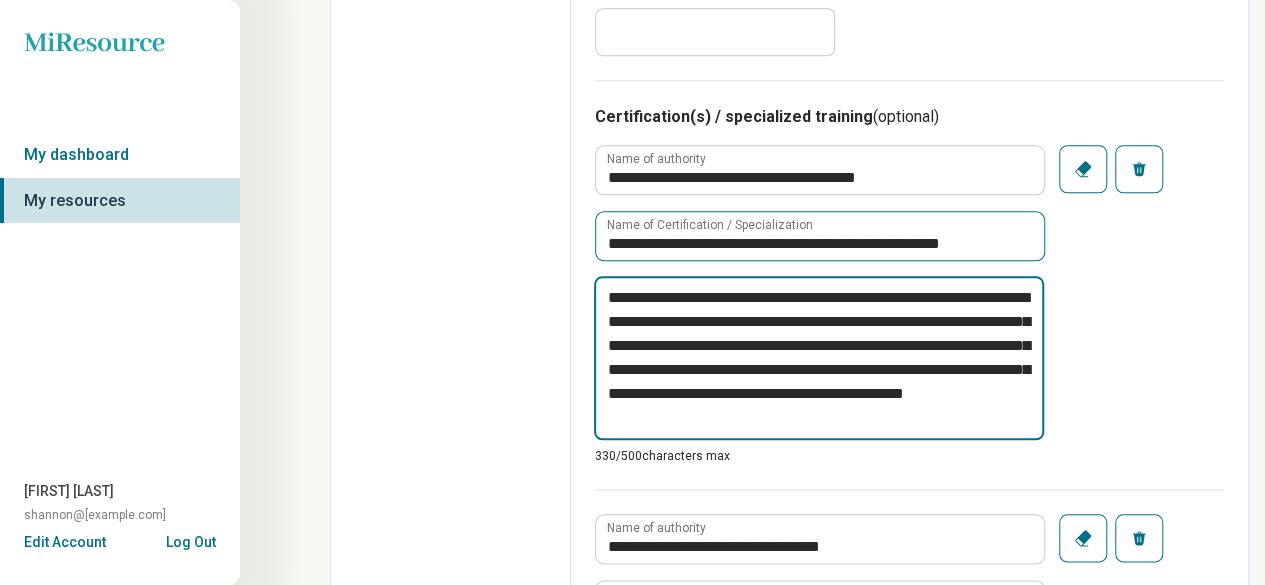 type on "*" 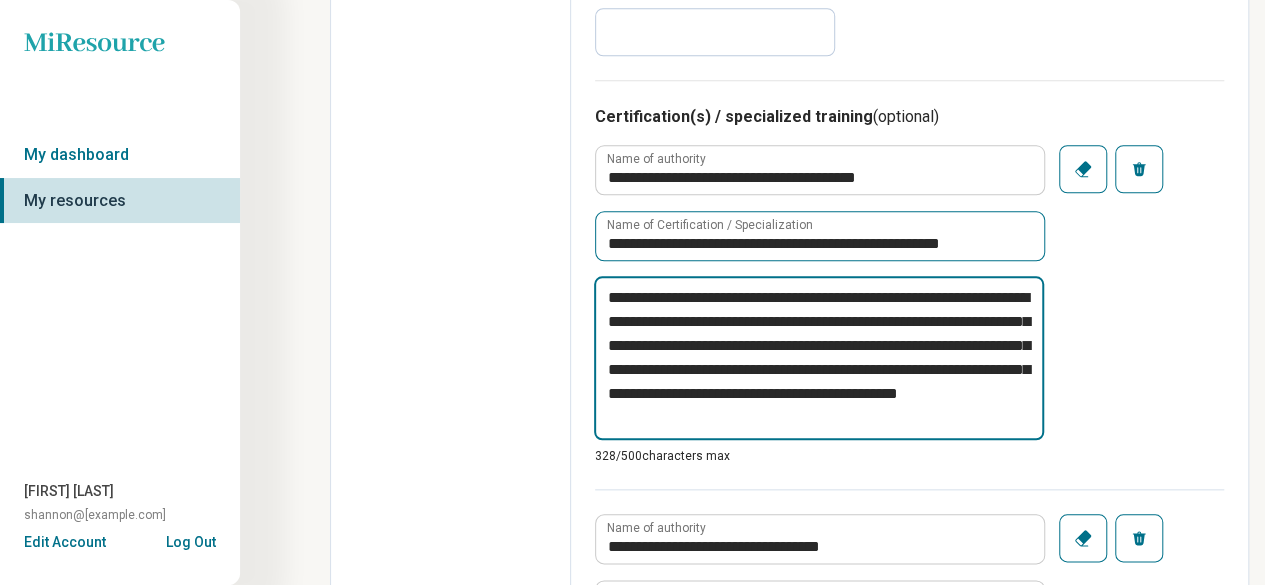 type on "*" 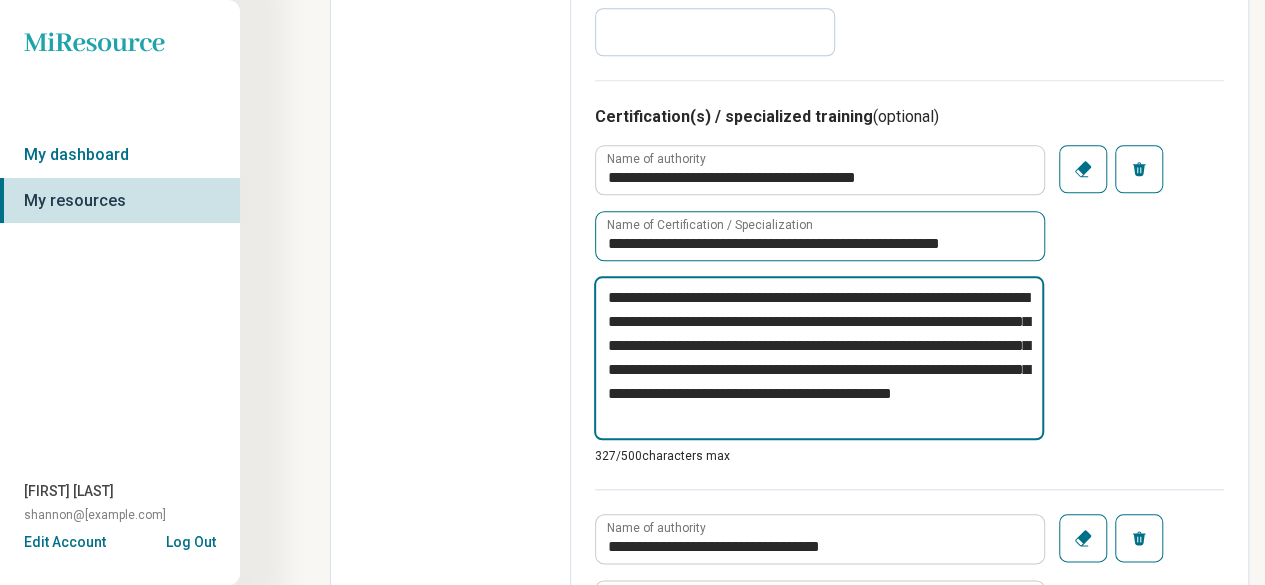 type on "*" 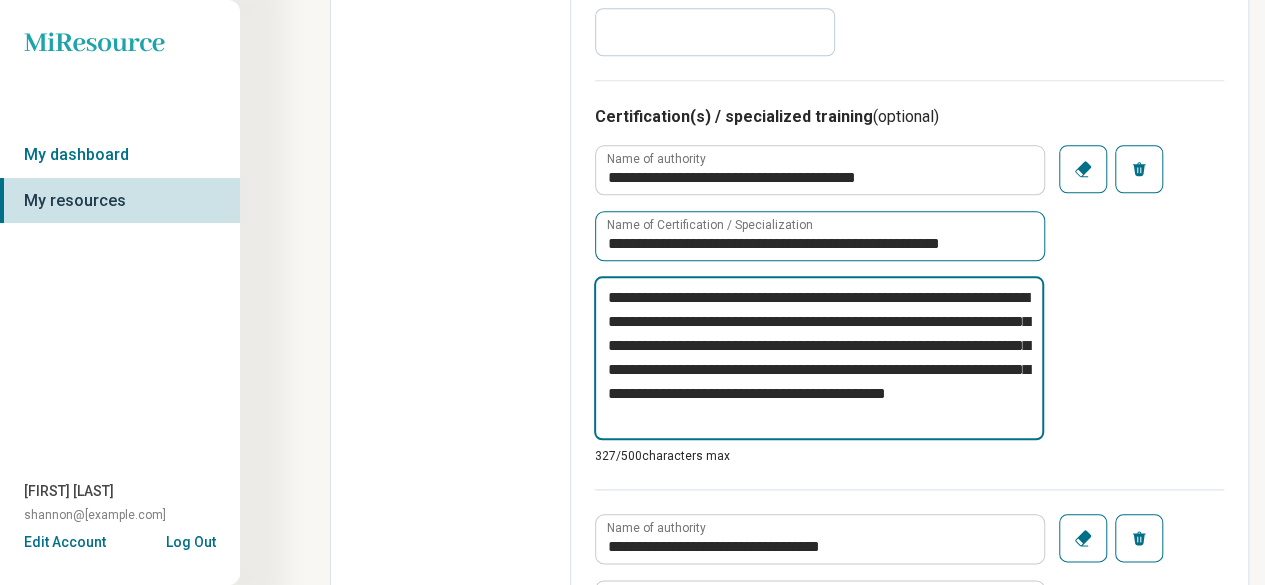type on "*" 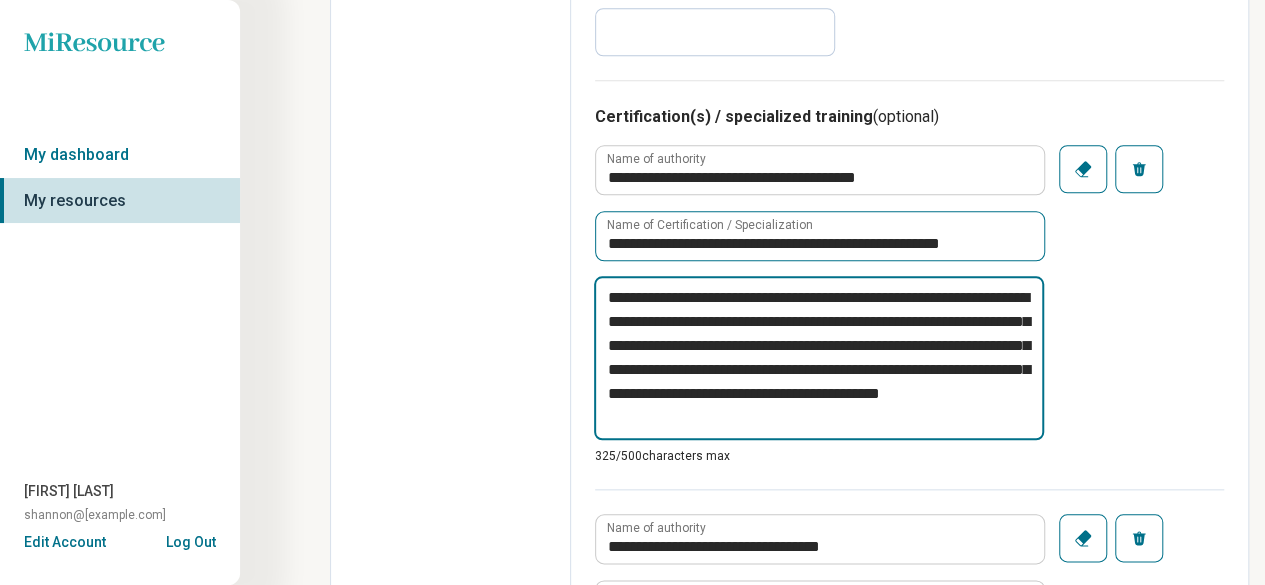 type on "*" 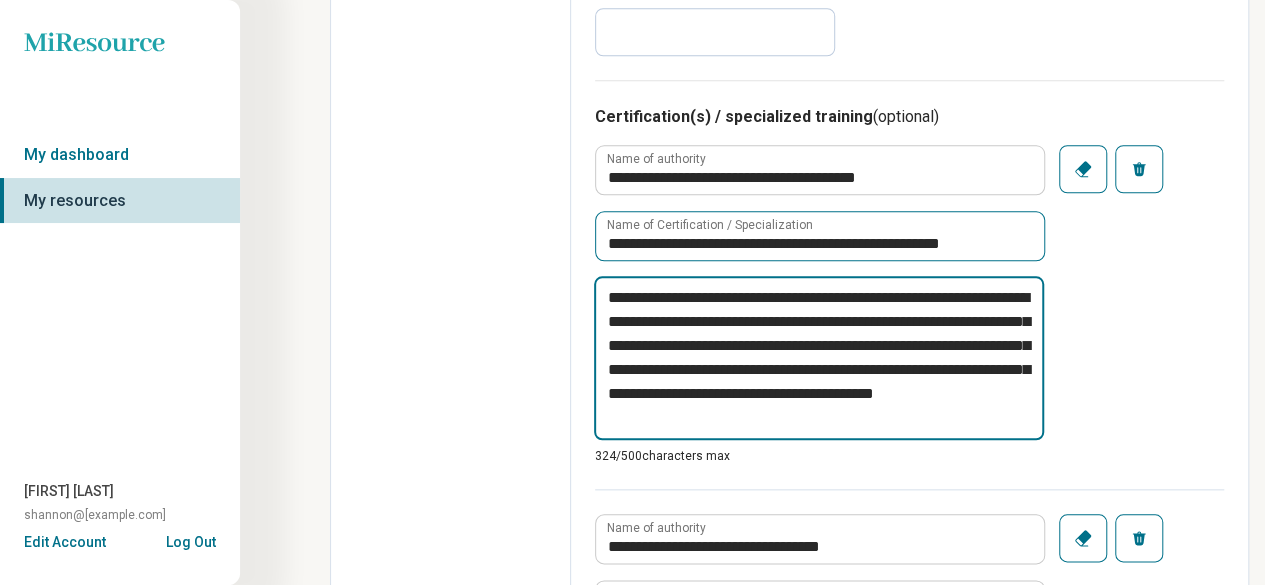 type on "*" 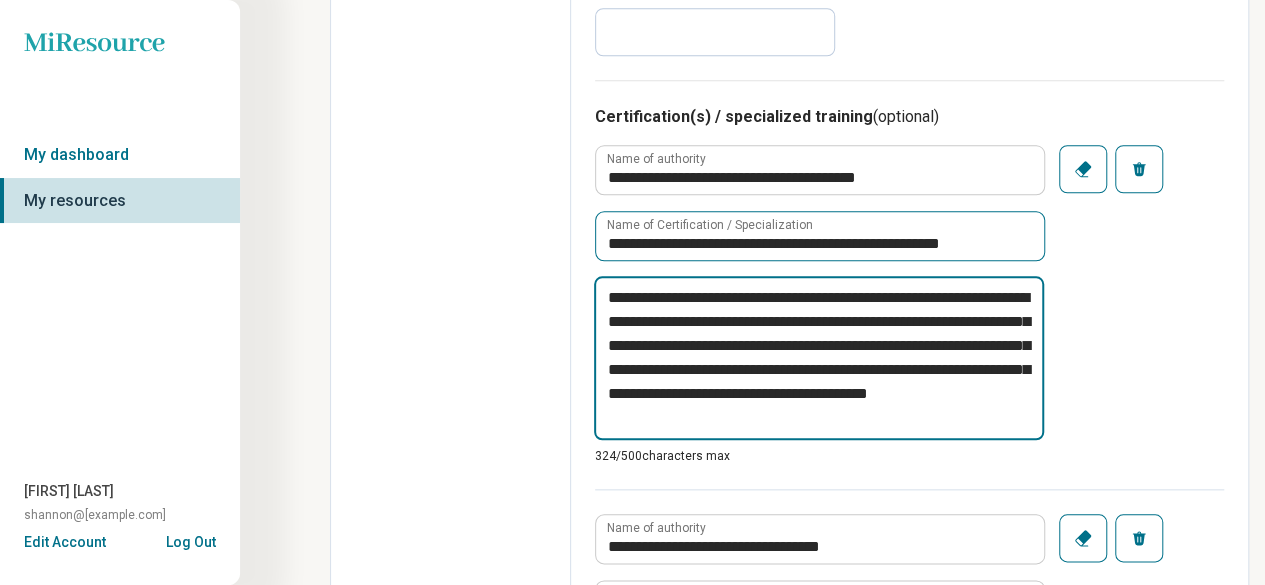 type on "*" 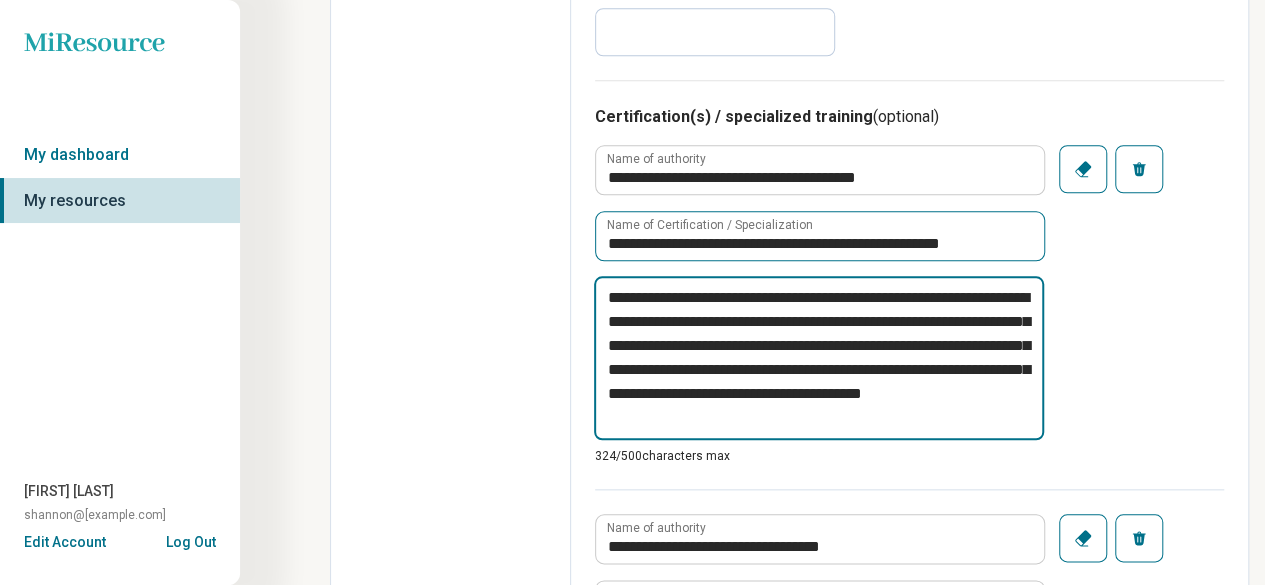 type on "*" 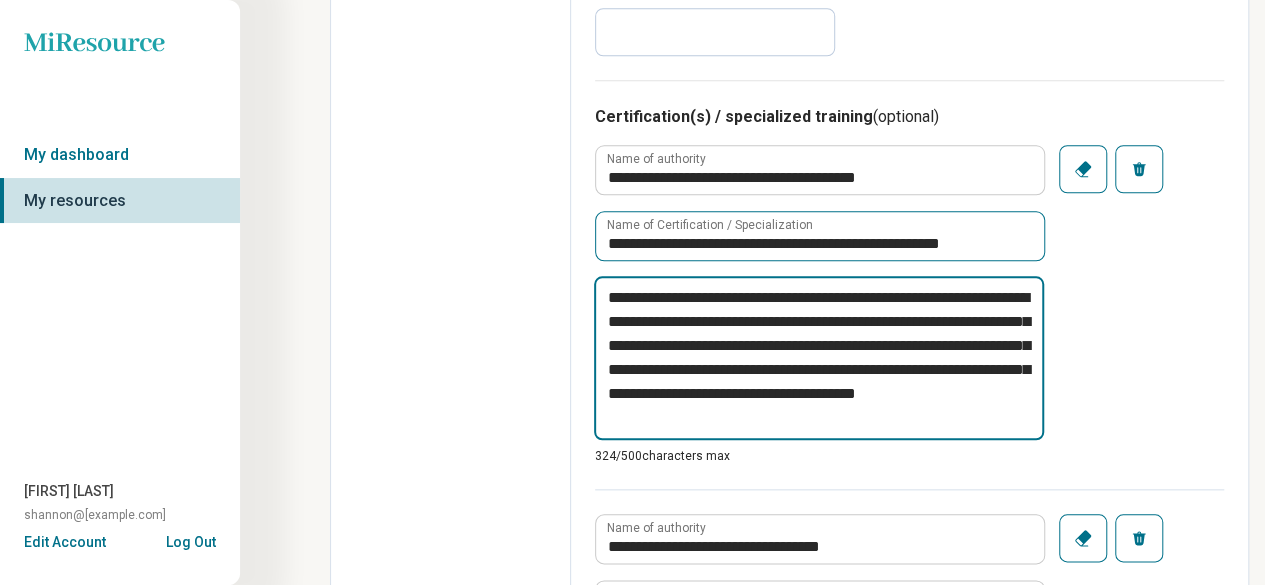 type on "*" 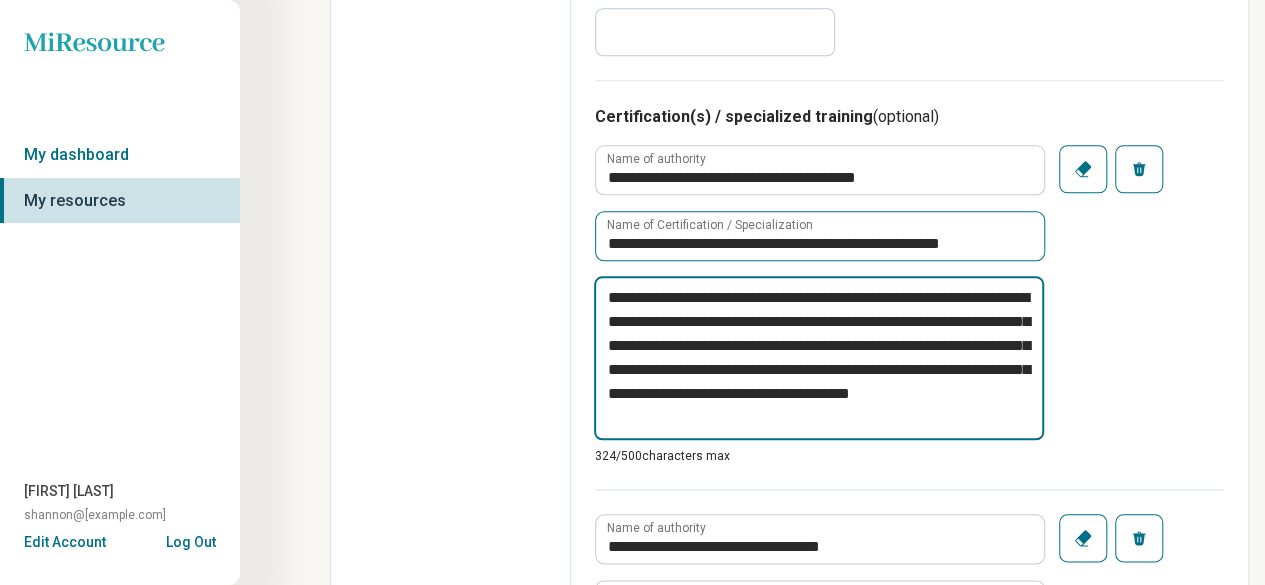type on "*" 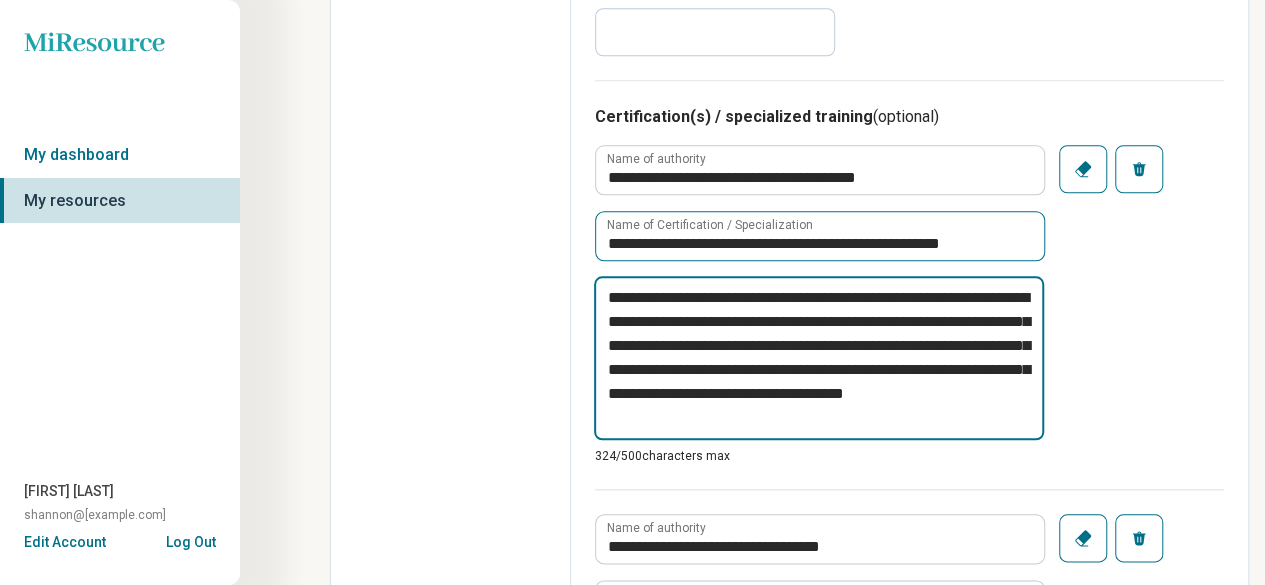 type on "*" 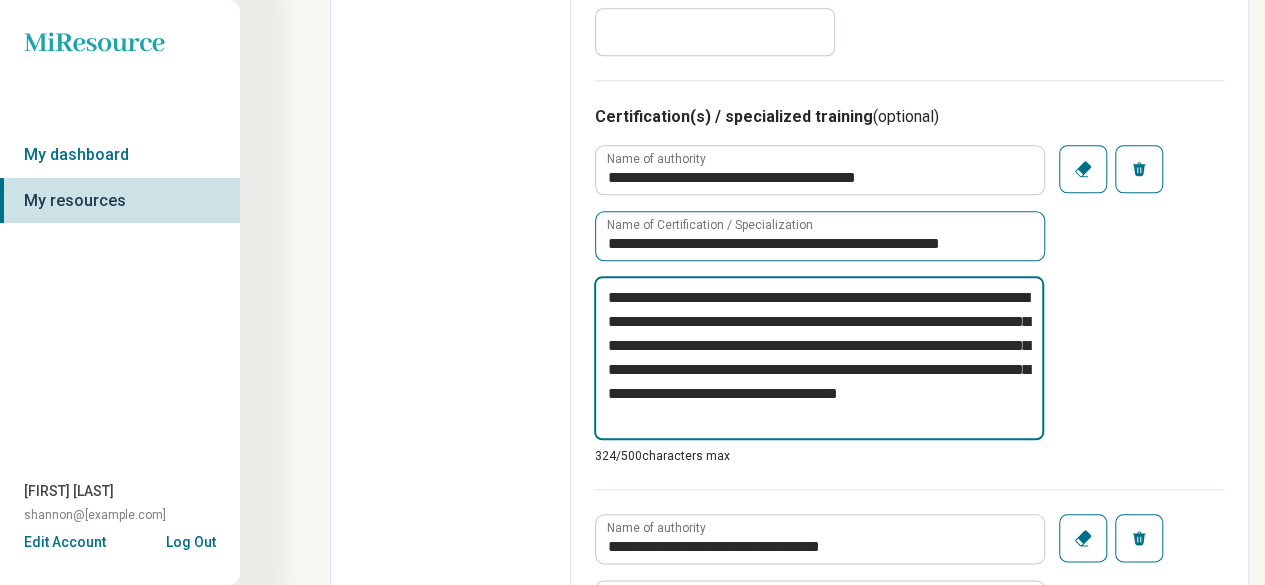 type on "*" 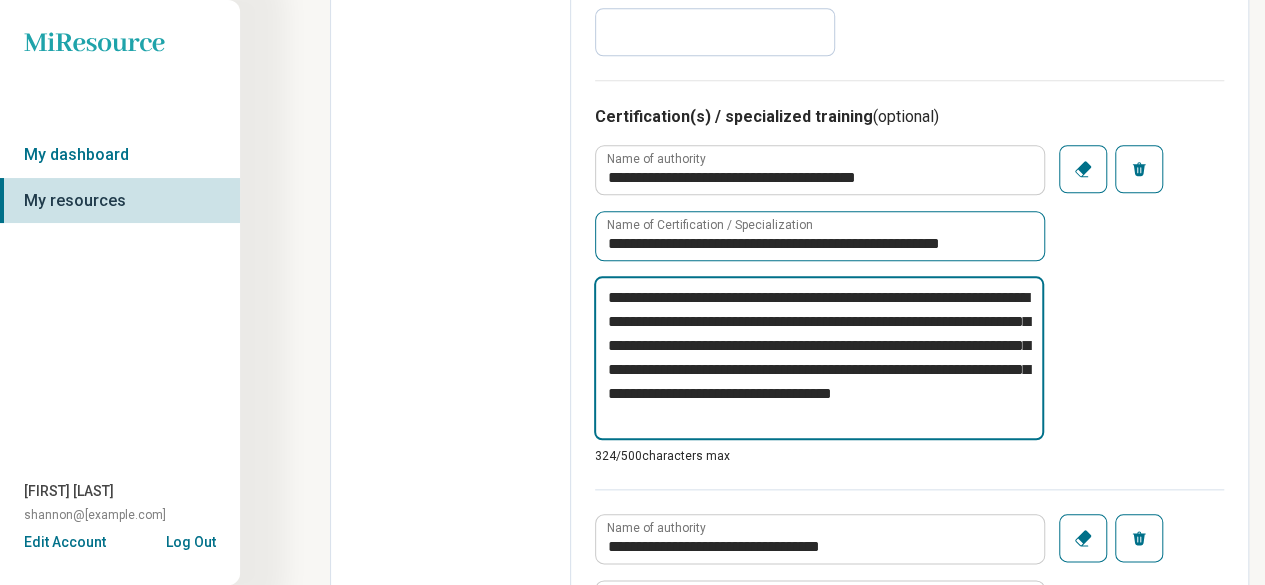 type on "*" 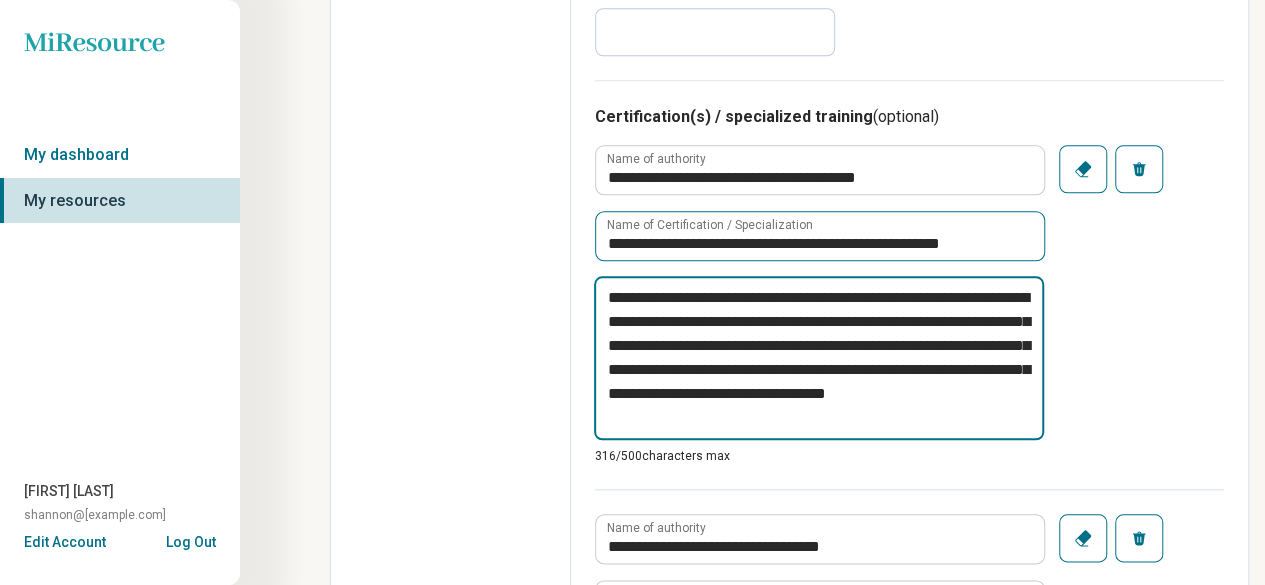 type on "*" 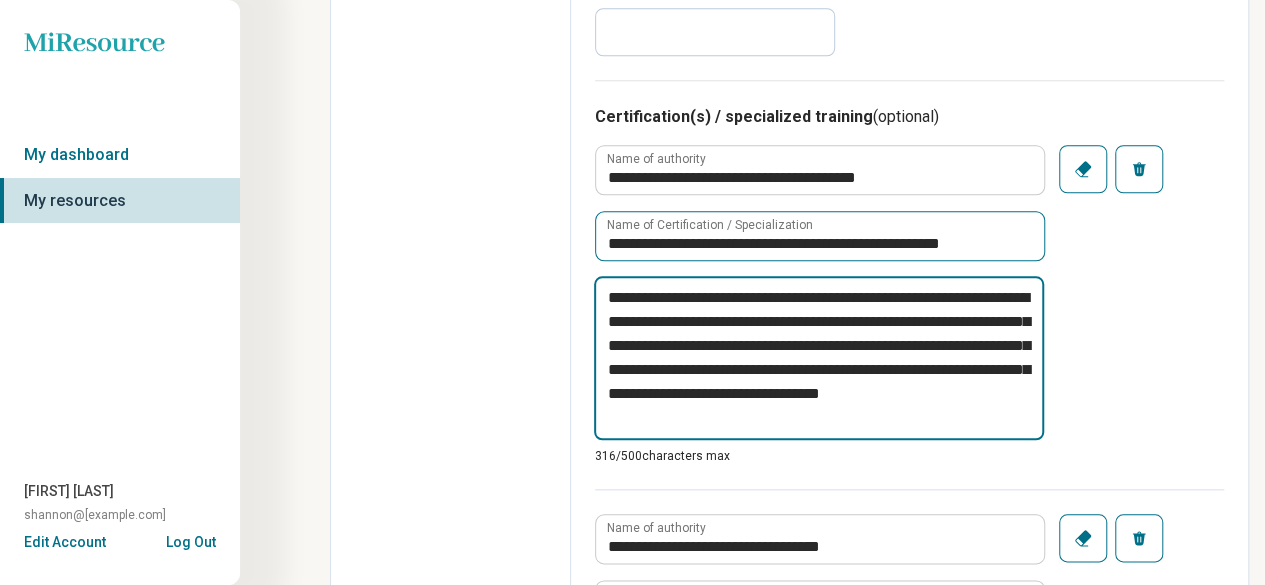 type on "*" 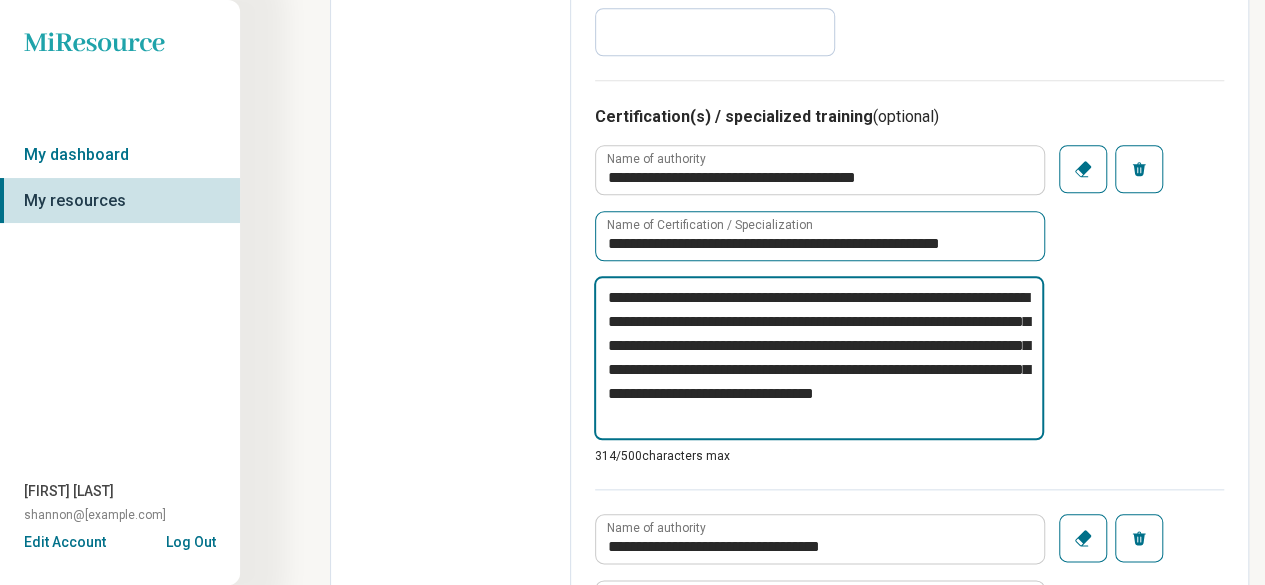 type on "*" 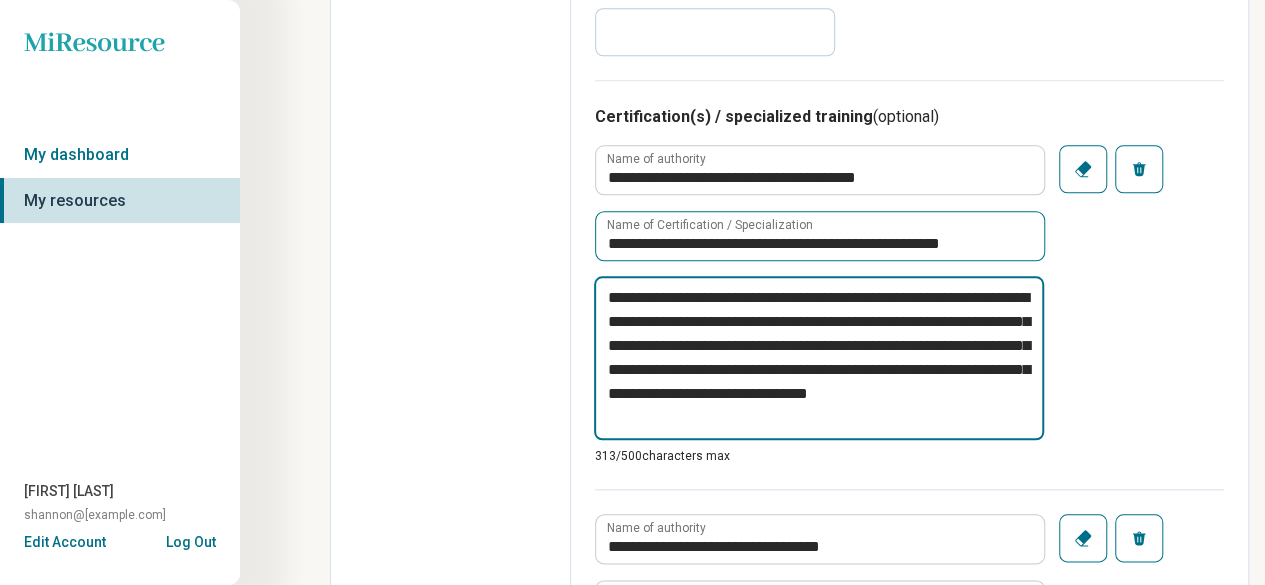 type on "*" 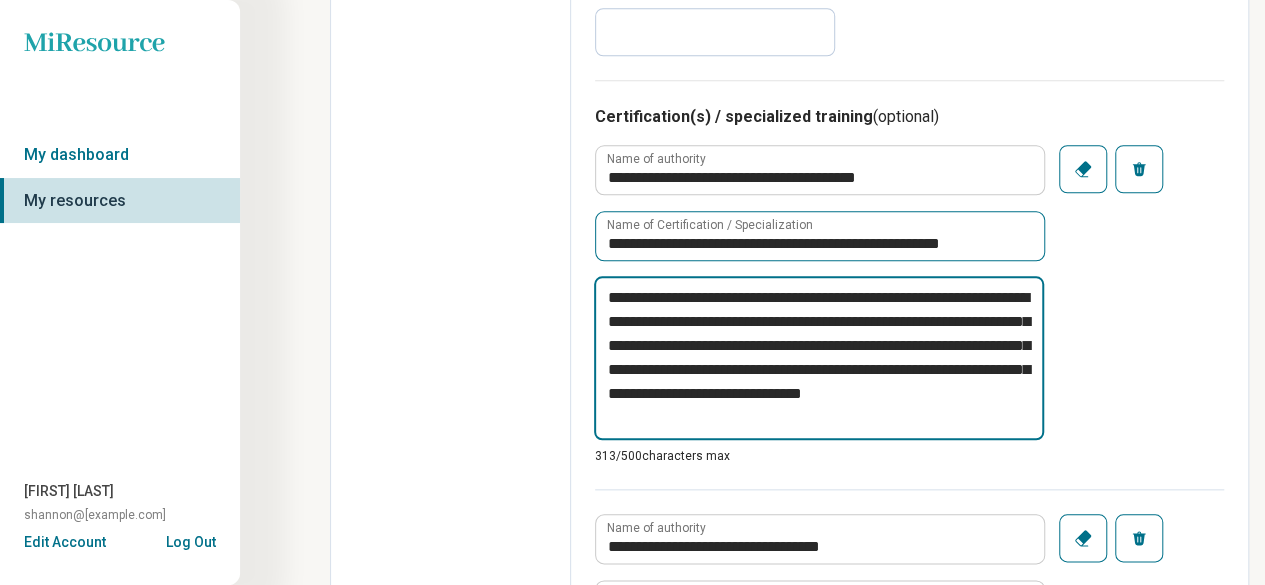 type on "*" 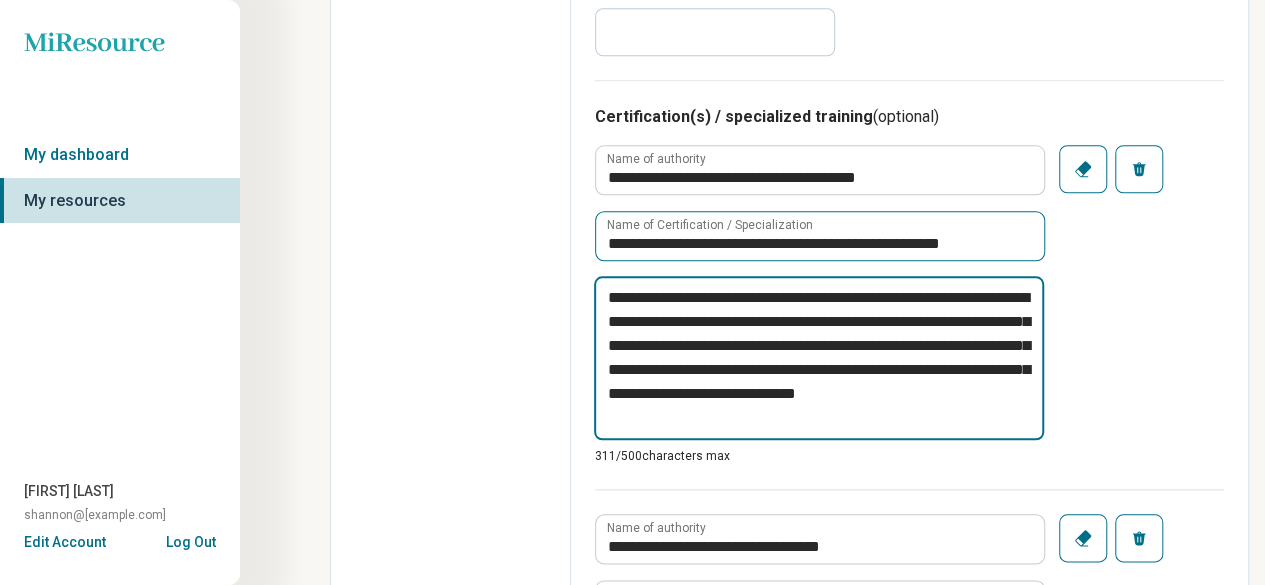 type on "*" 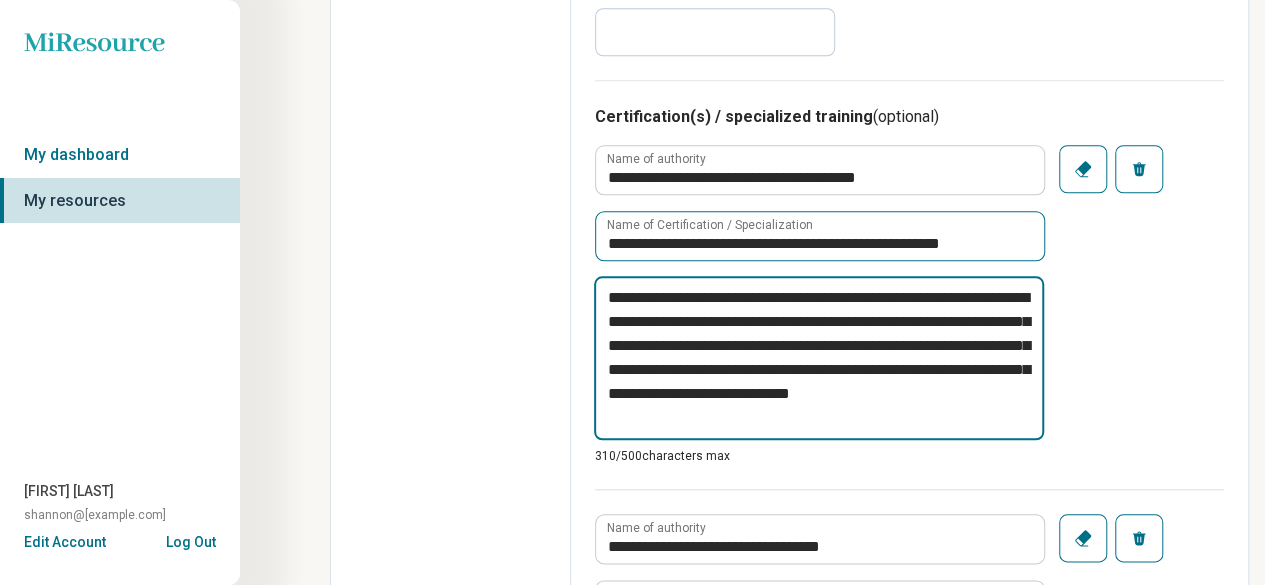 type on "*" 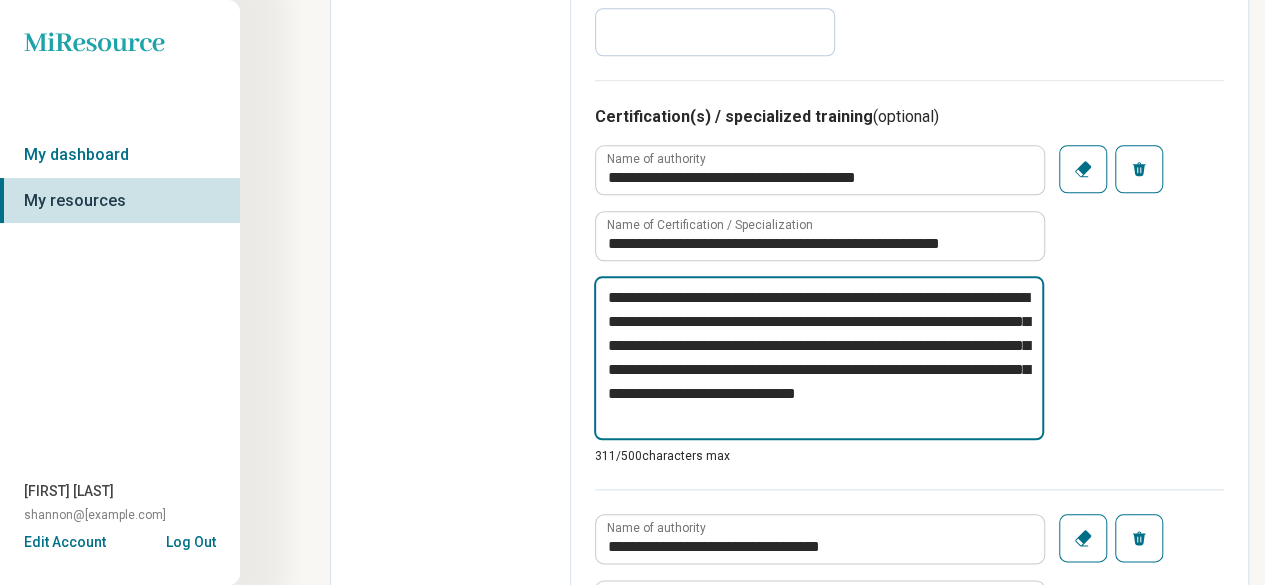 click on "**********" at bounding box center [819, 358] 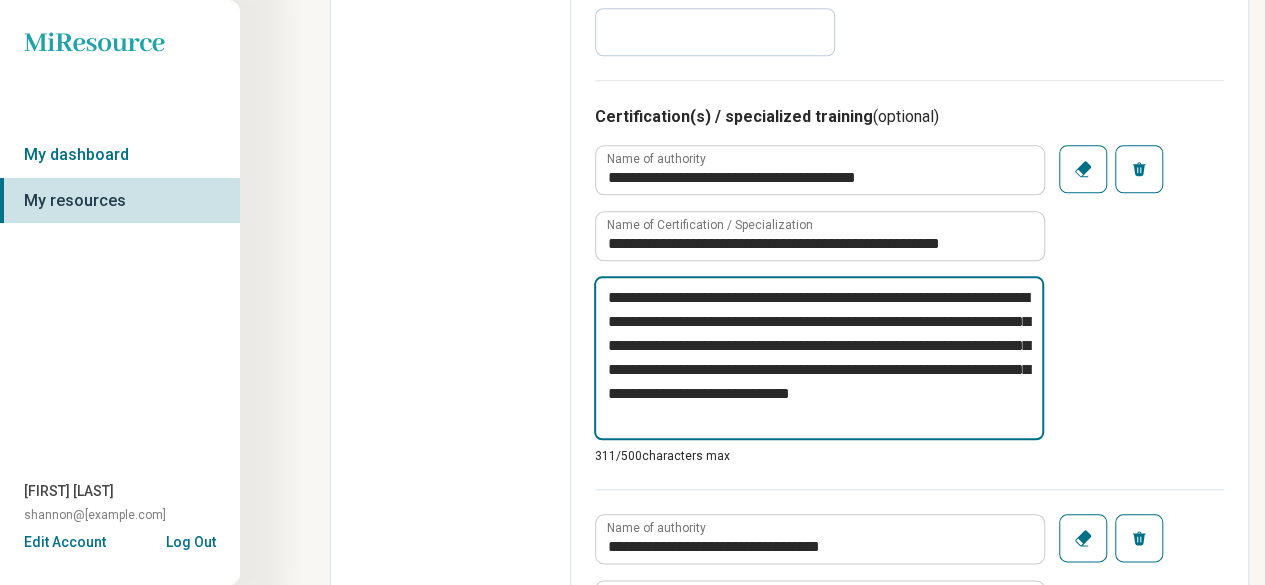 type on "*" 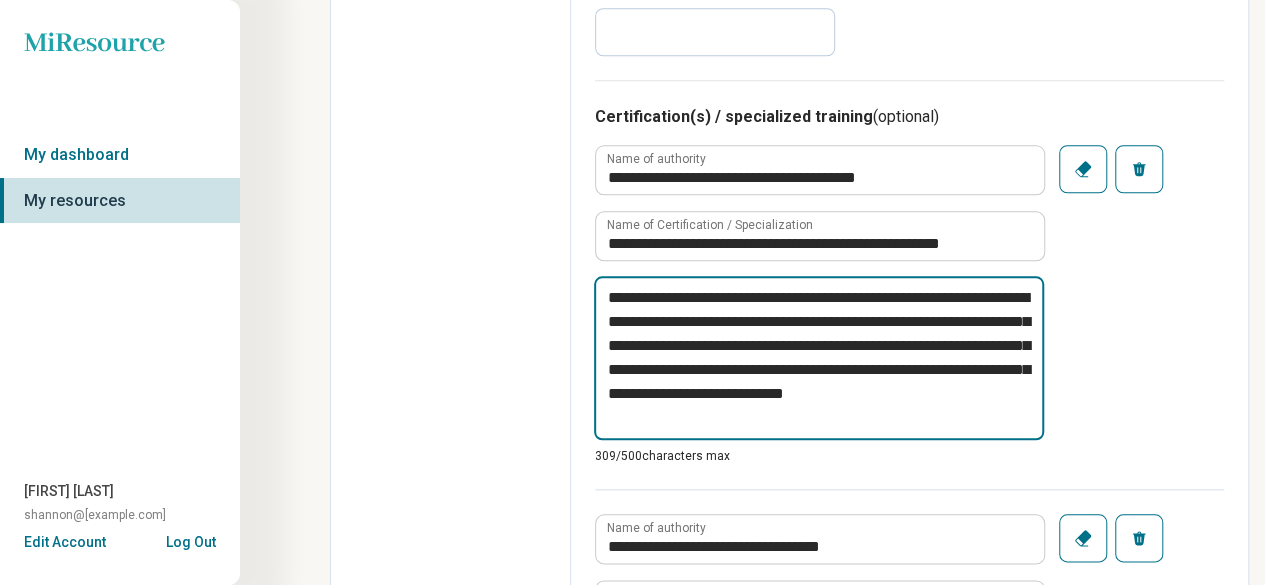 type on "*" 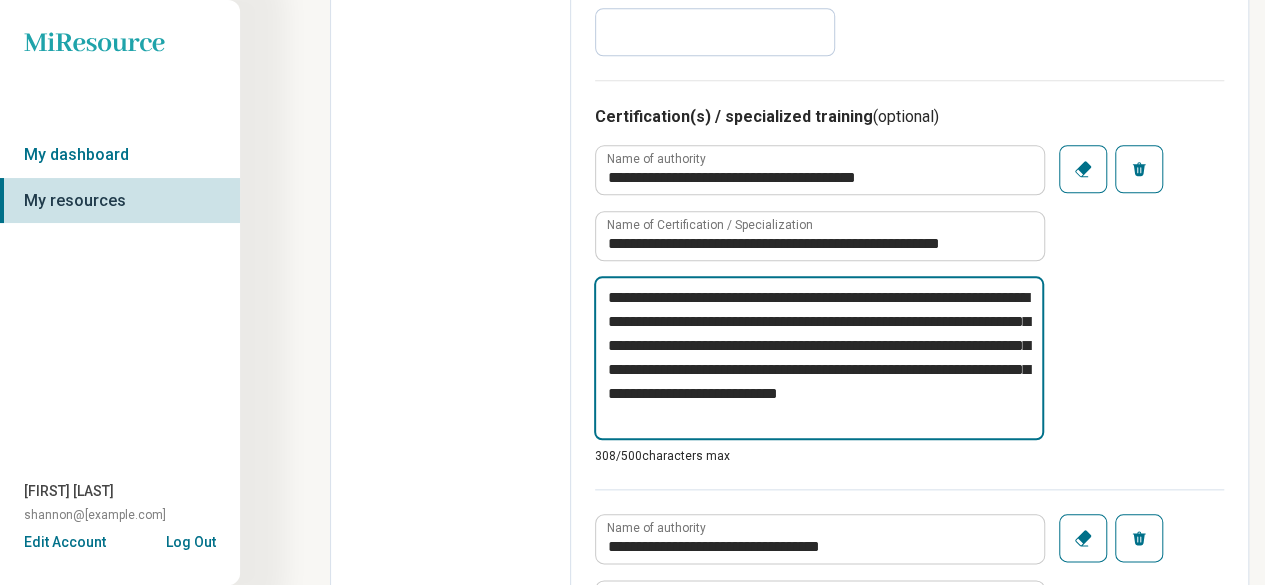 type on "*" 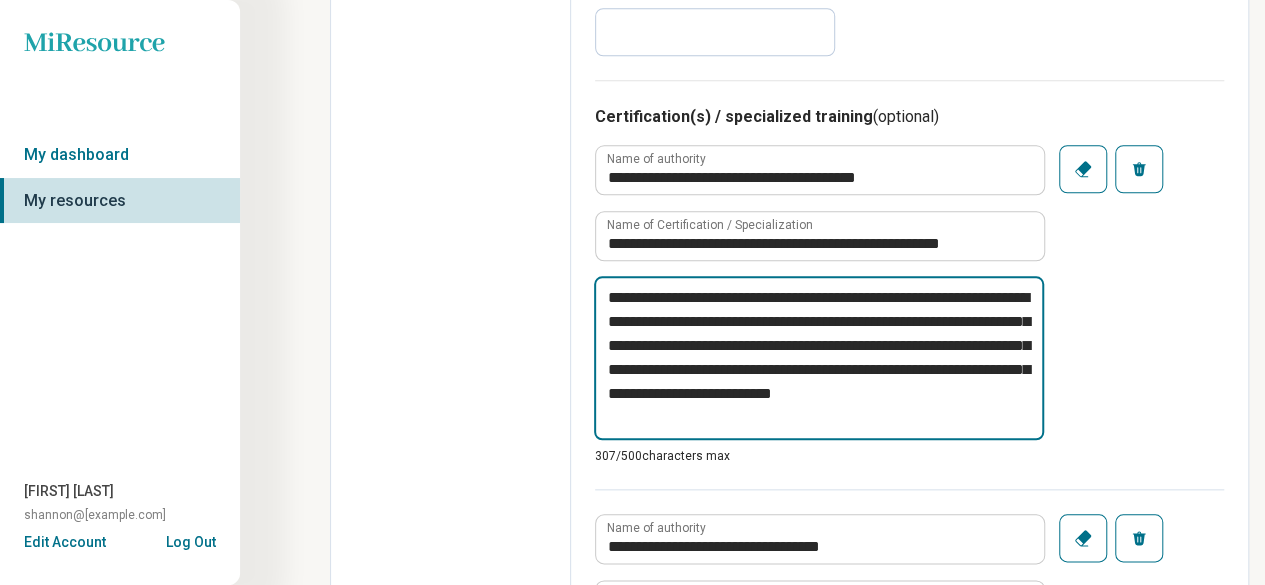 type on "*" 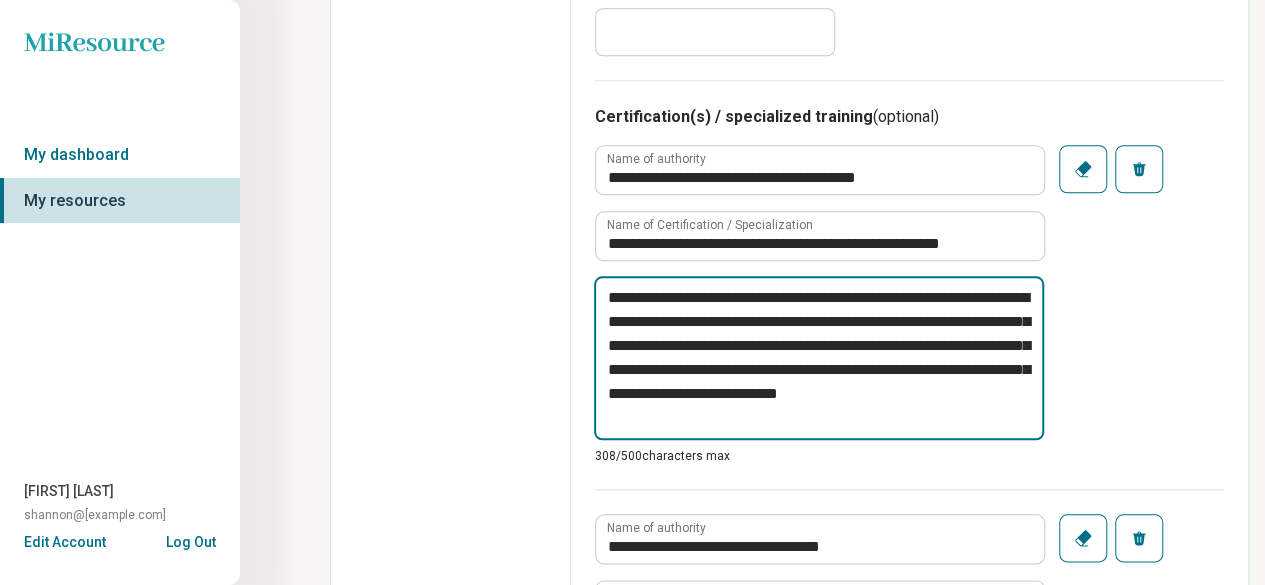 click on "**********" at bounding box center [819, 358] 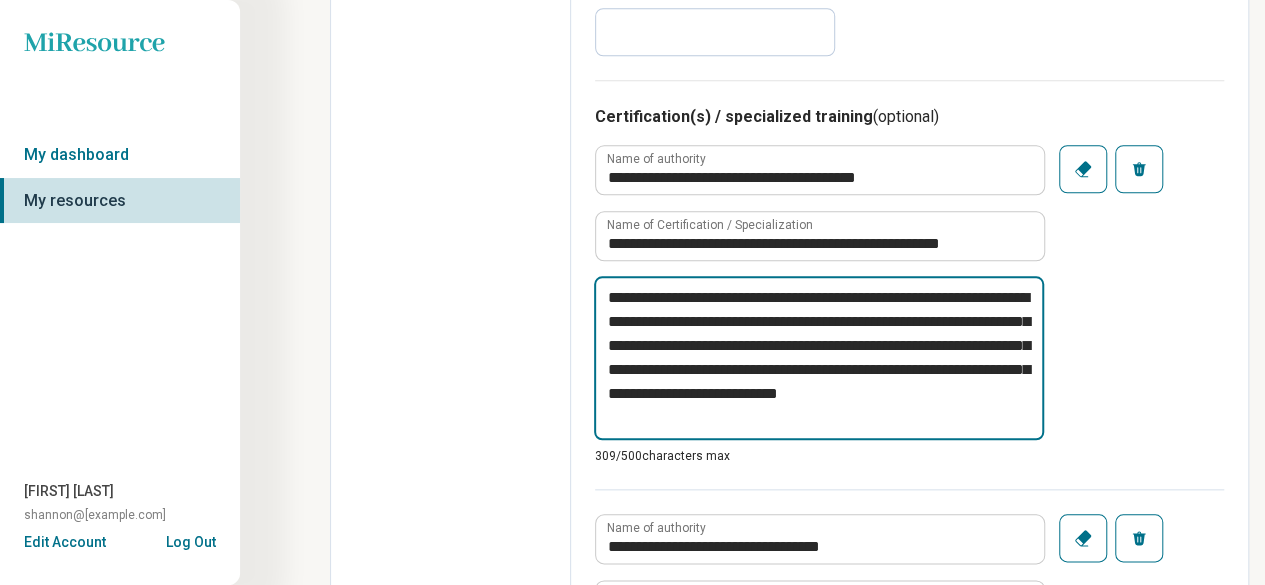 type on "*" 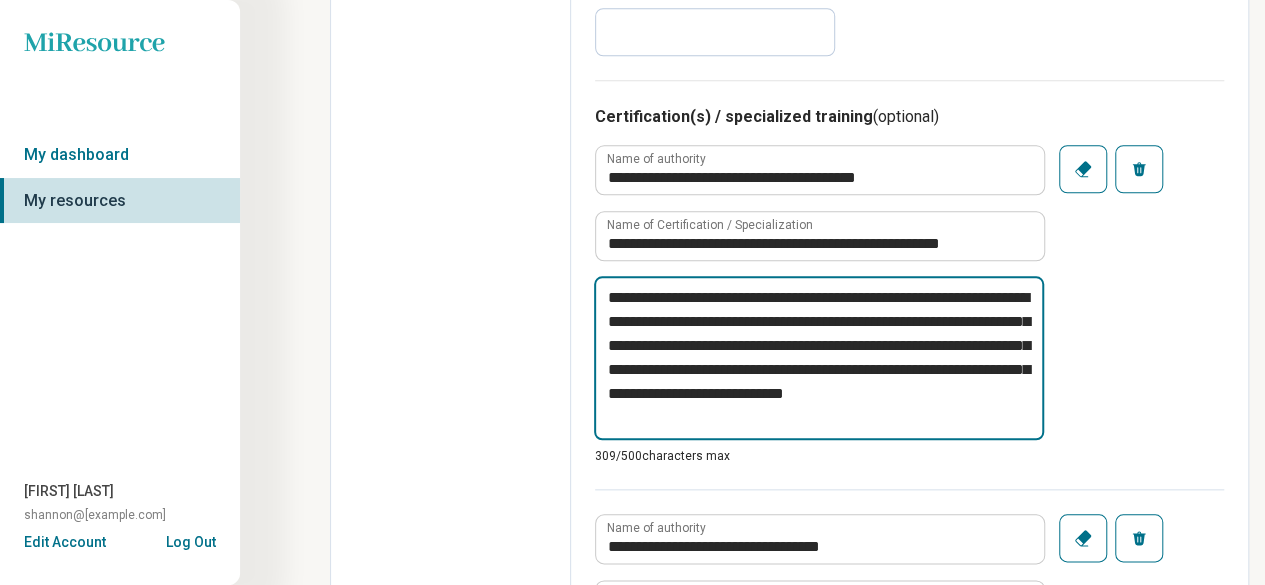 type on "*" 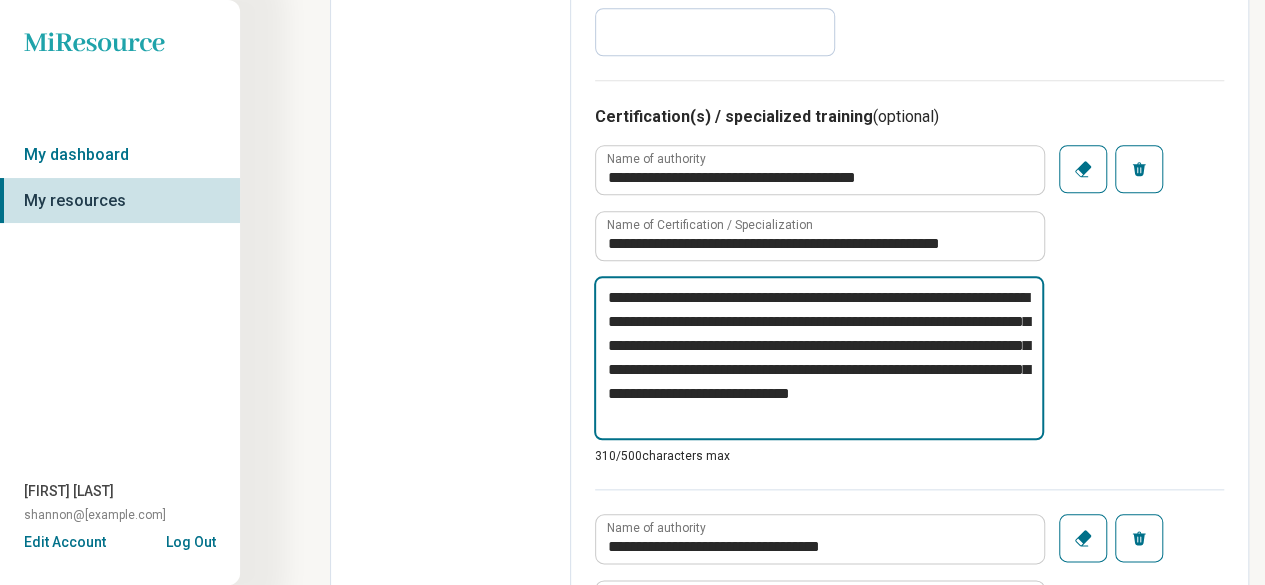 type on "*" 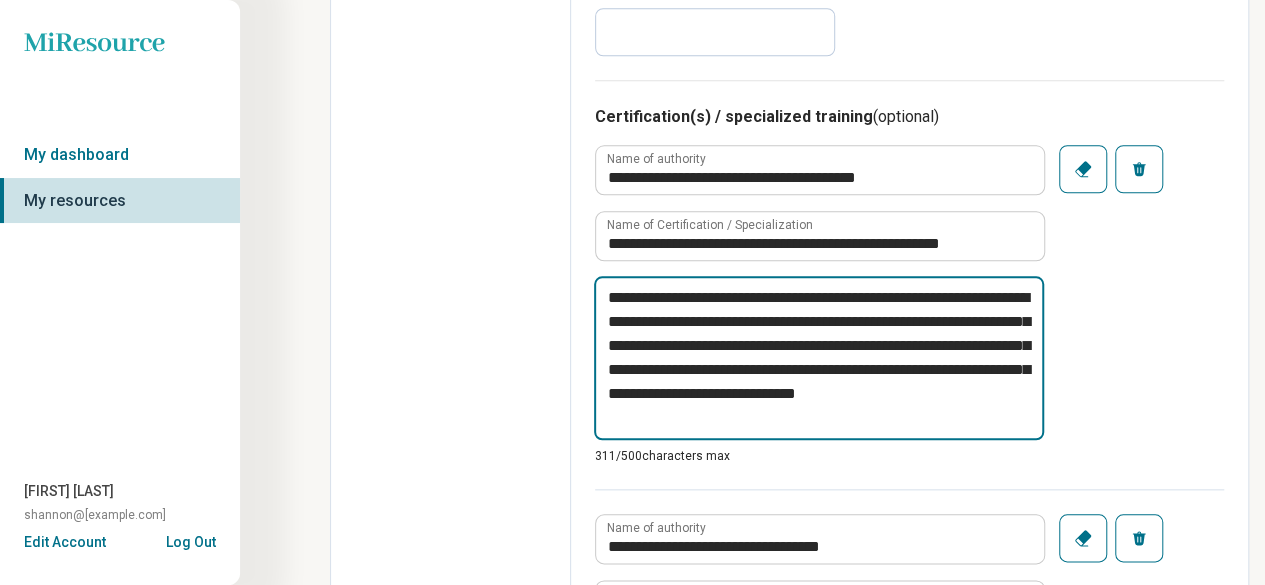 type on "*" 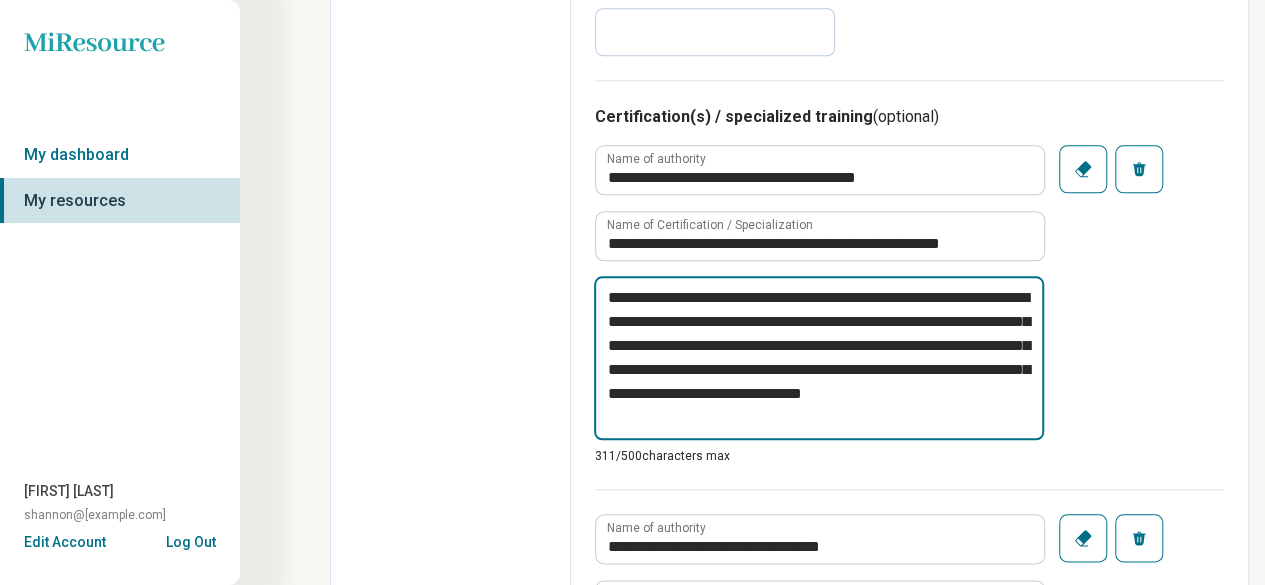 type on "*" 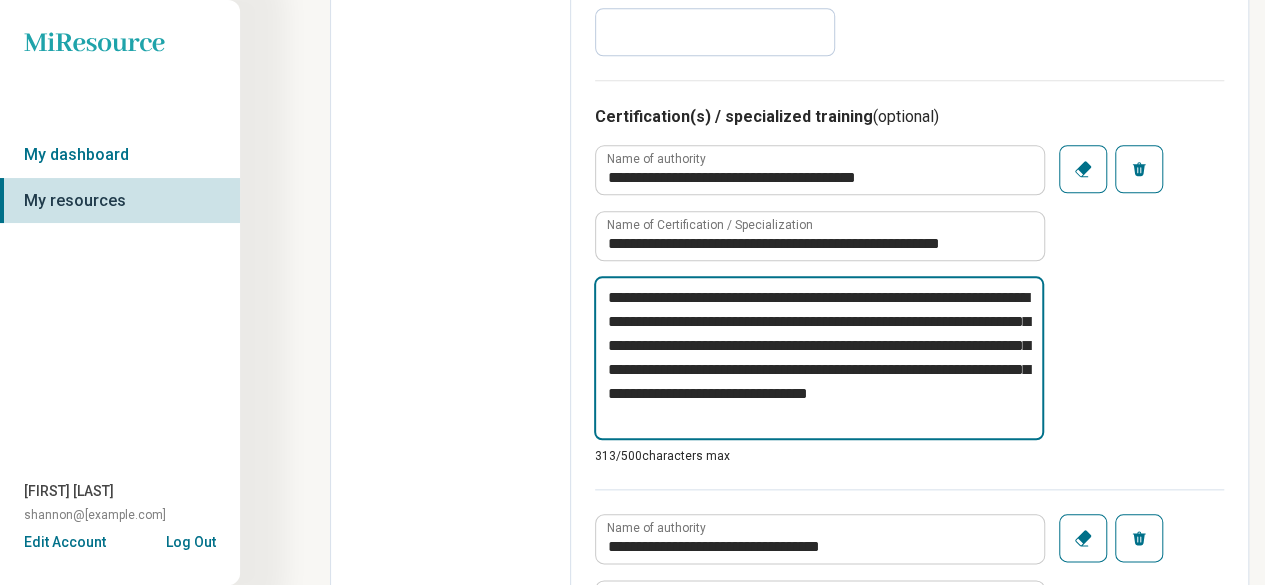 type on "*" 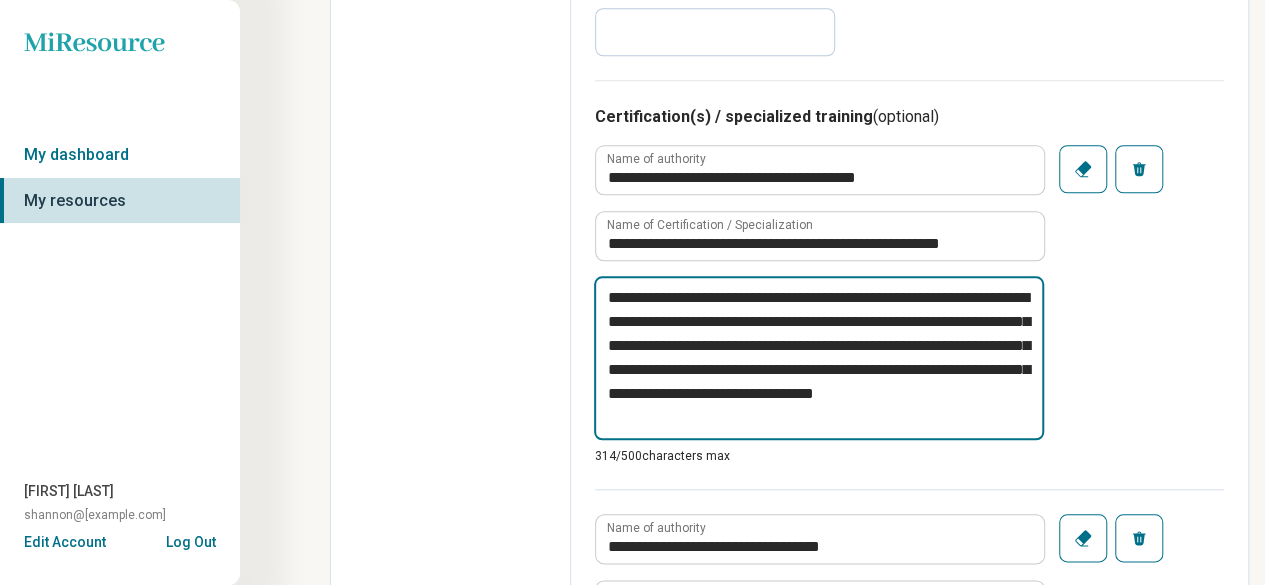 type on "*" 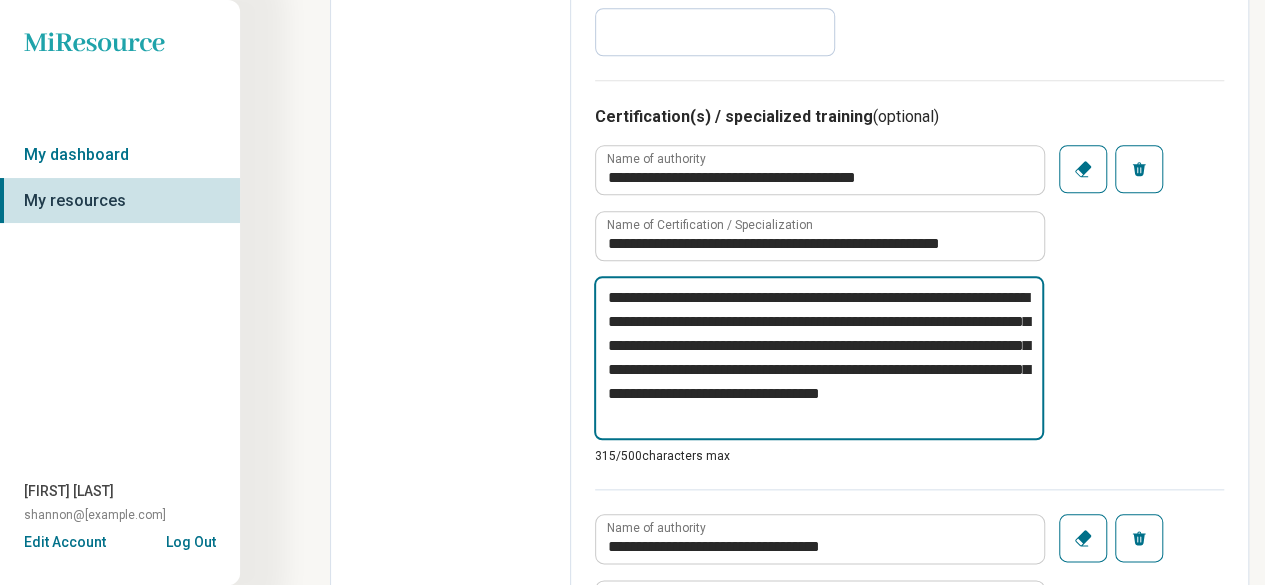 type on "*" 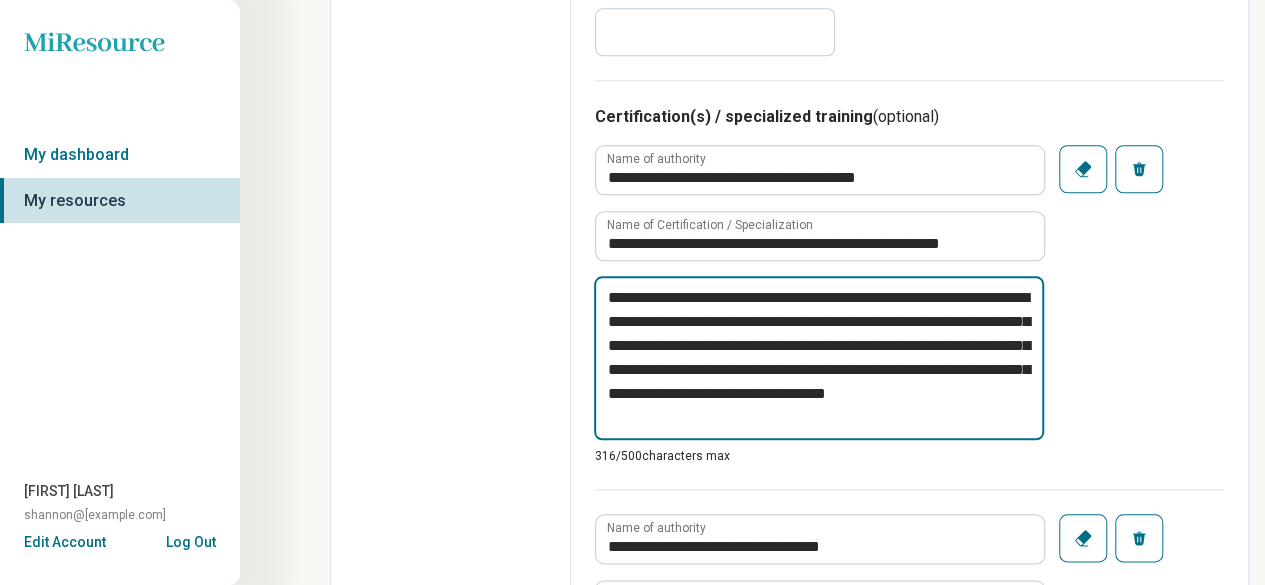 type on "*" 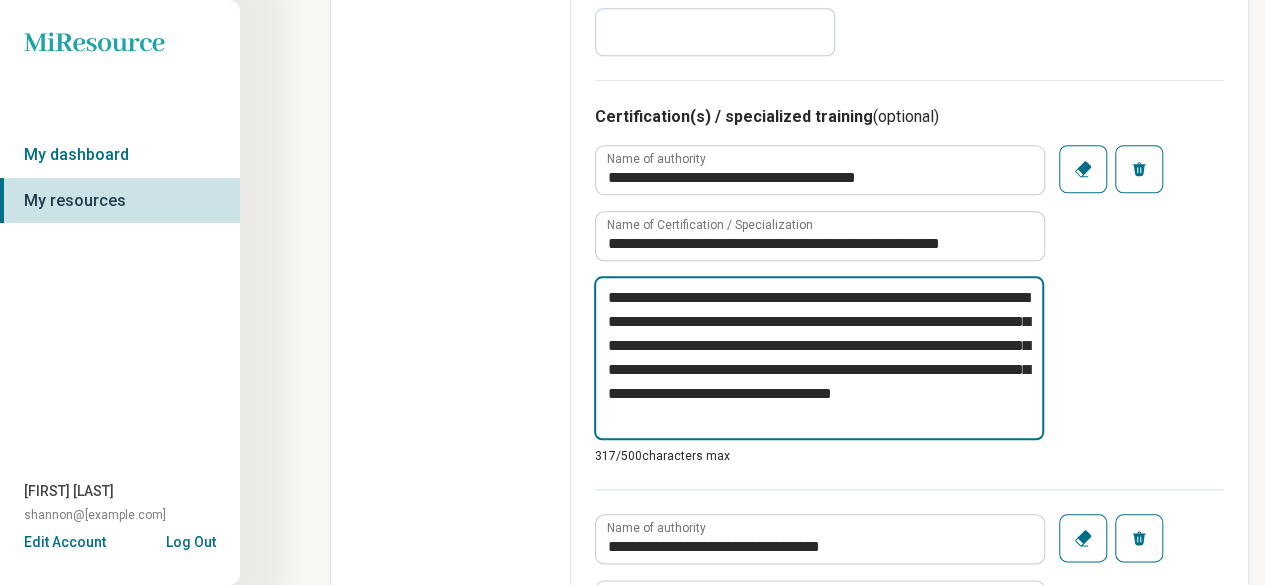 type on "*" 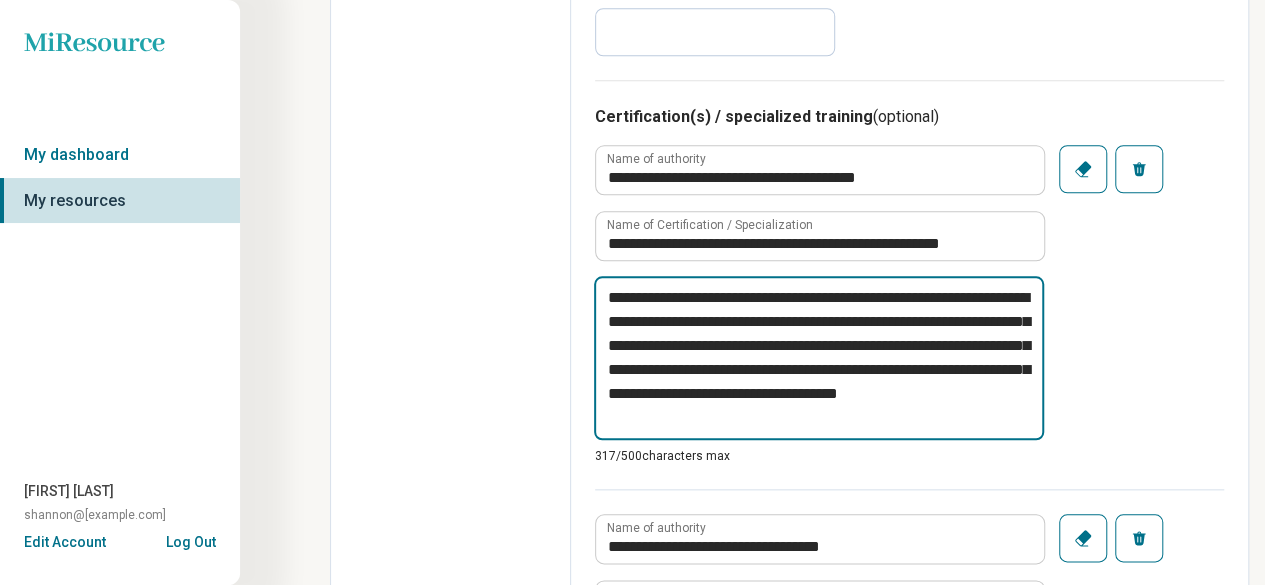 type on "*" 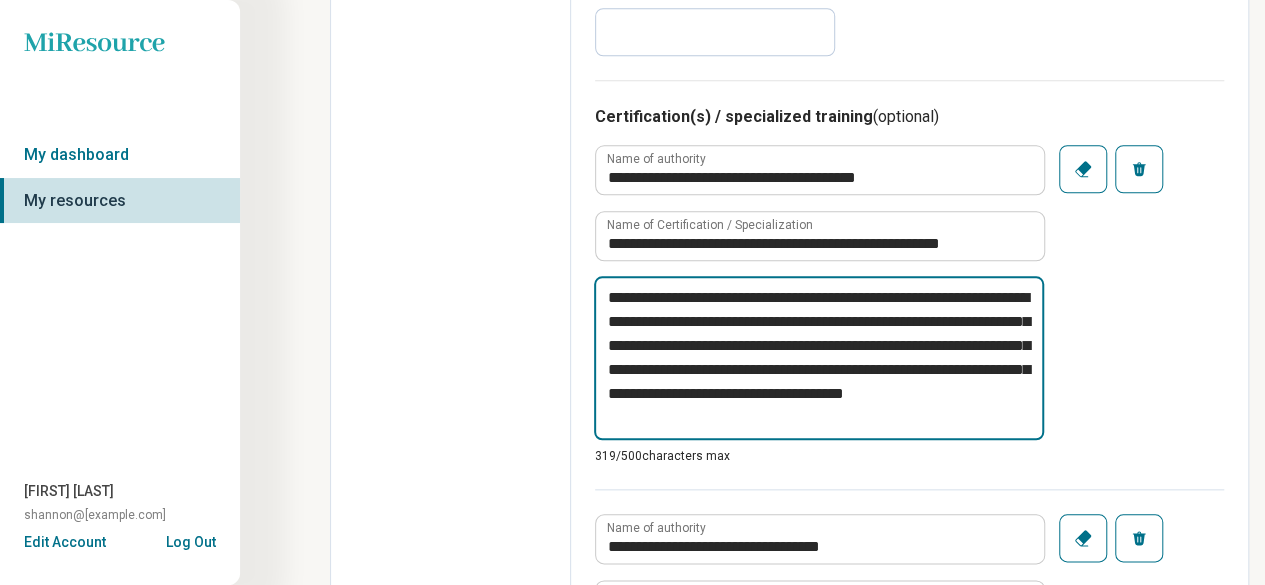 type on "*" 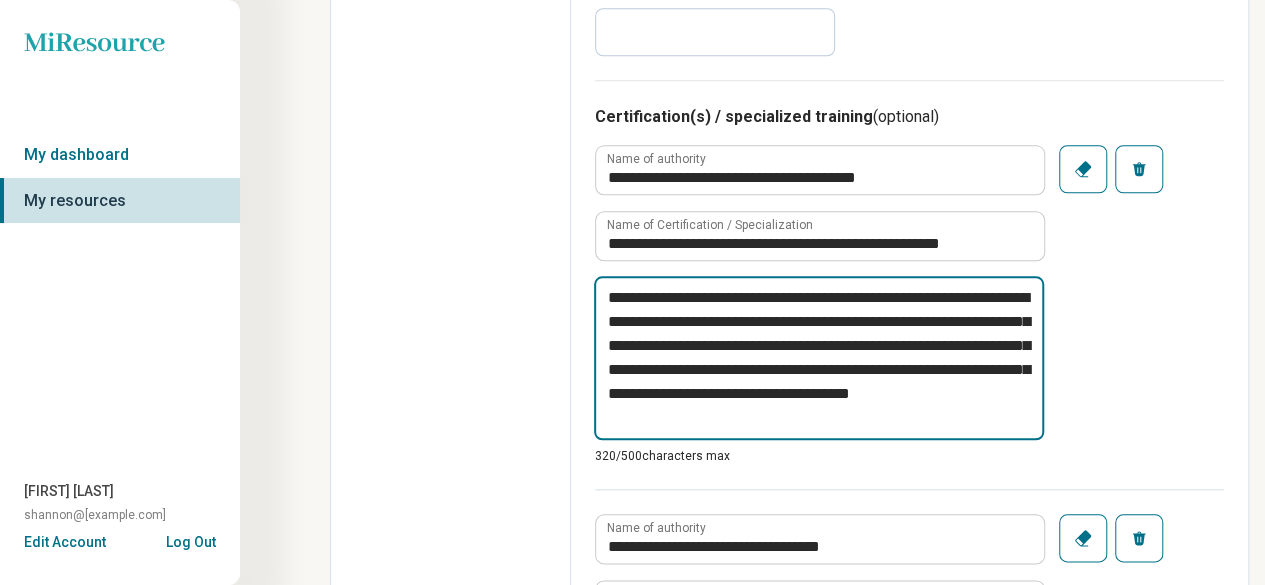 type on "*" 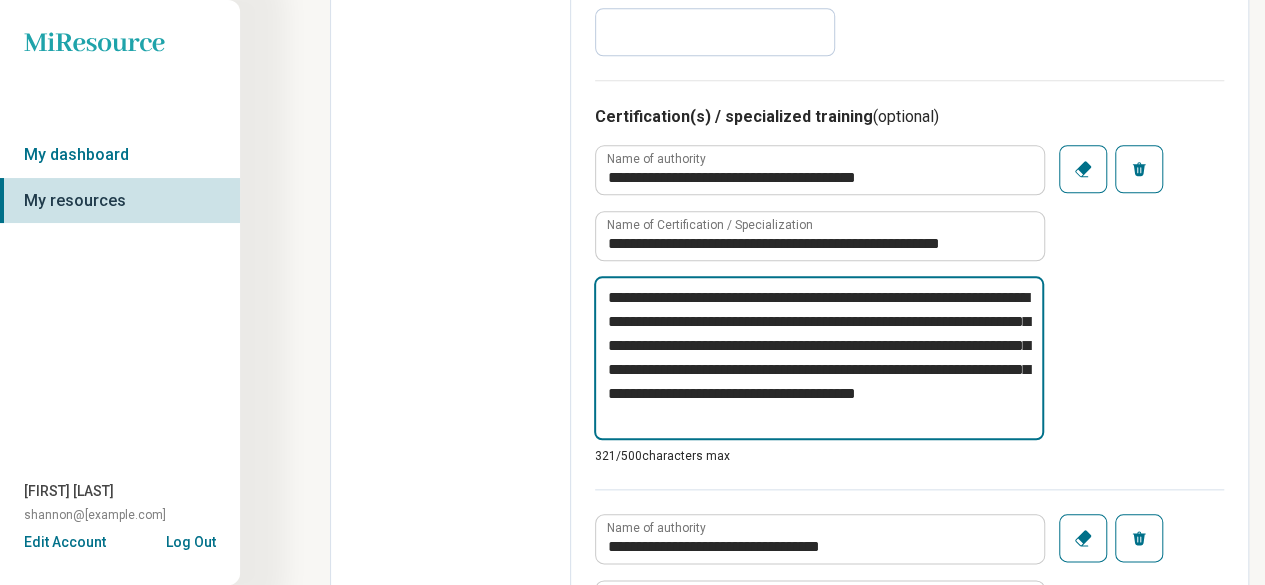 type on "*" 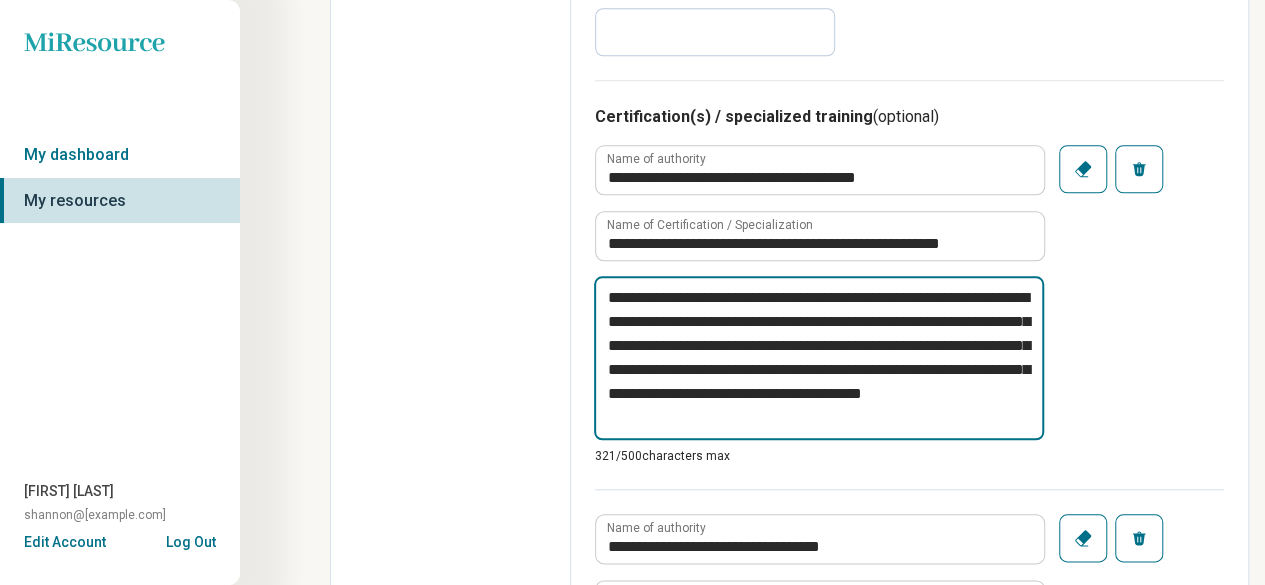 type on "*" 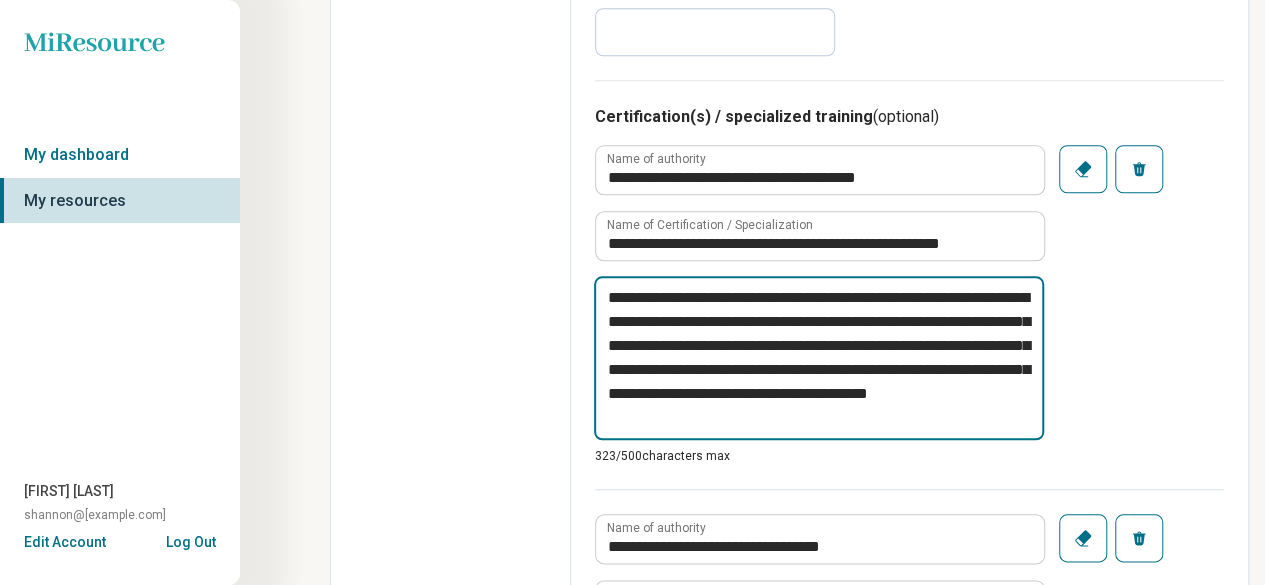 type on "*" 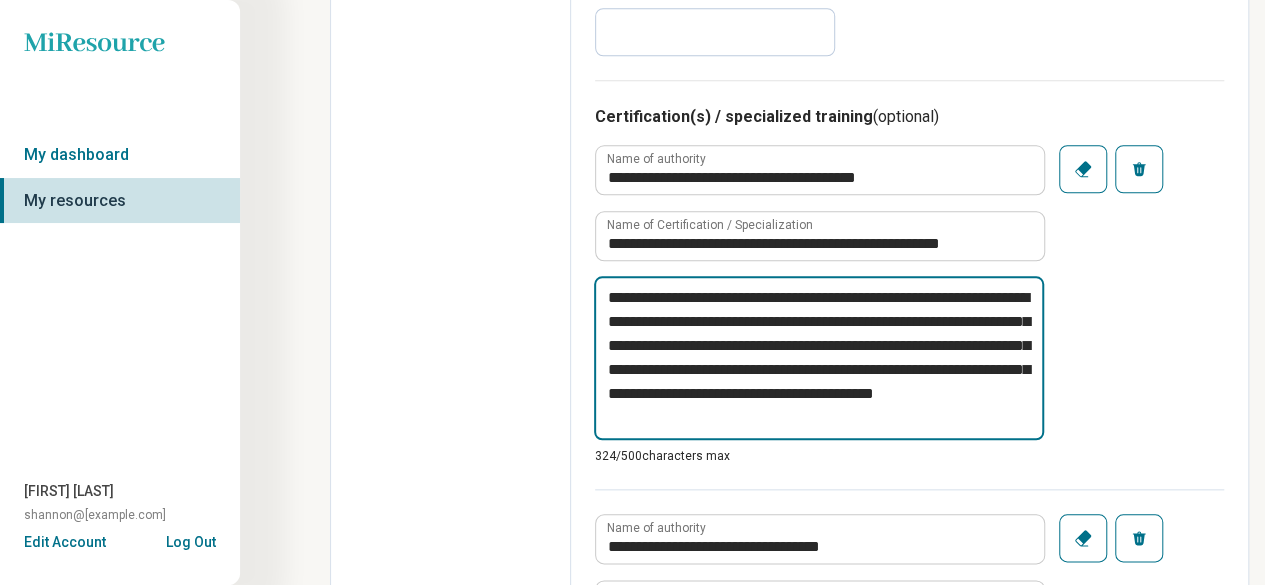 type on "*" 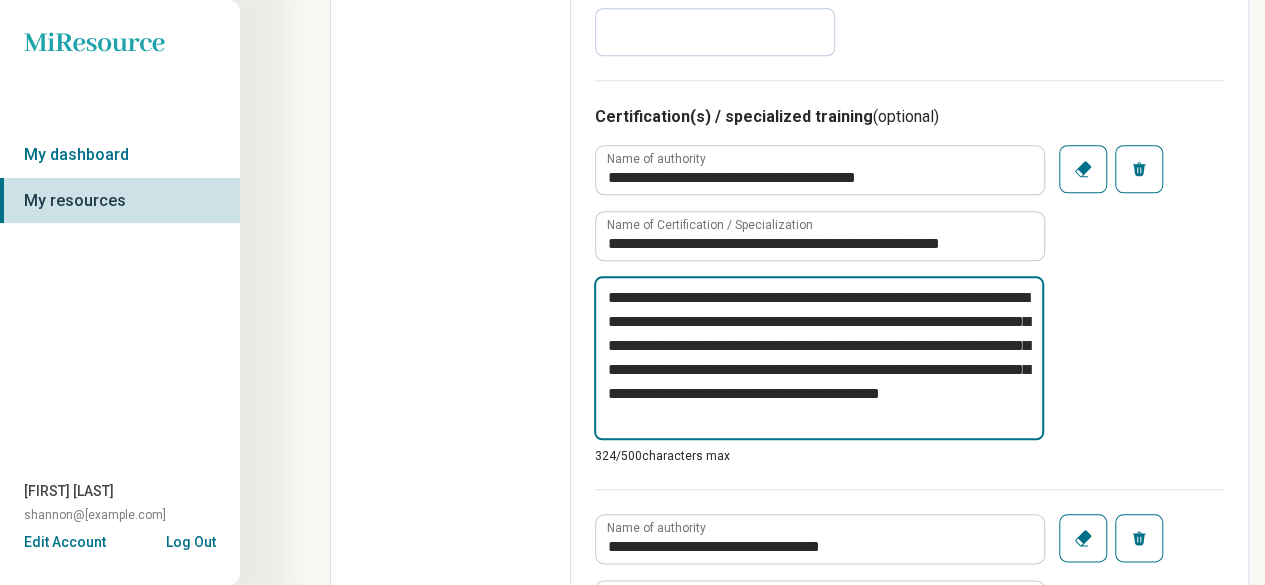 type on "*" 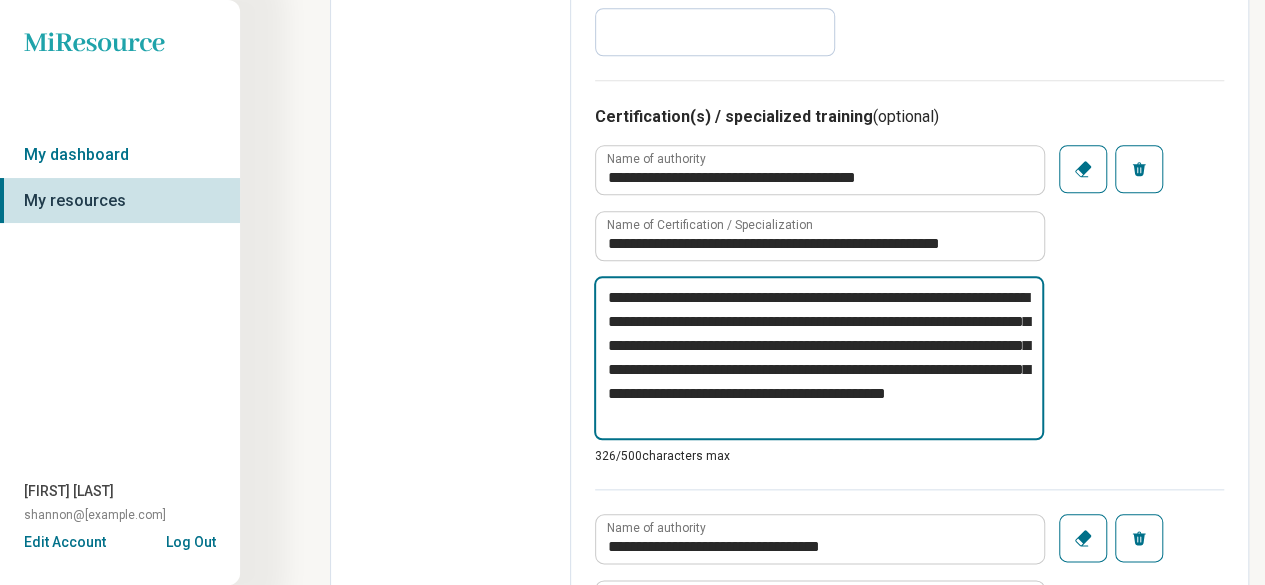 type on "*" 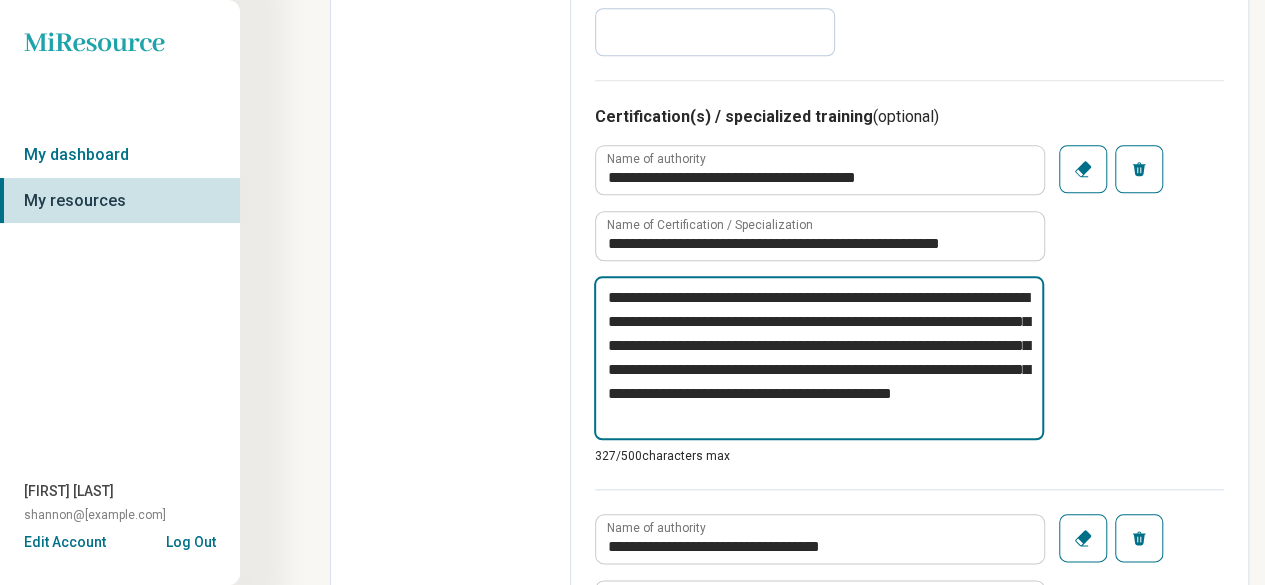type on "*" 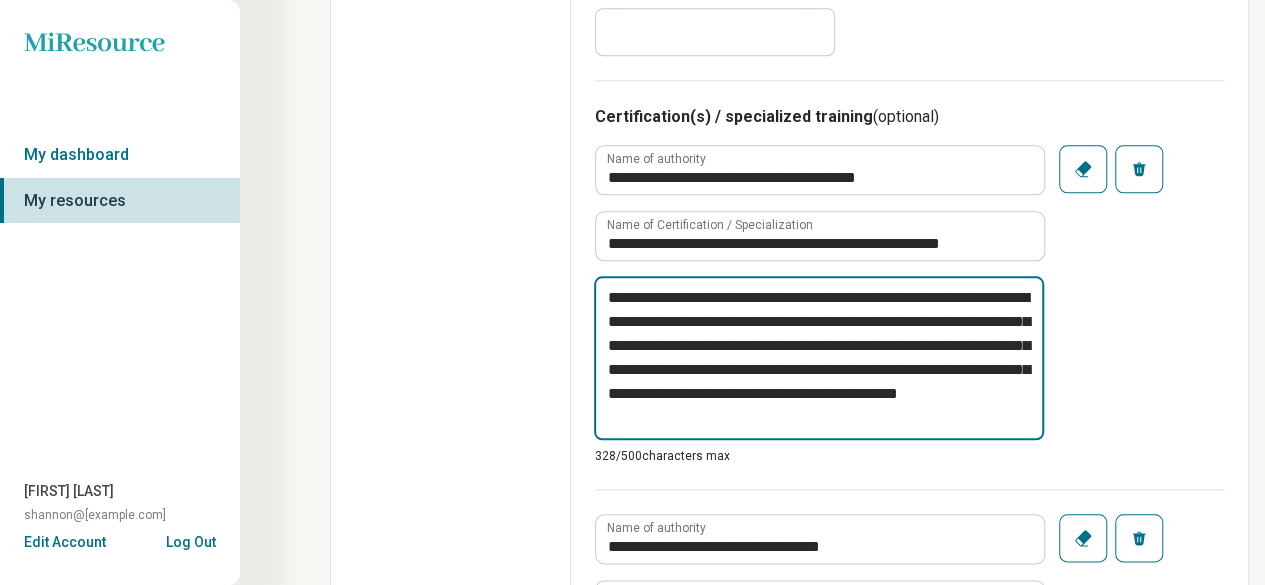 click on "**********" at bounding box center [819, 358] 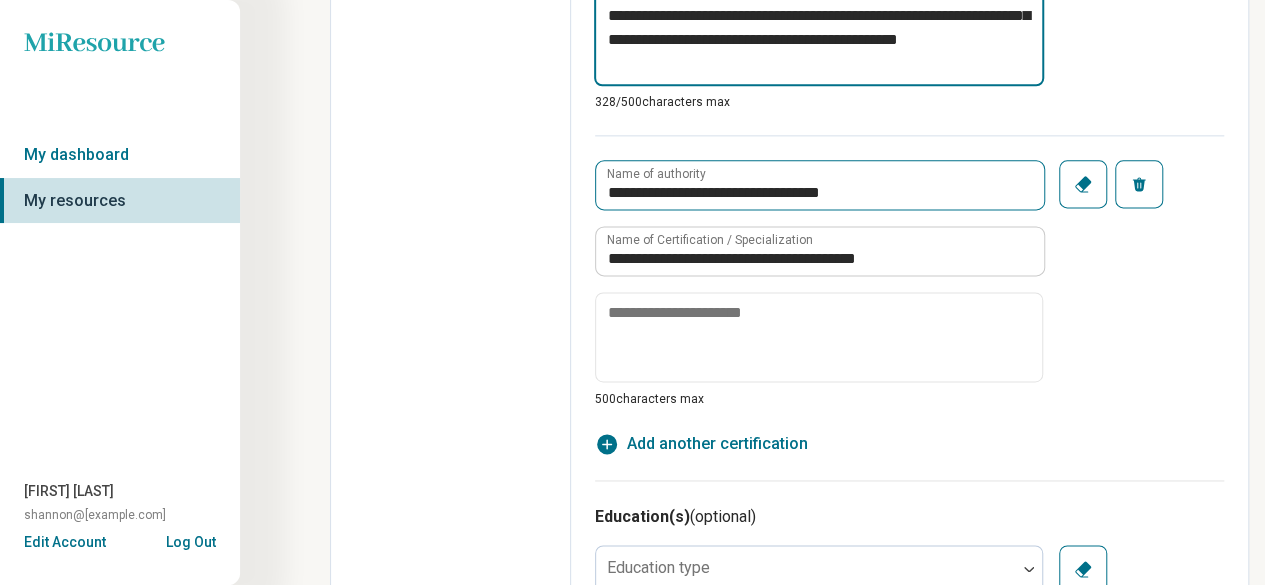 scroll, scrollTop: 1300, scrollLeft: 0, axis: vertical 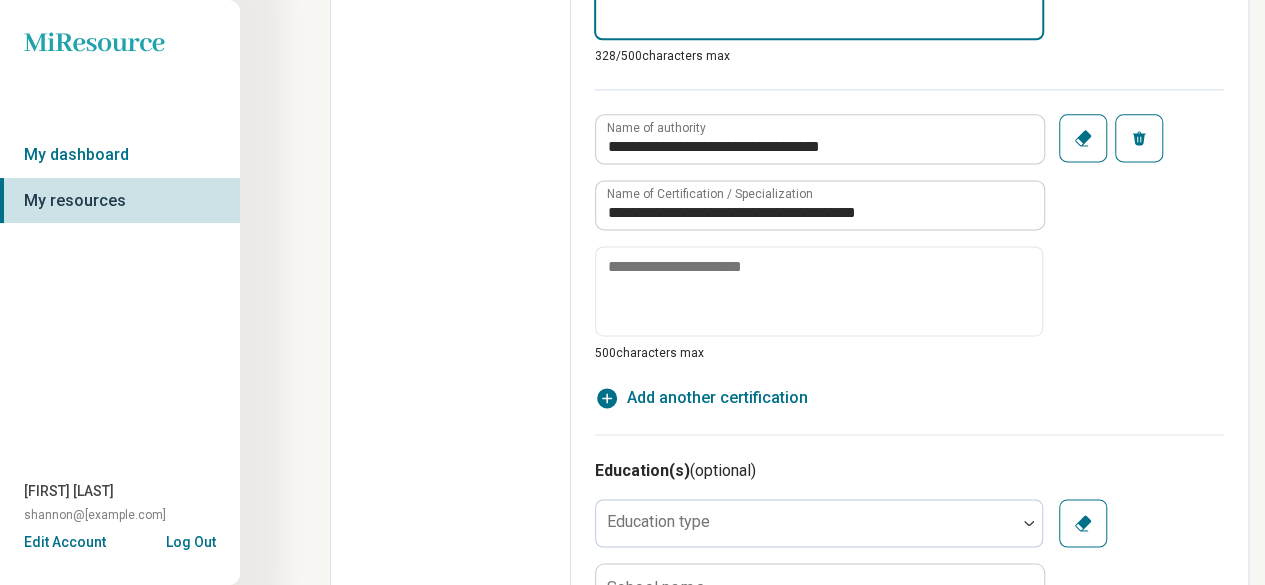 type on "**********" 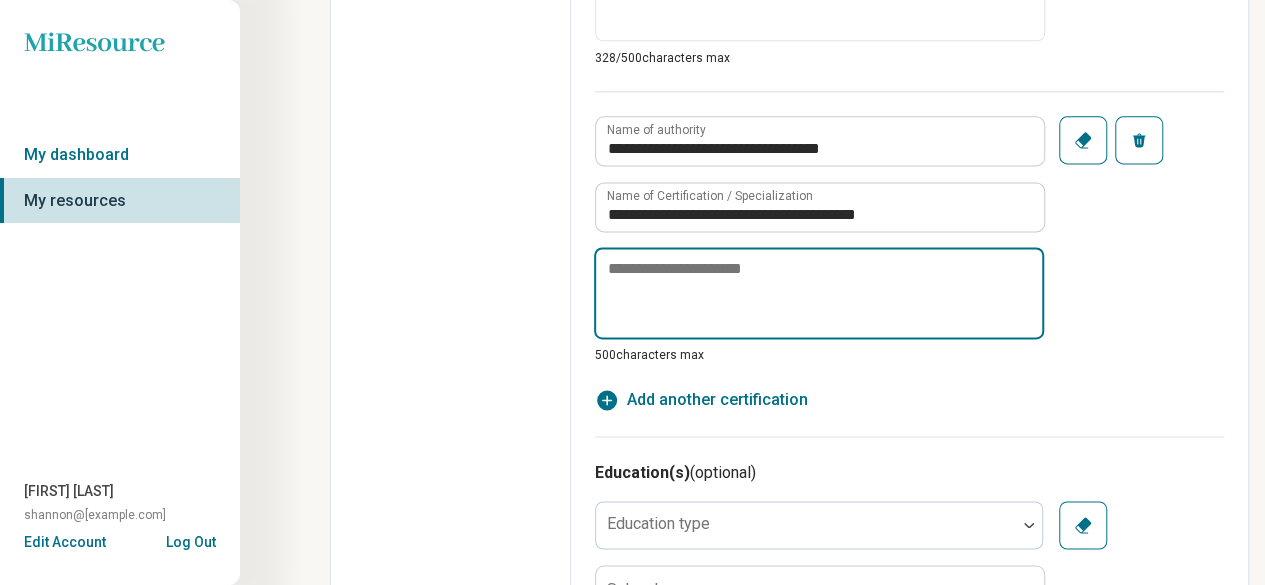 click at bounding box center [819, 293] 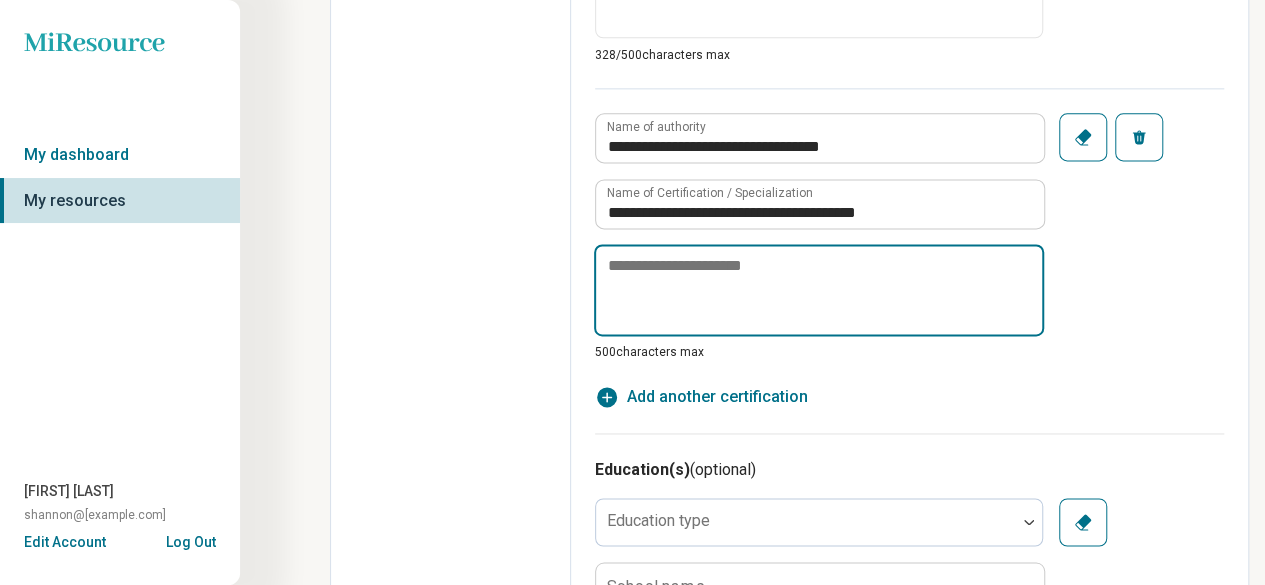 paste on "**********" 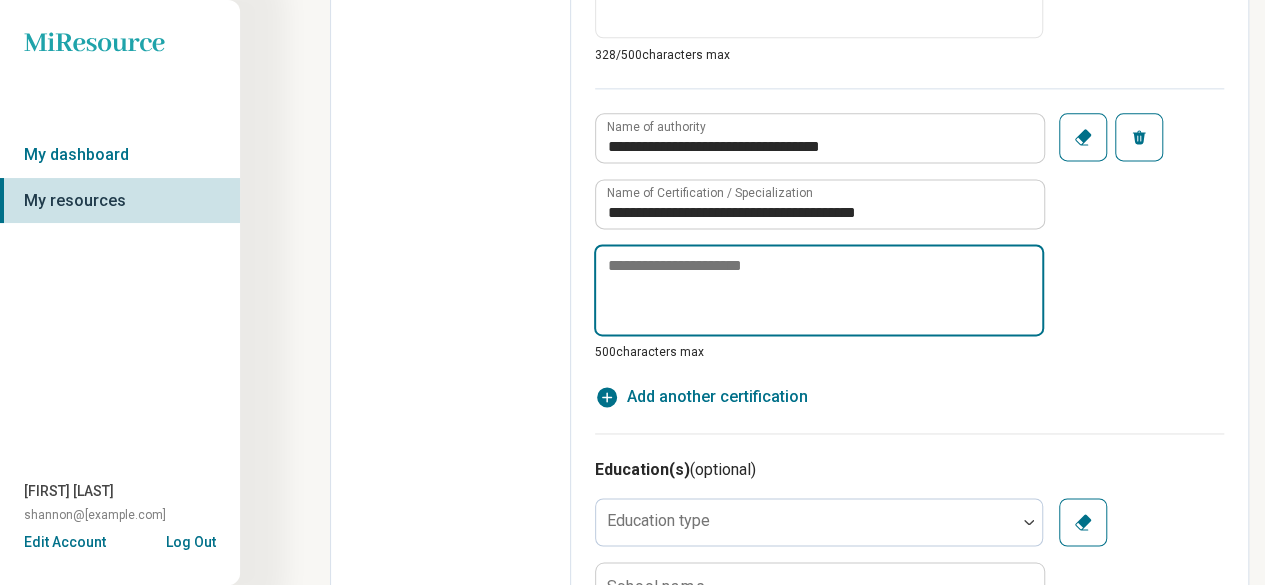 type on "*" 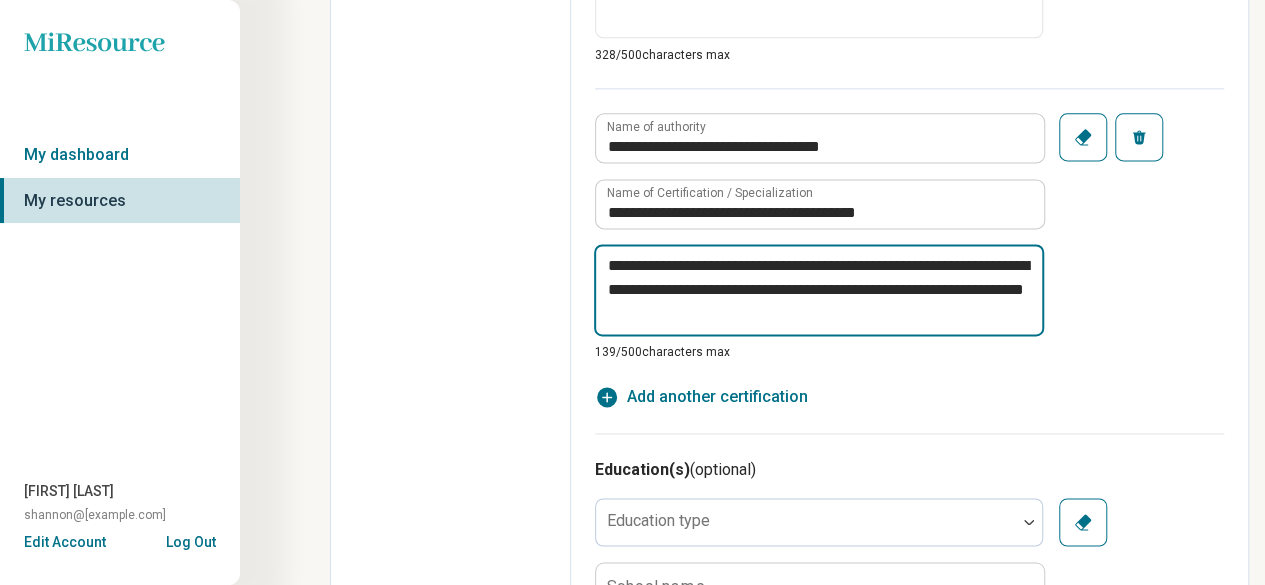 click on "**********" at bounding box center (819, 290) 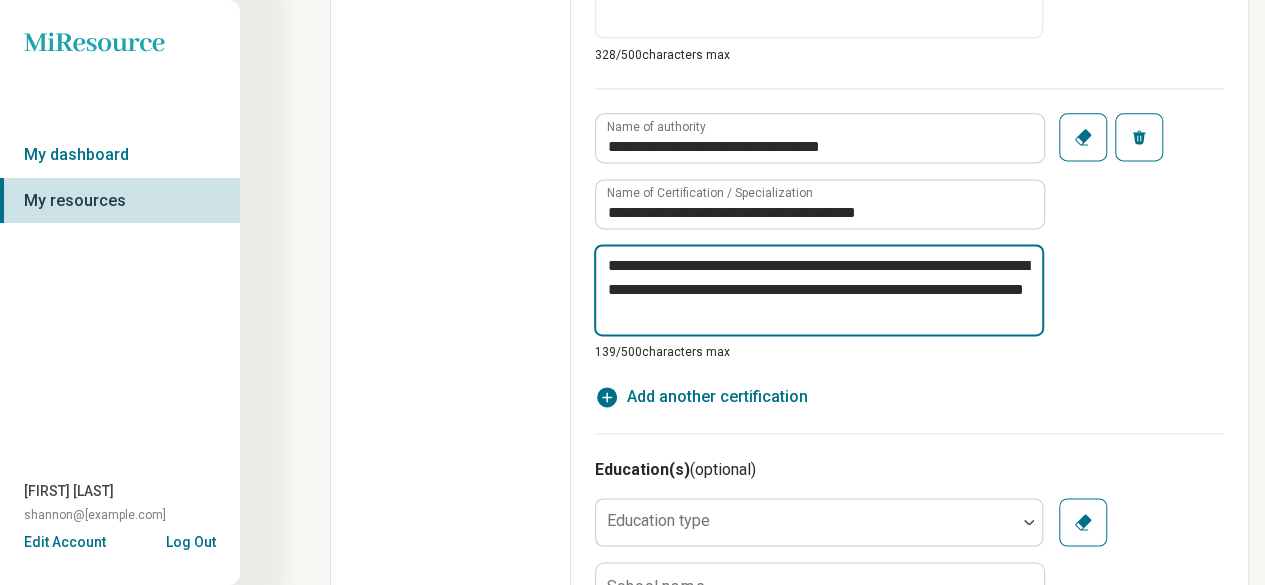type on "*" 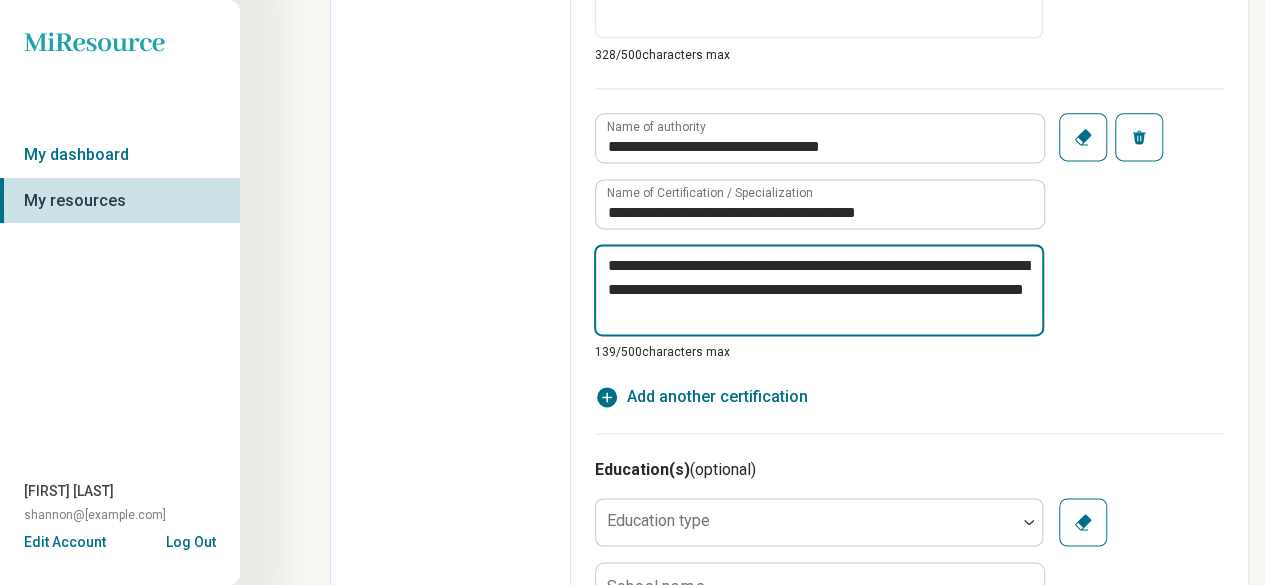 type on "**********" 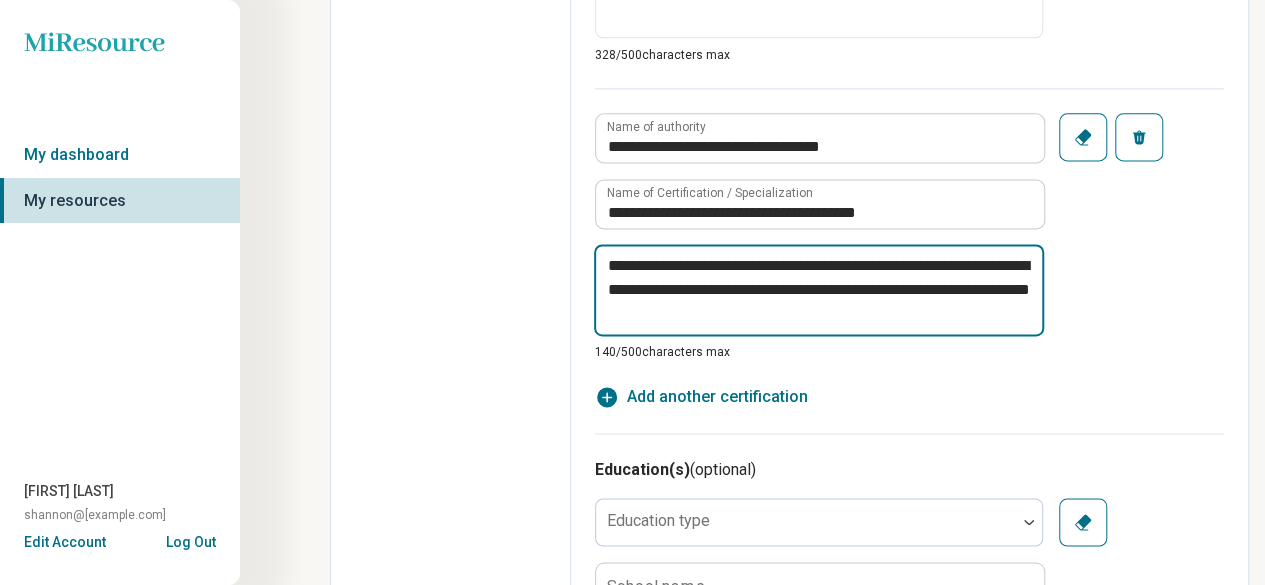 type on "*" 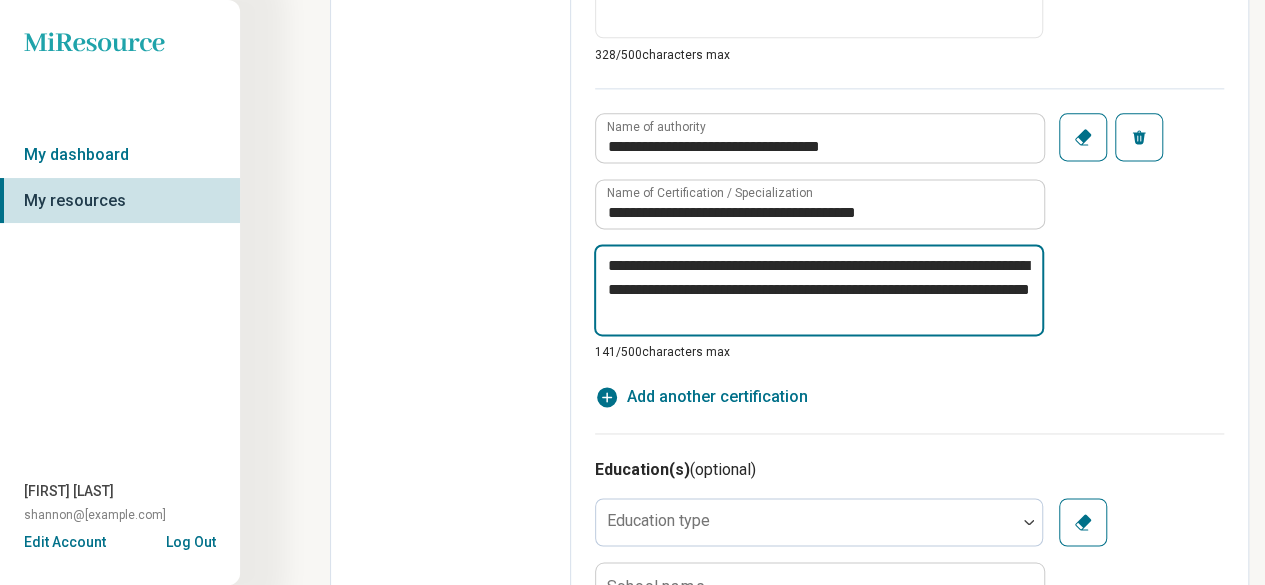 type on "*" 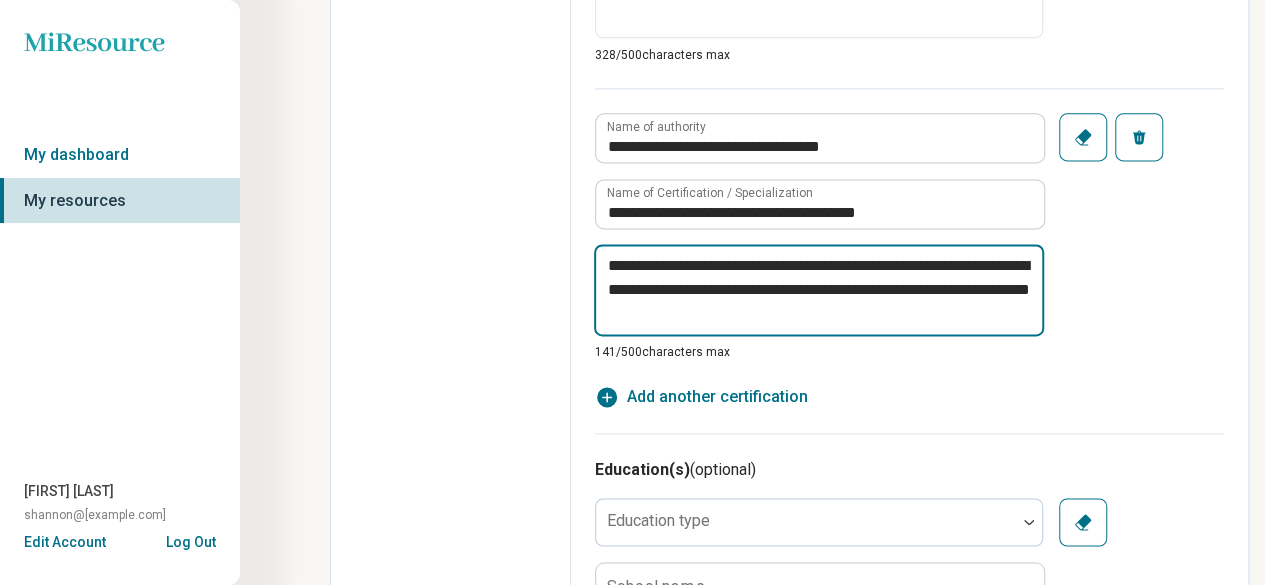 type on "**********" 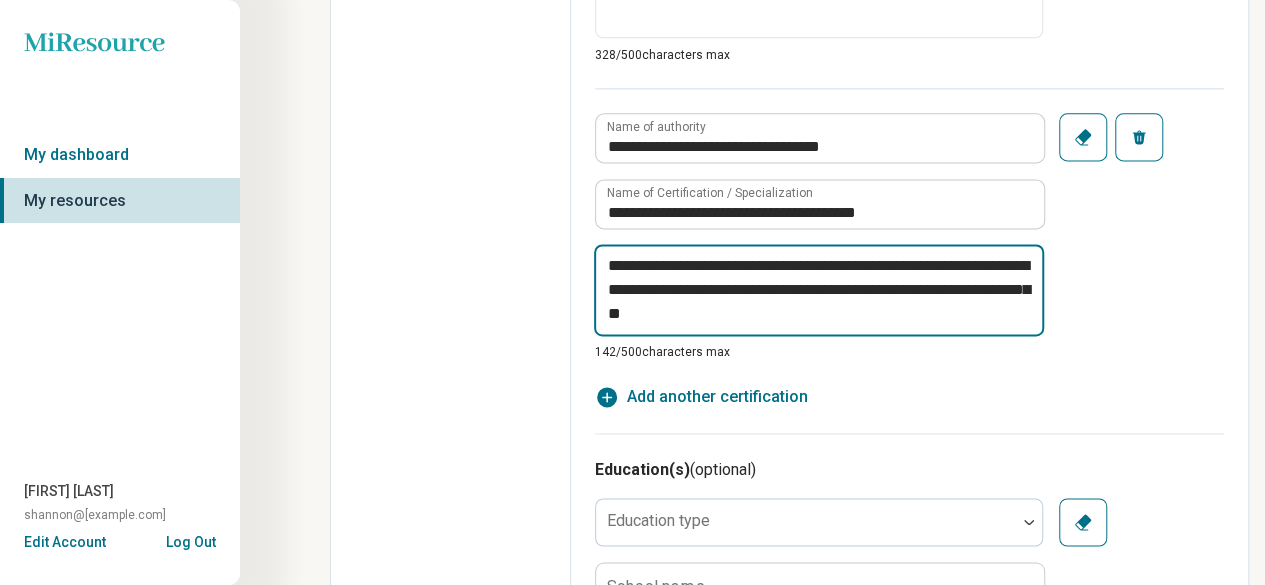 type on "*" 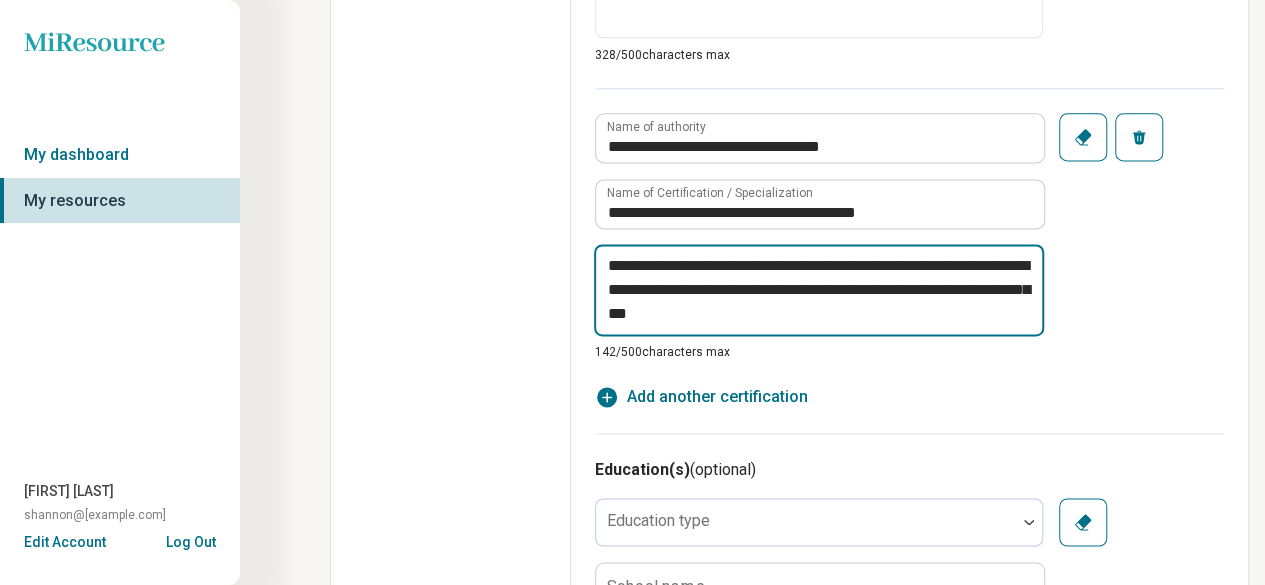 type on "*" 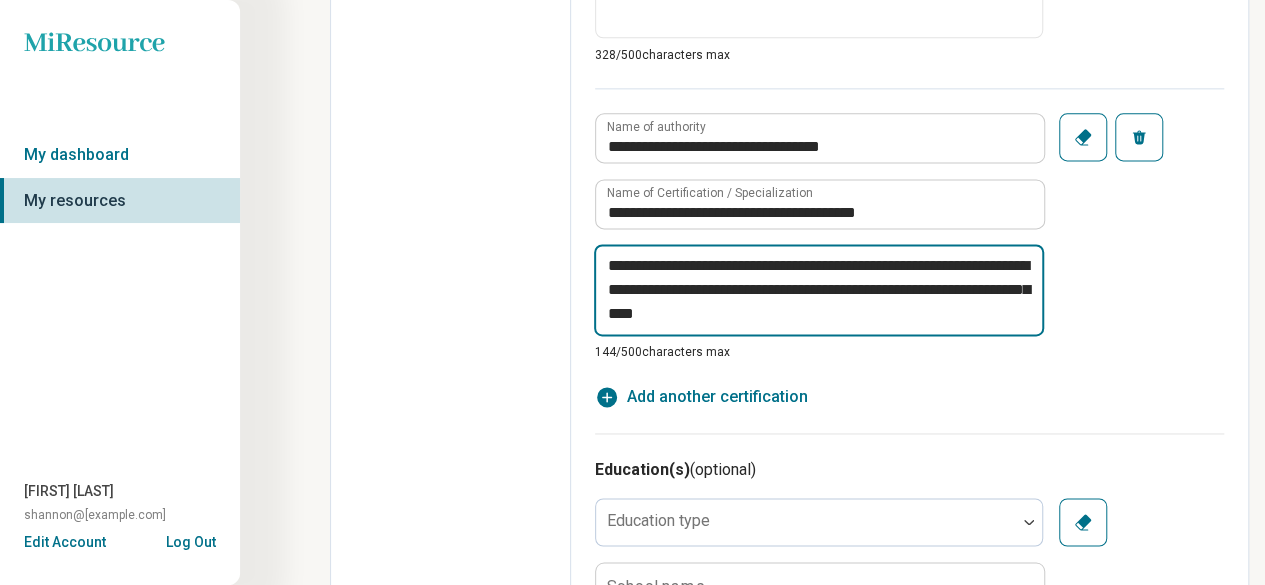 type on "*" 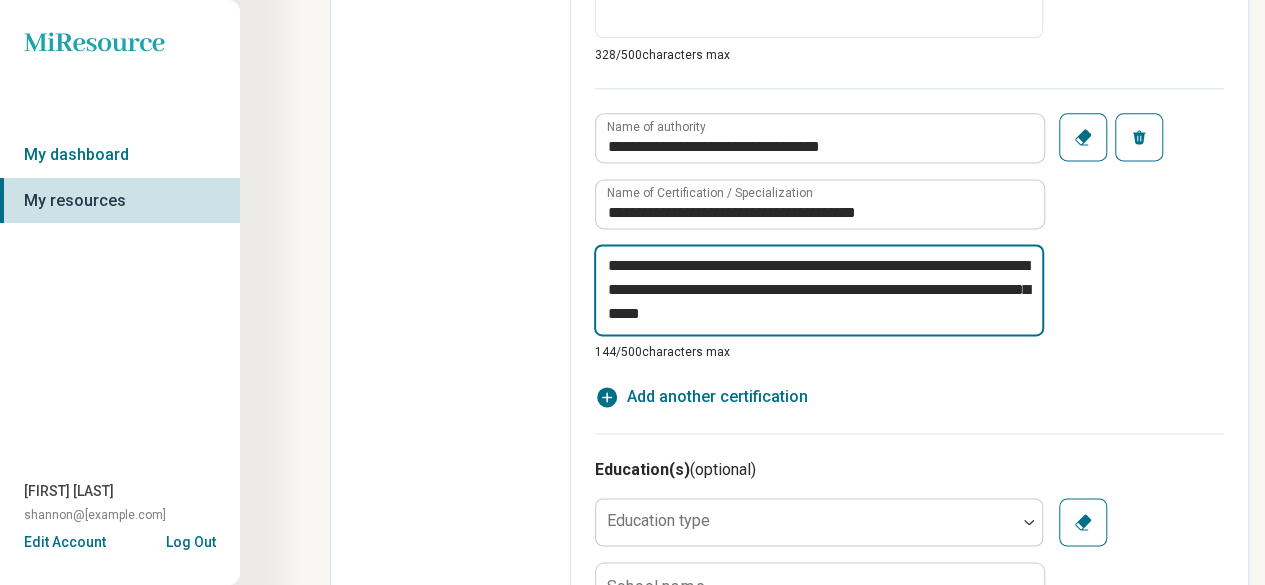 type on "*" 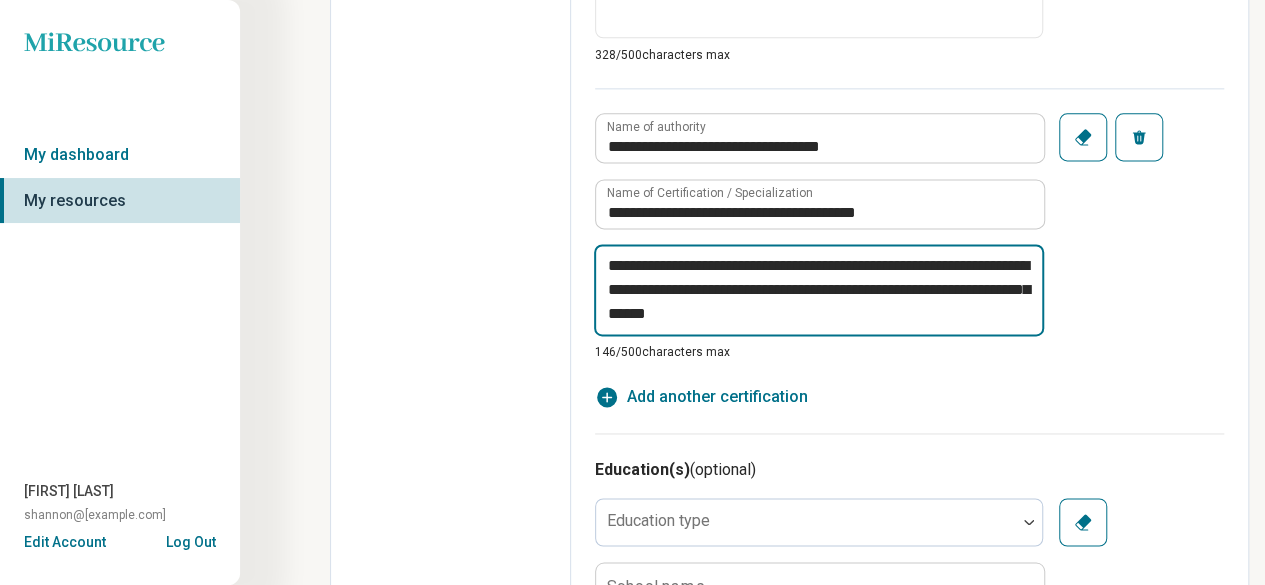 type on "*" 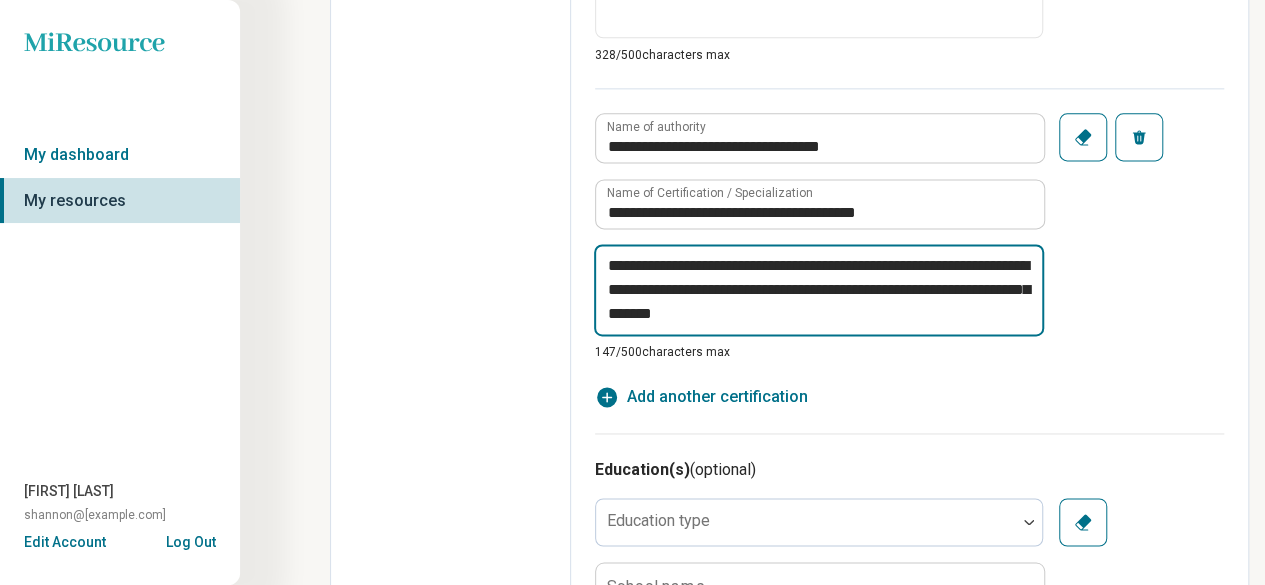 type on "*" 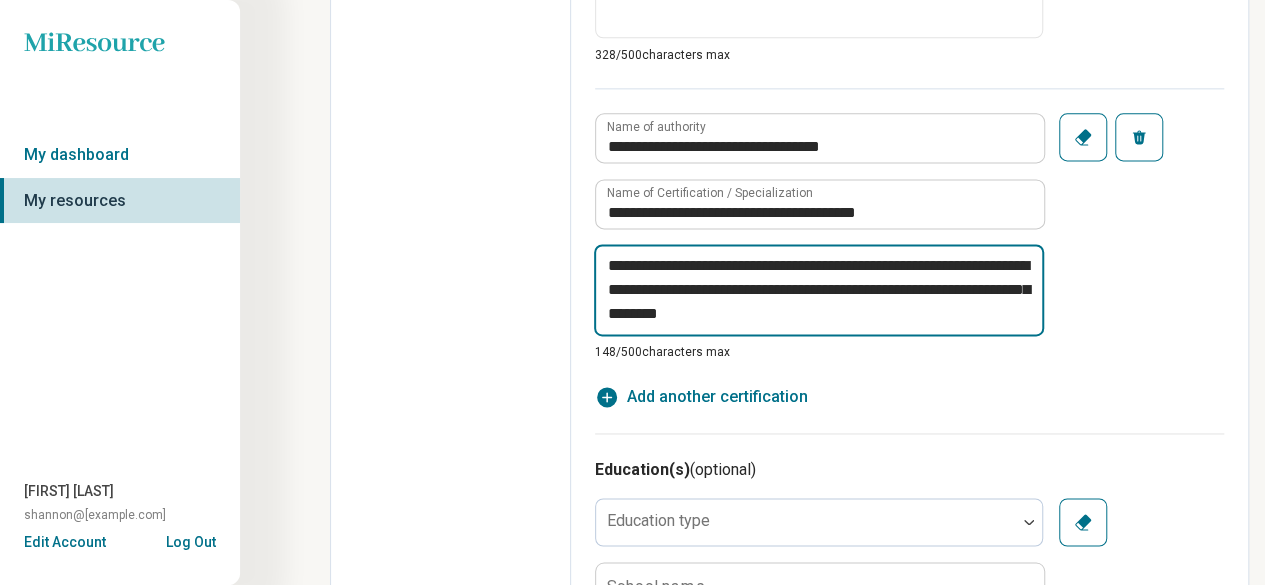 type on "*" 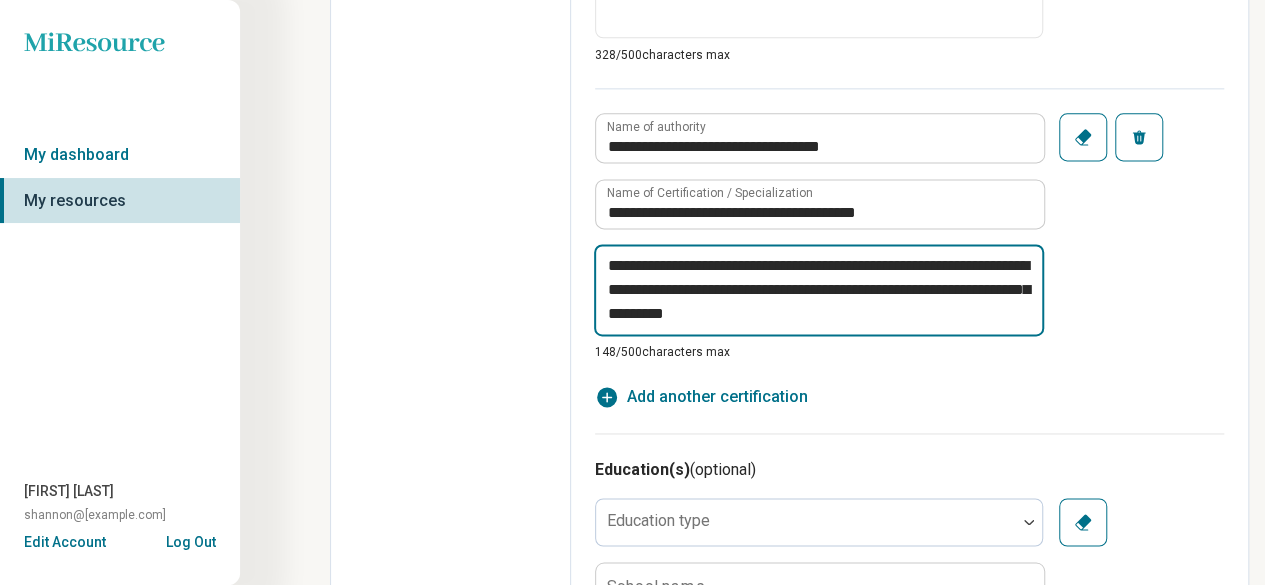 type on "*" 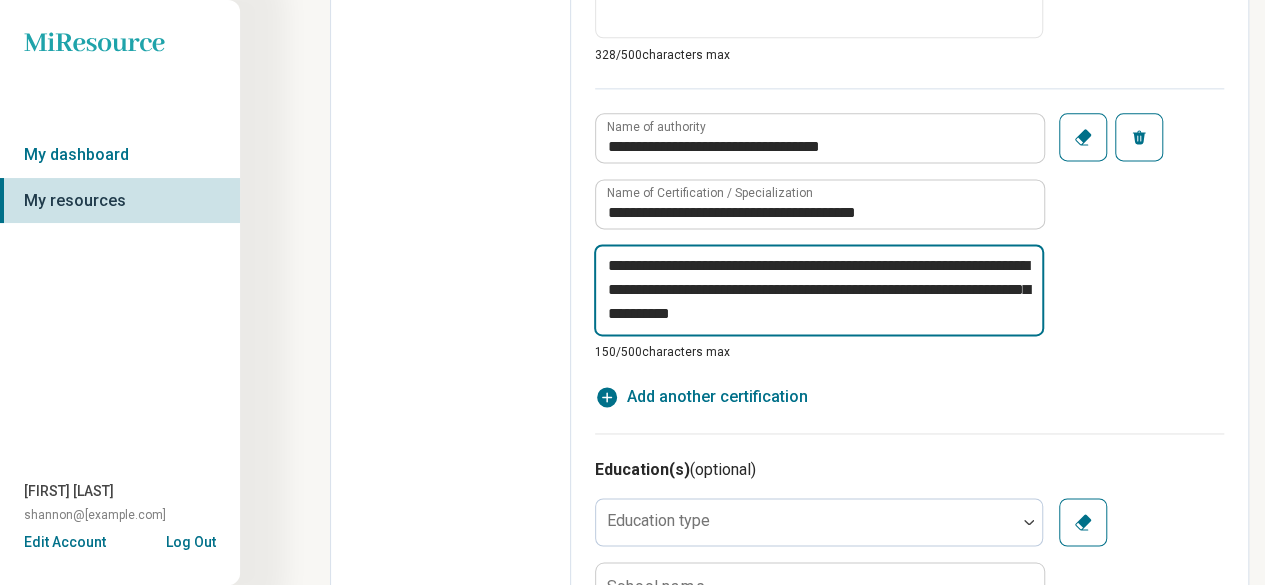 type on "*" 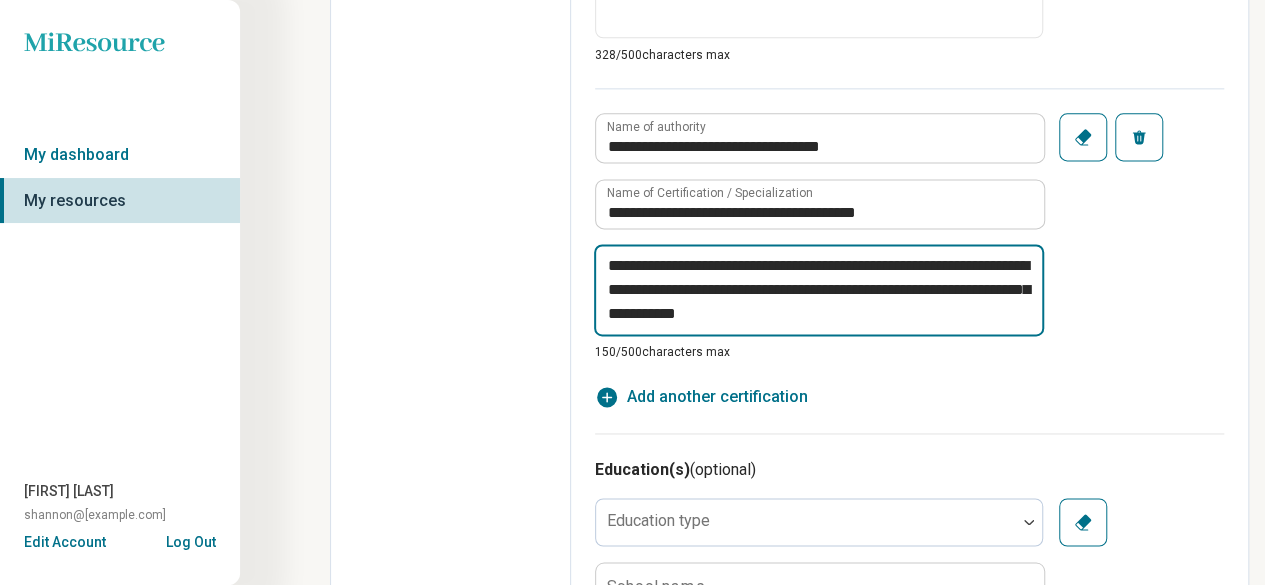 type on "*" 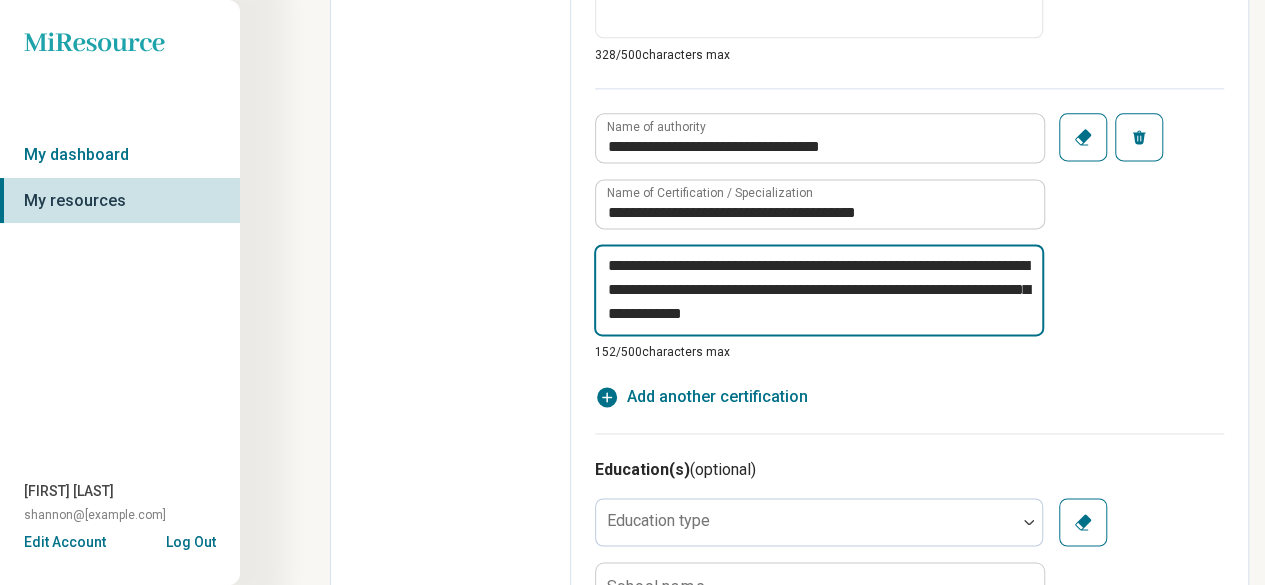 type on "*" 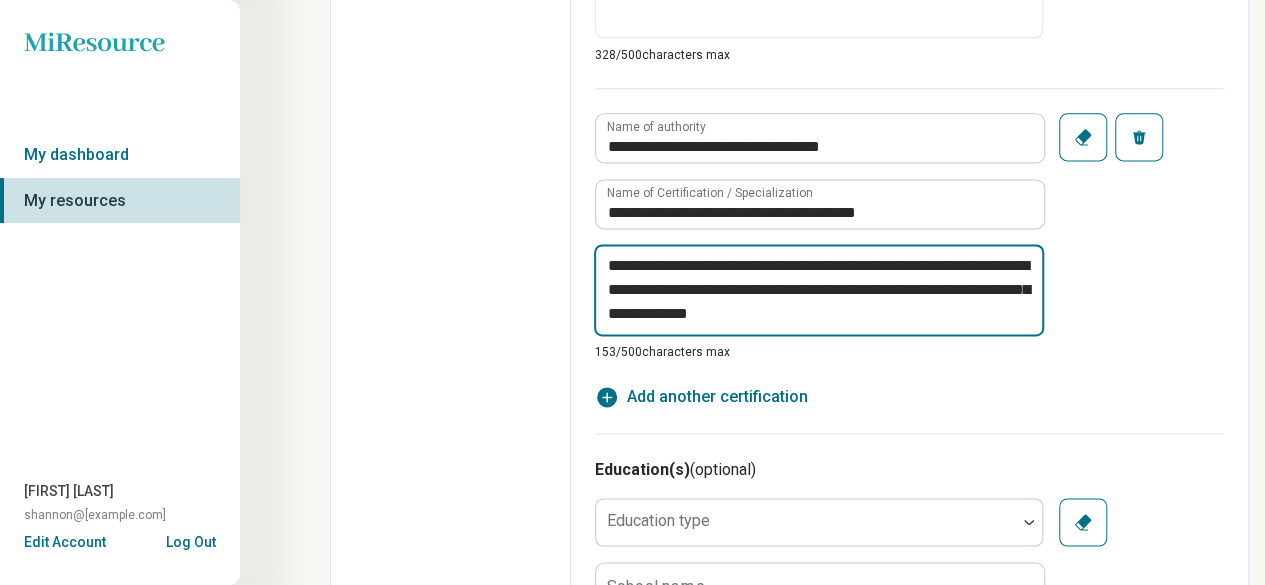 type on "*" 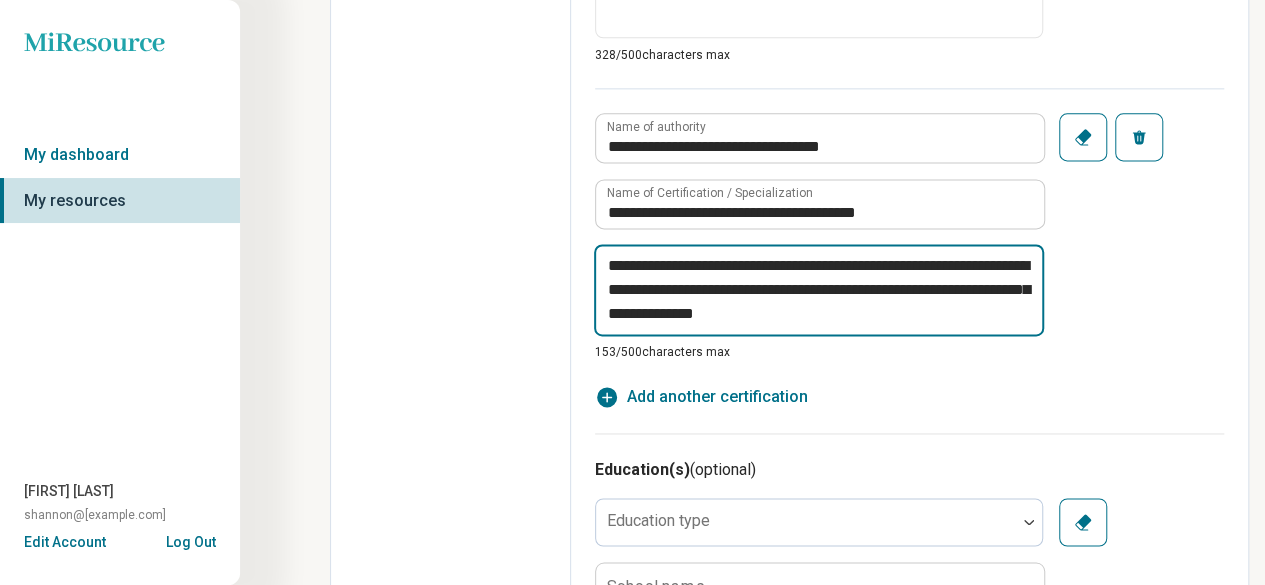 type on "*" 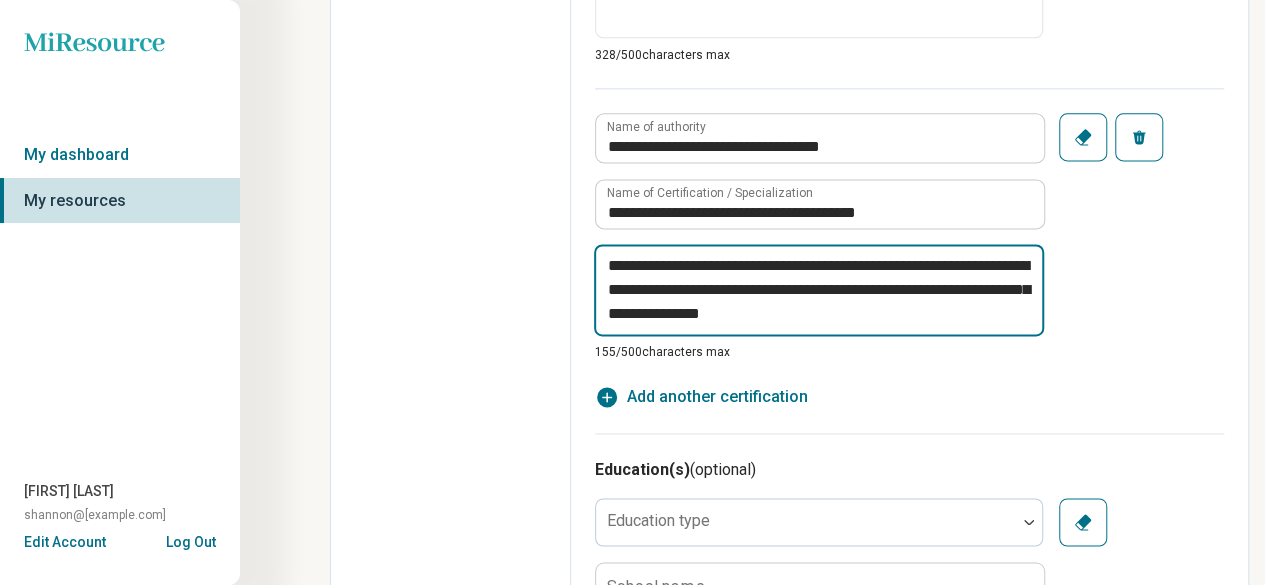 type on "*" 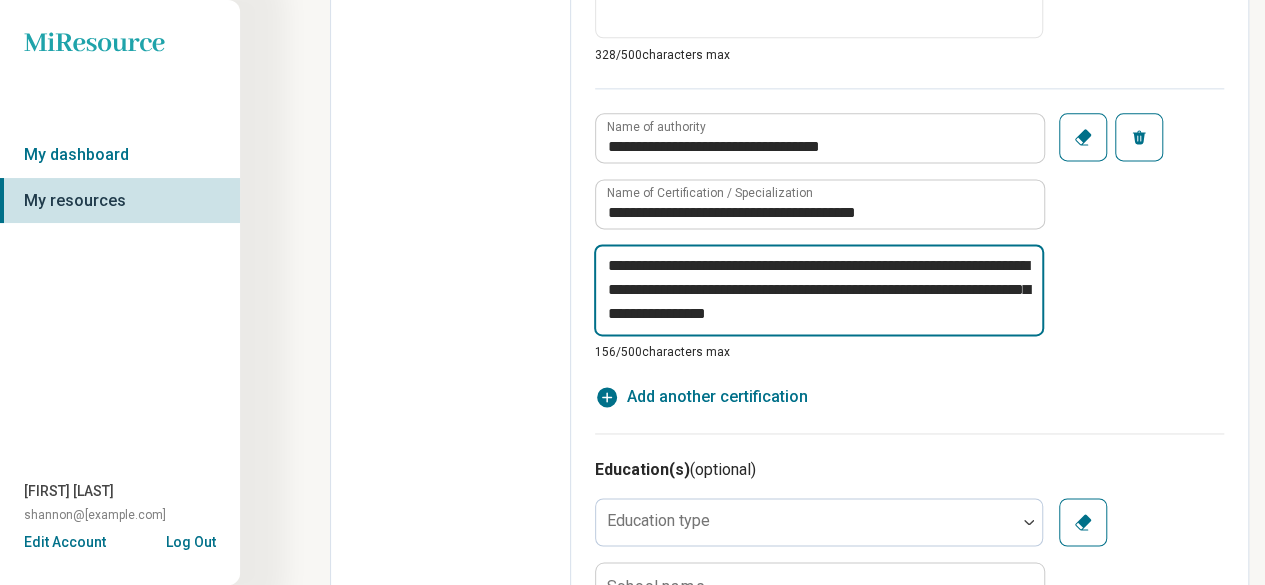 type on "*" 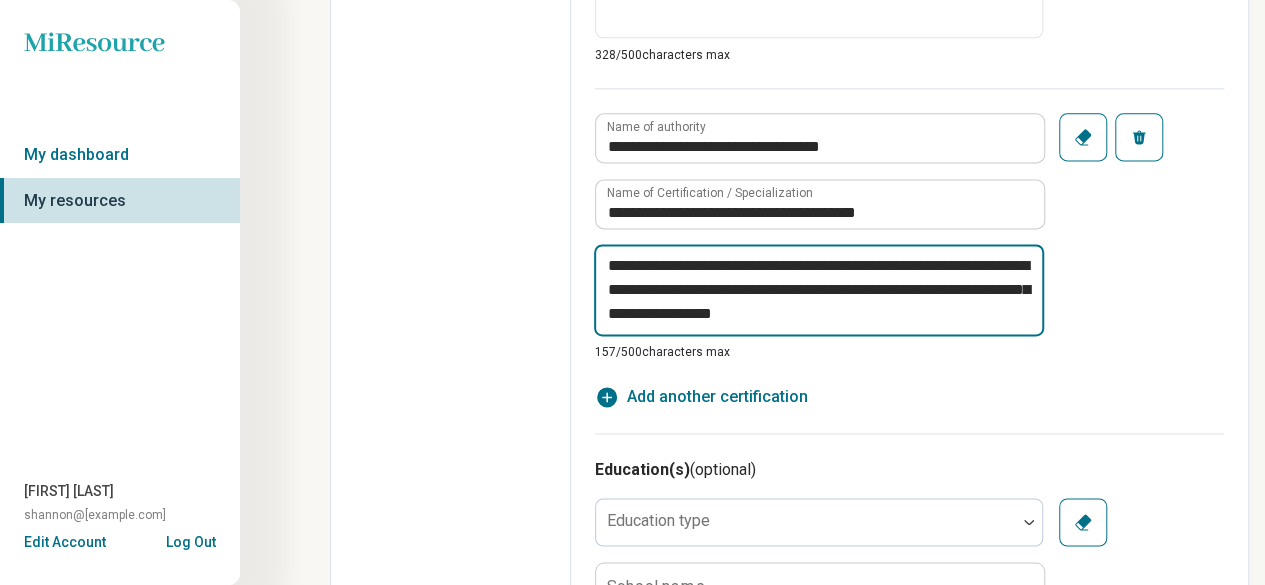type on "*" 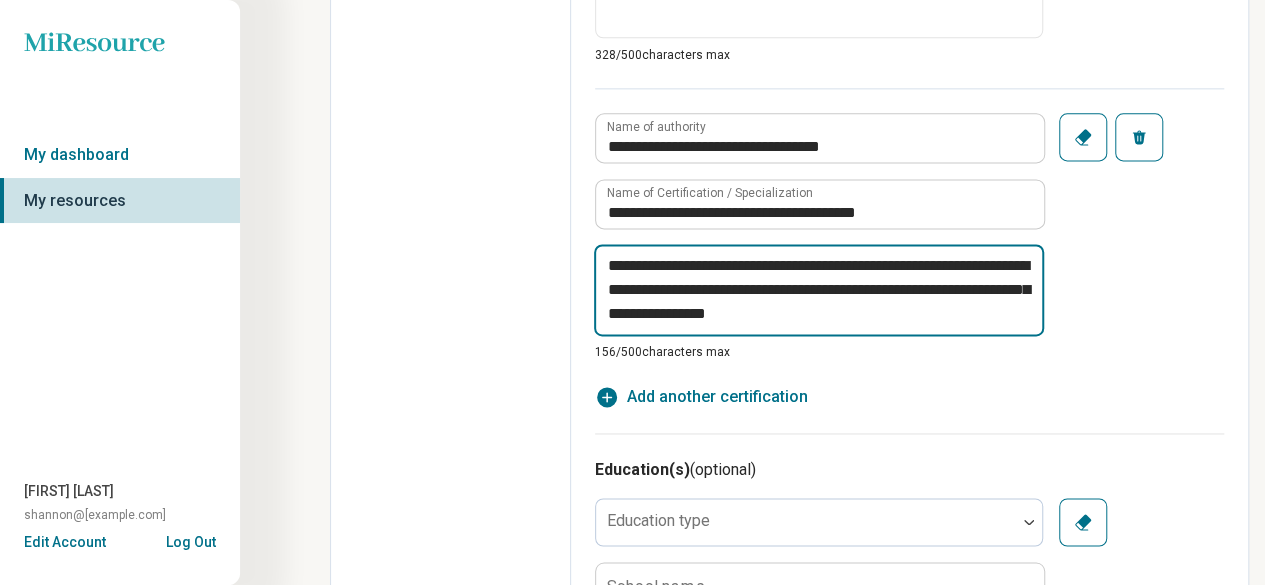 type on "*" 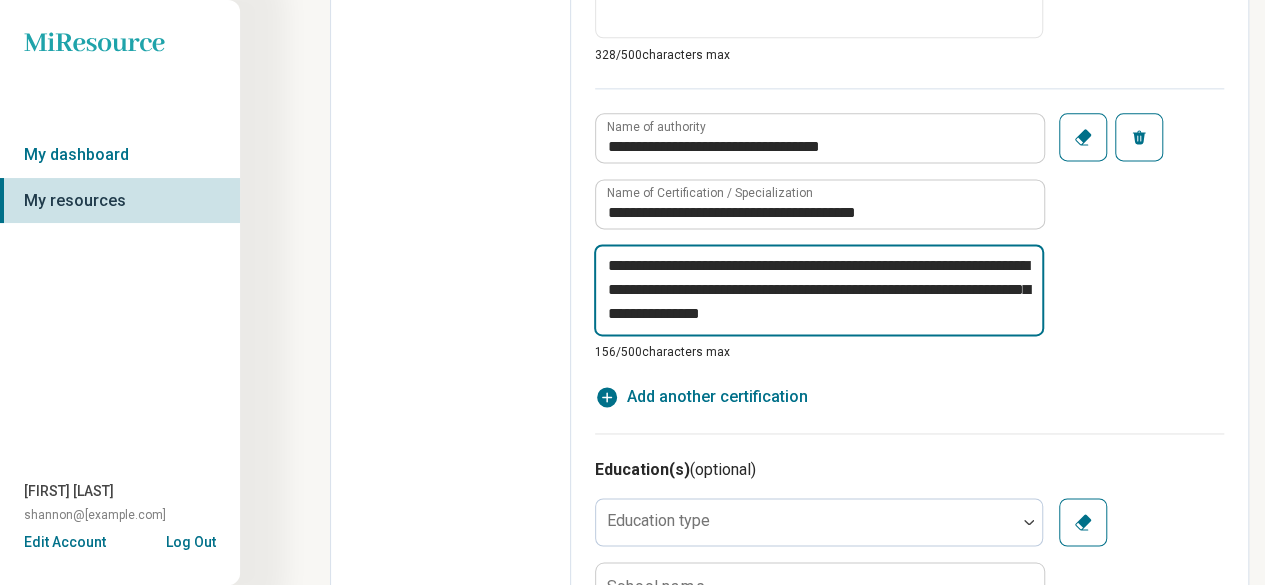 type on "*" 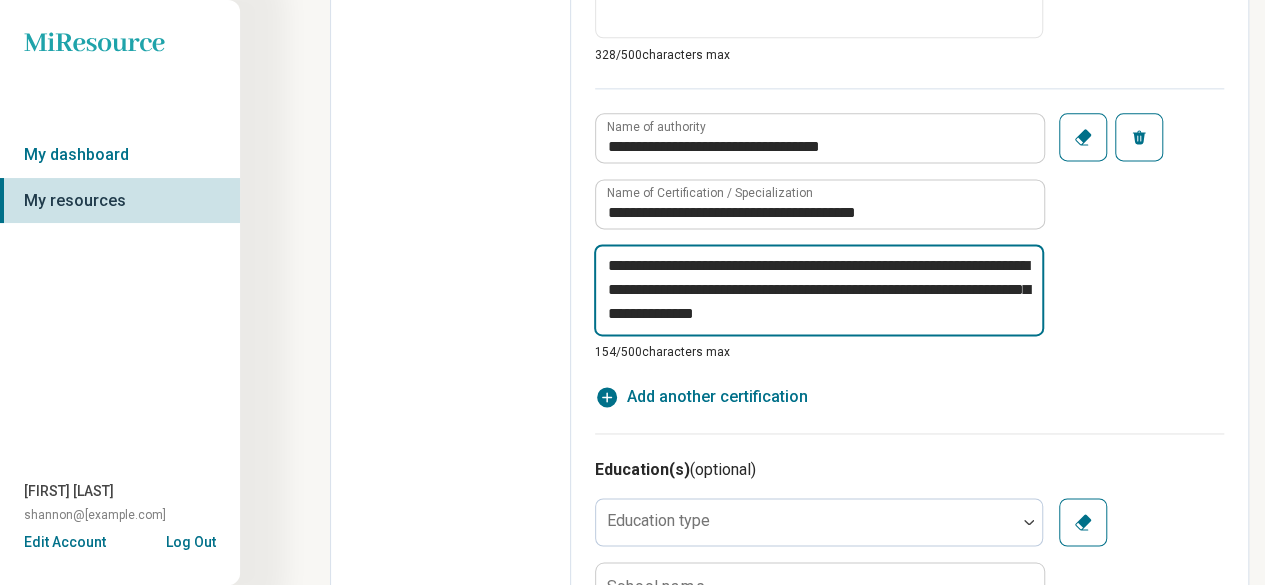type on "*" 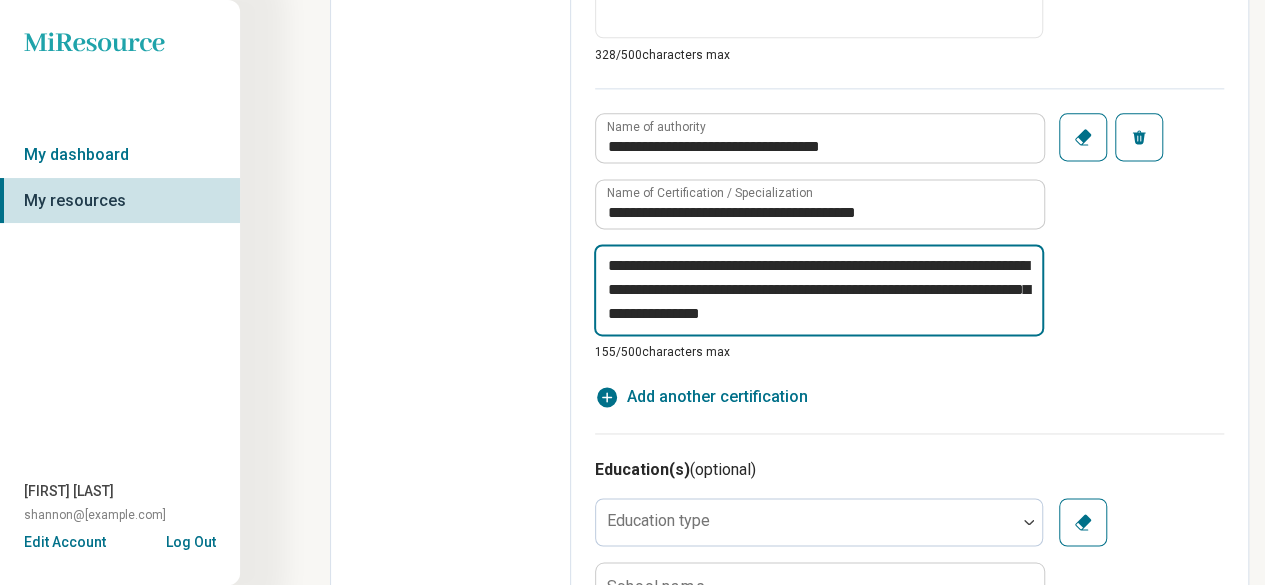 type on "*" 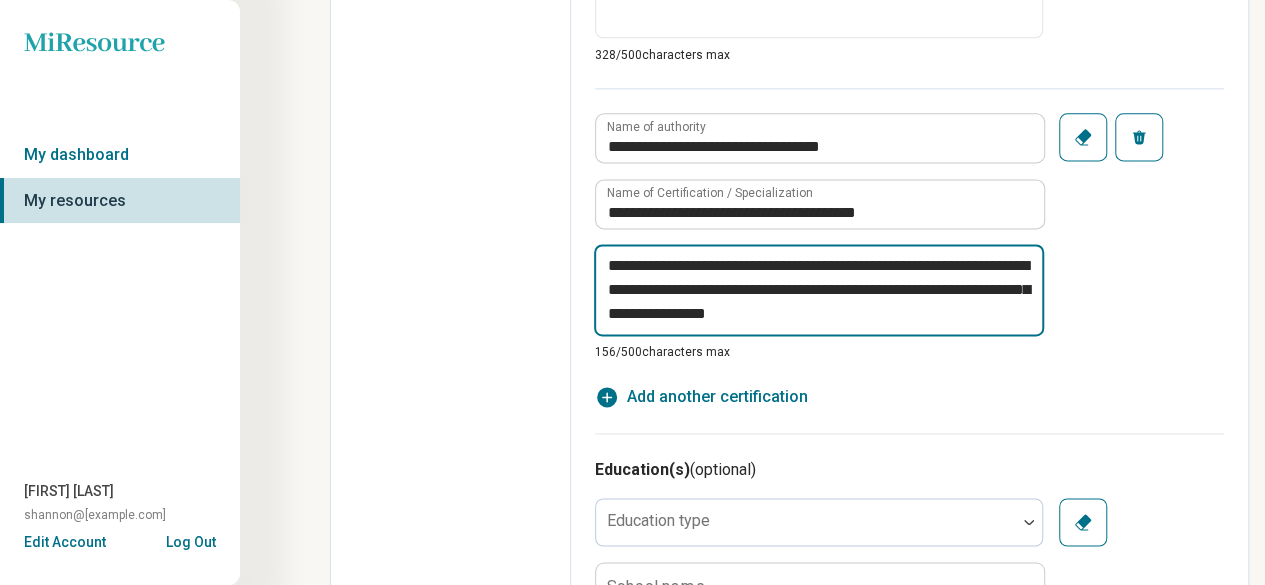 type on "*" 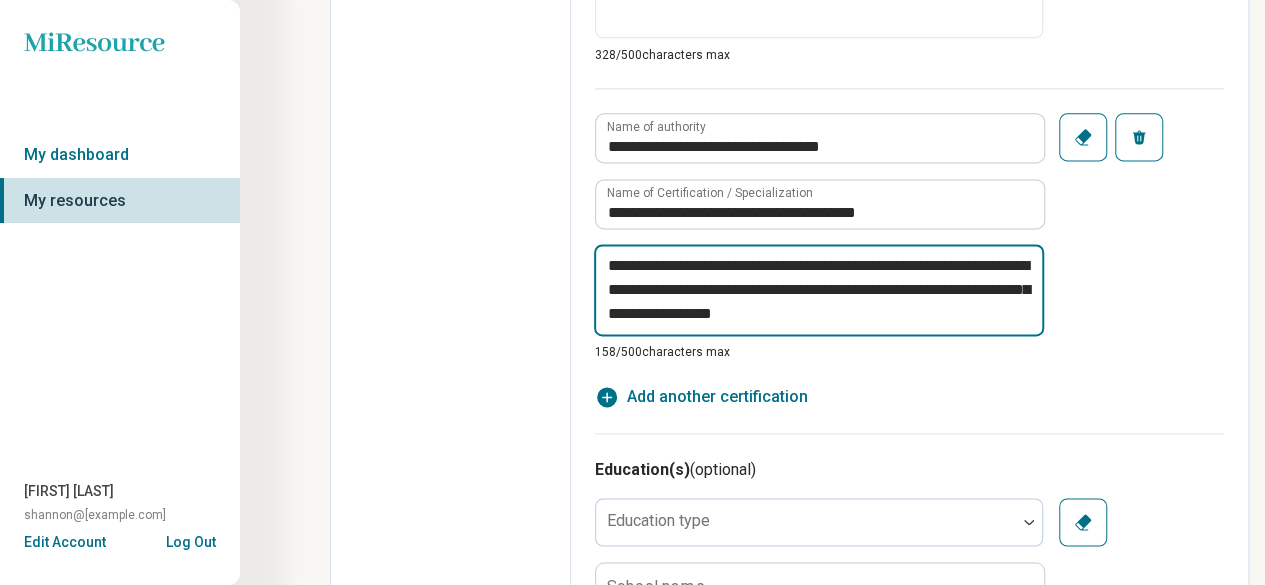 type on "*" 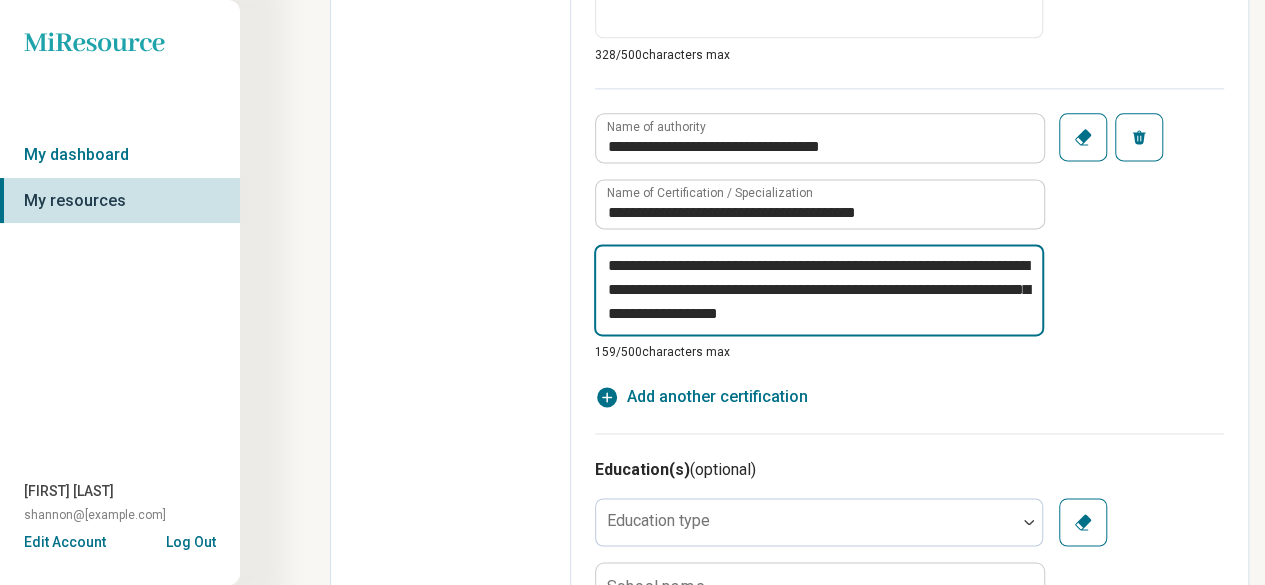 type on "*" 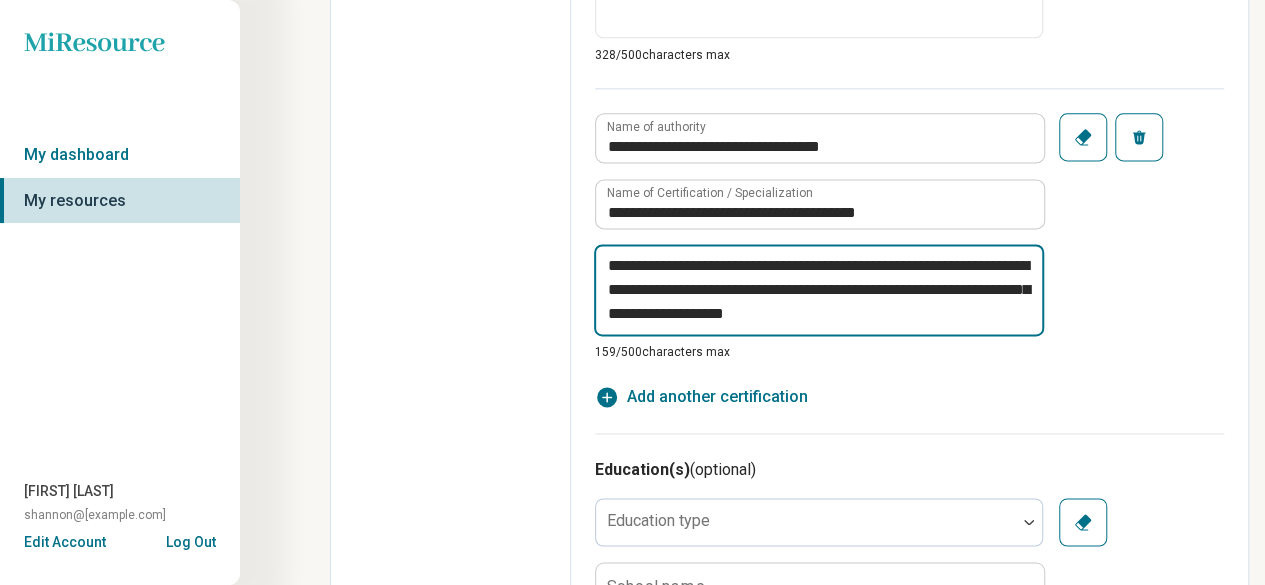 type on "*" 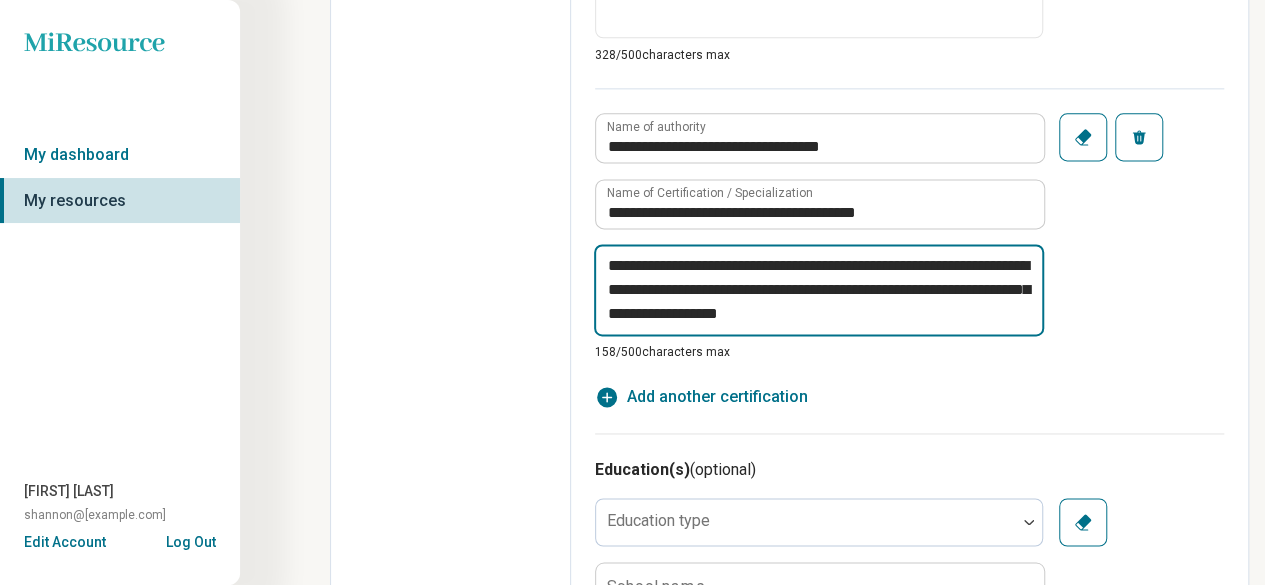 type on "*" 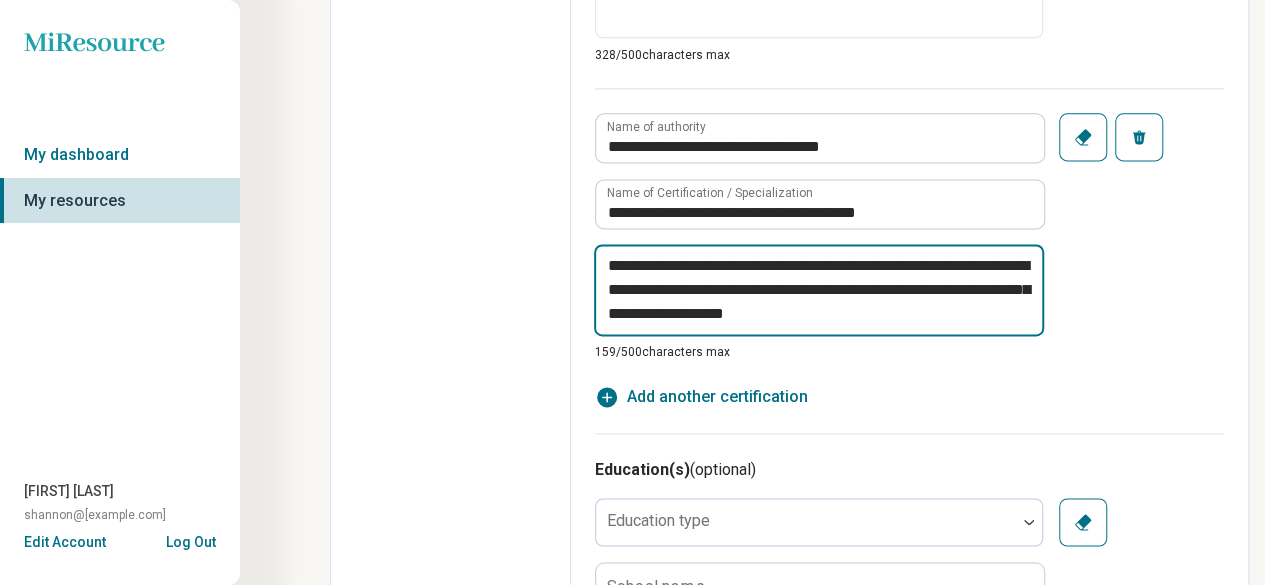 type on "*" 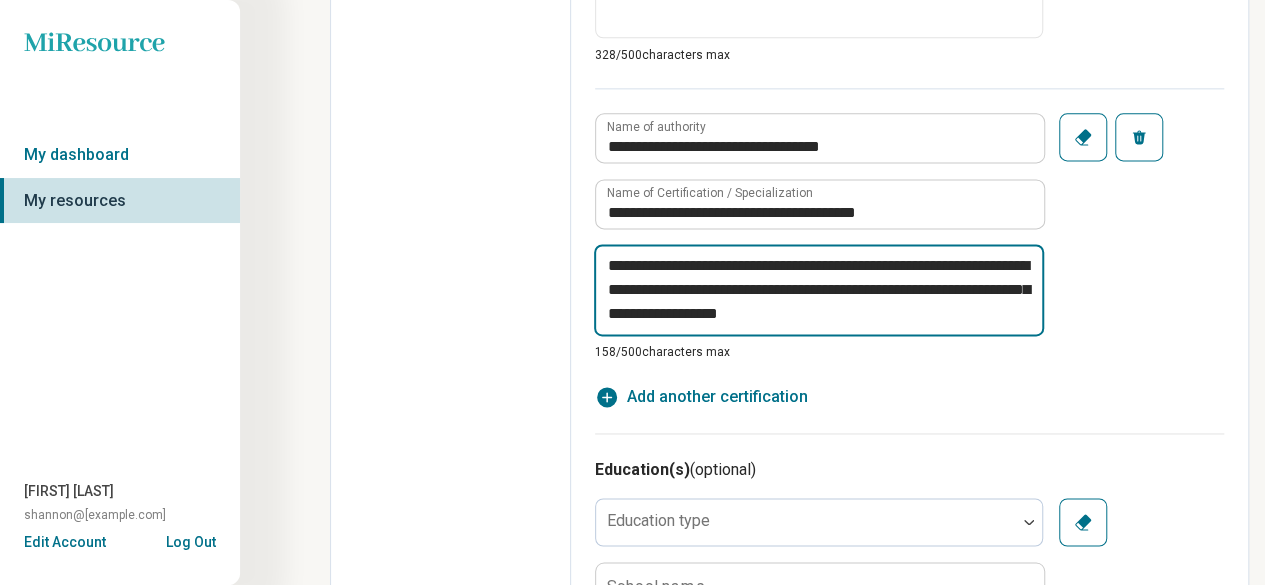 type on "*" 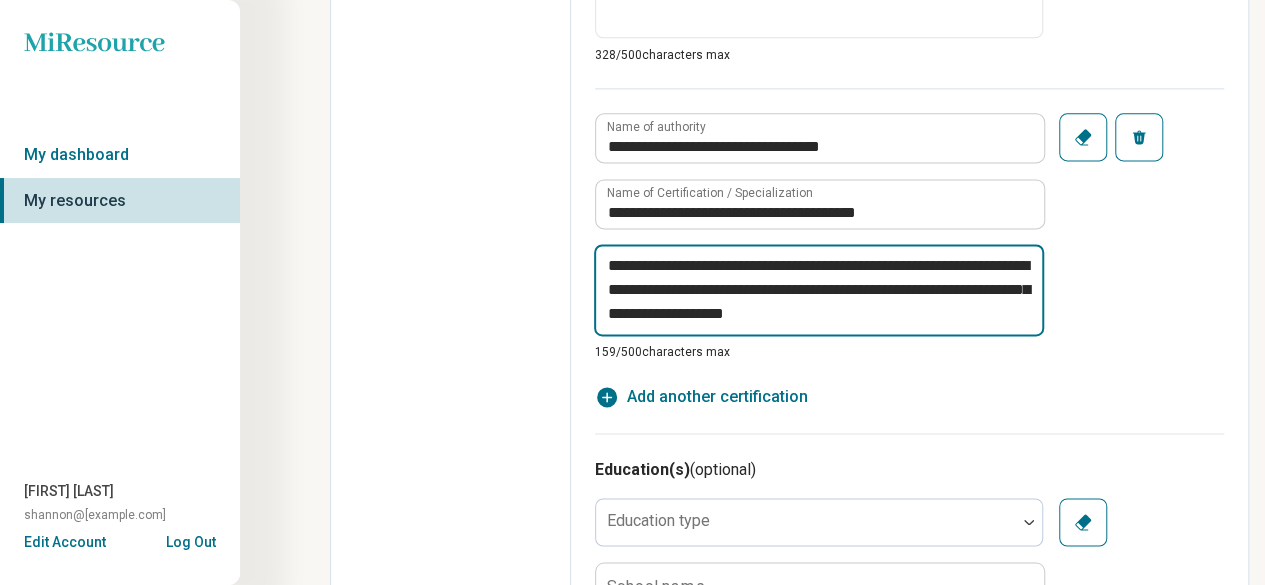type on "*" 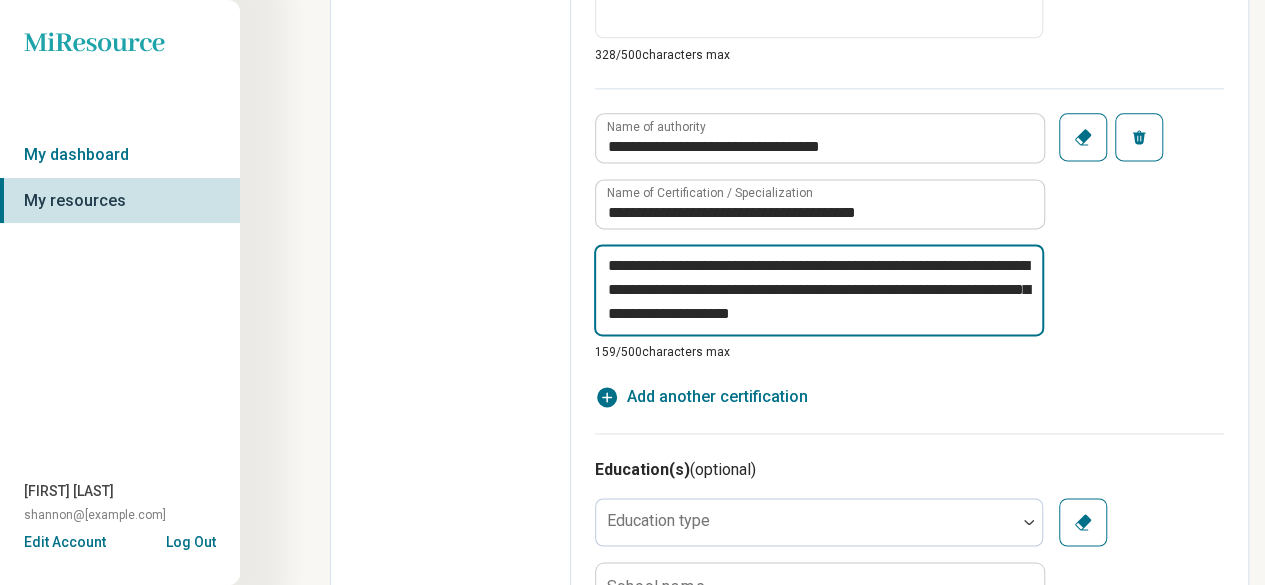 type on "*" 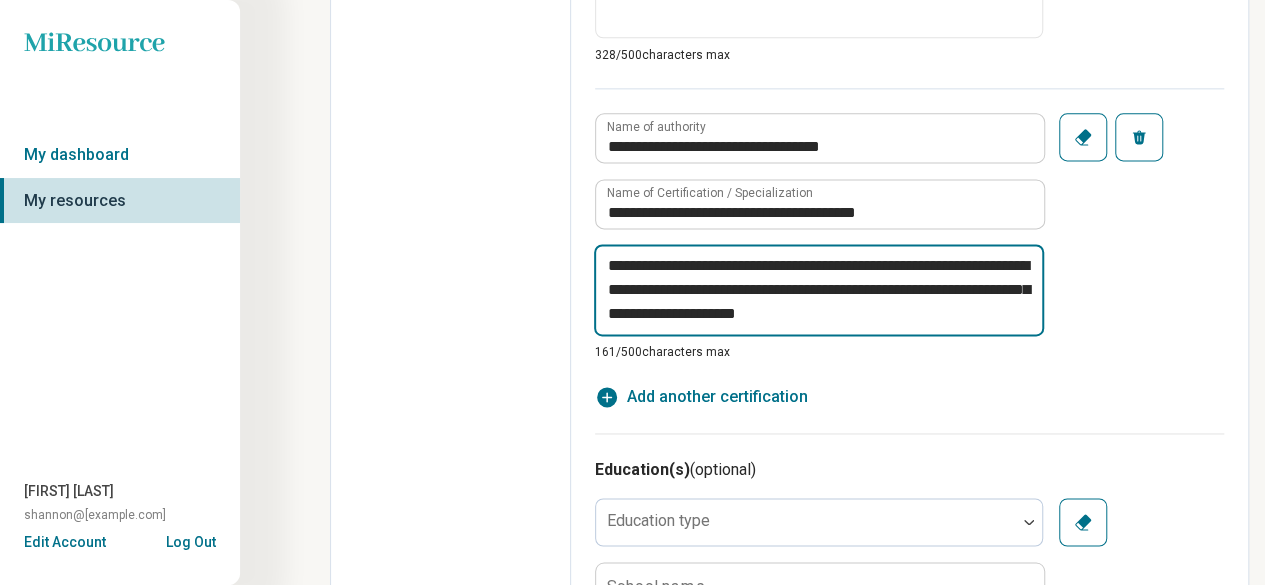 type on "*" 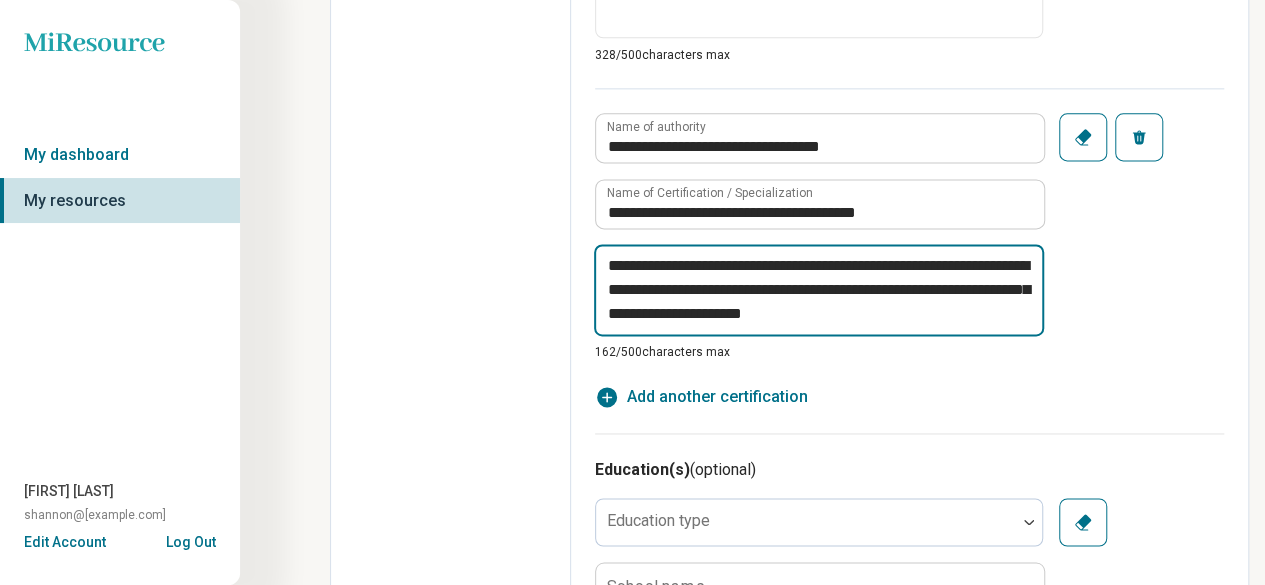 type on "*" 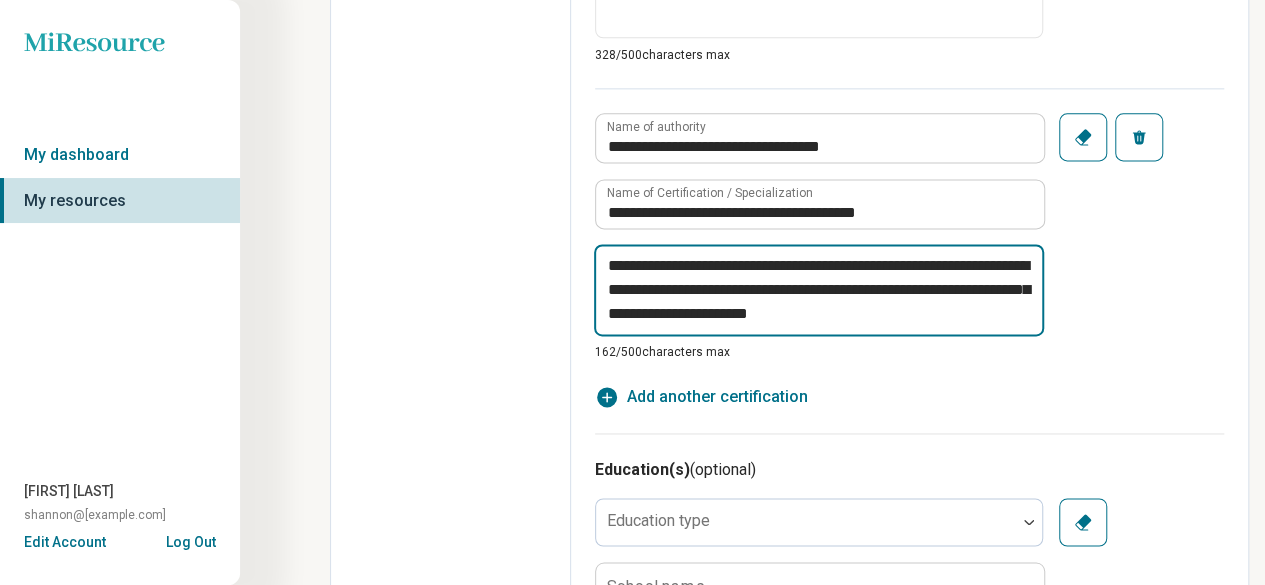 type on "*" 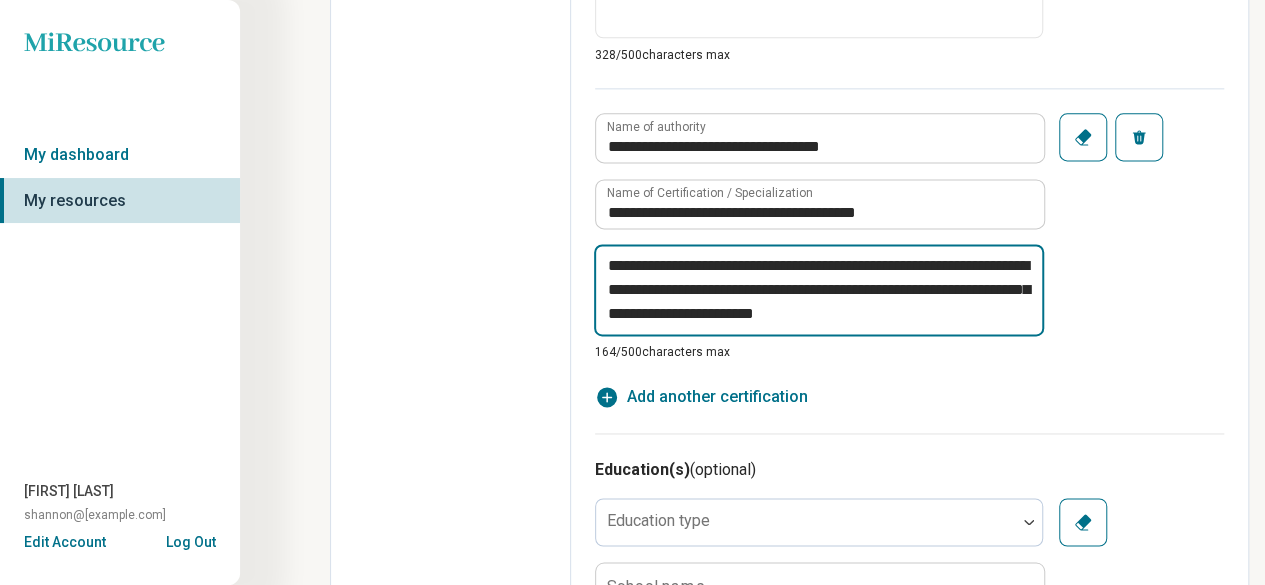 type on "*" 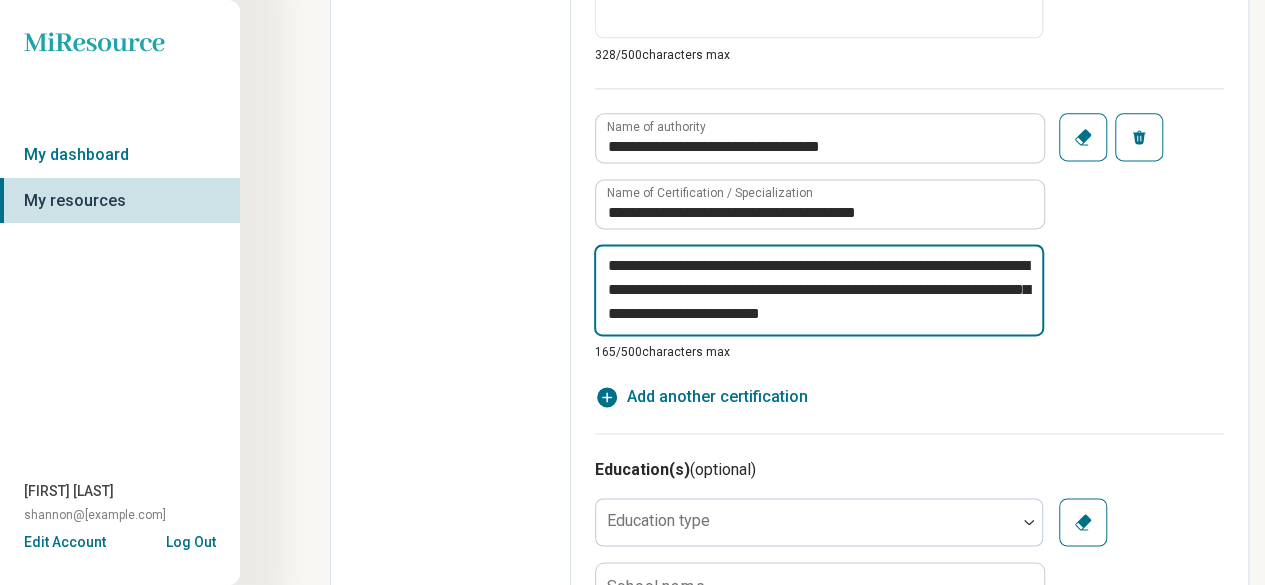 type on "*" 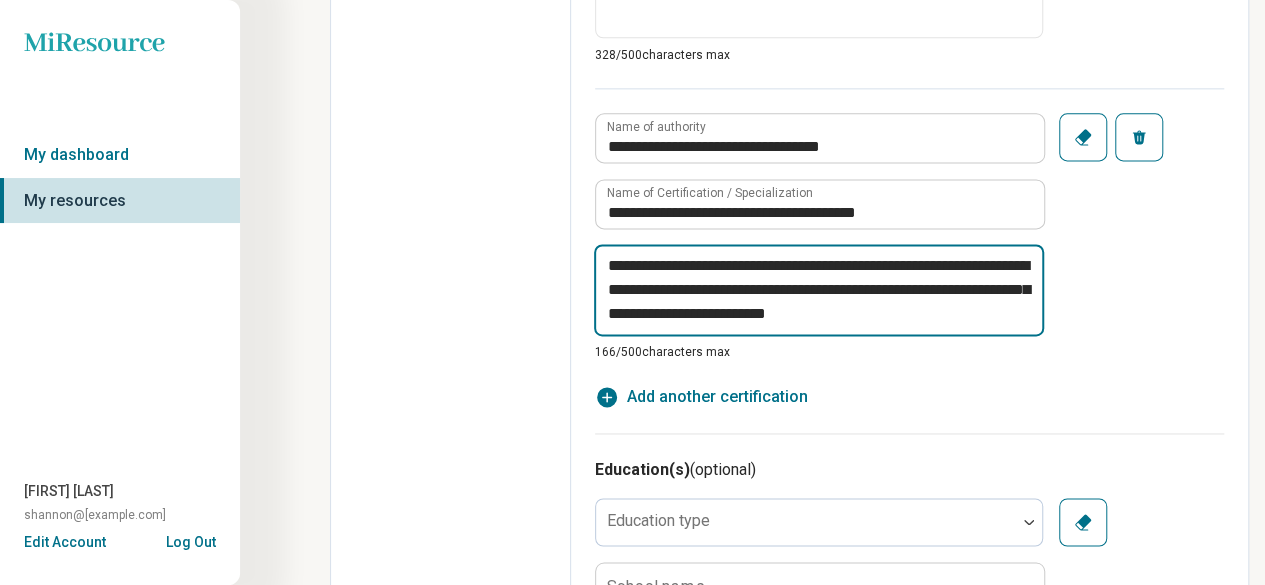 type on "*" 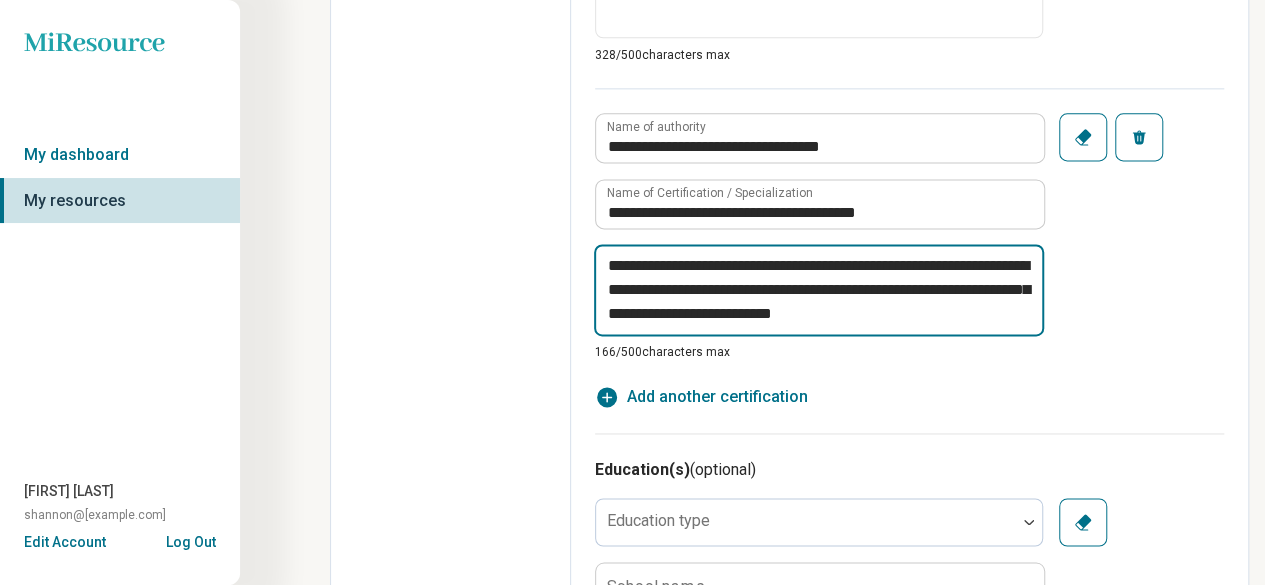 type 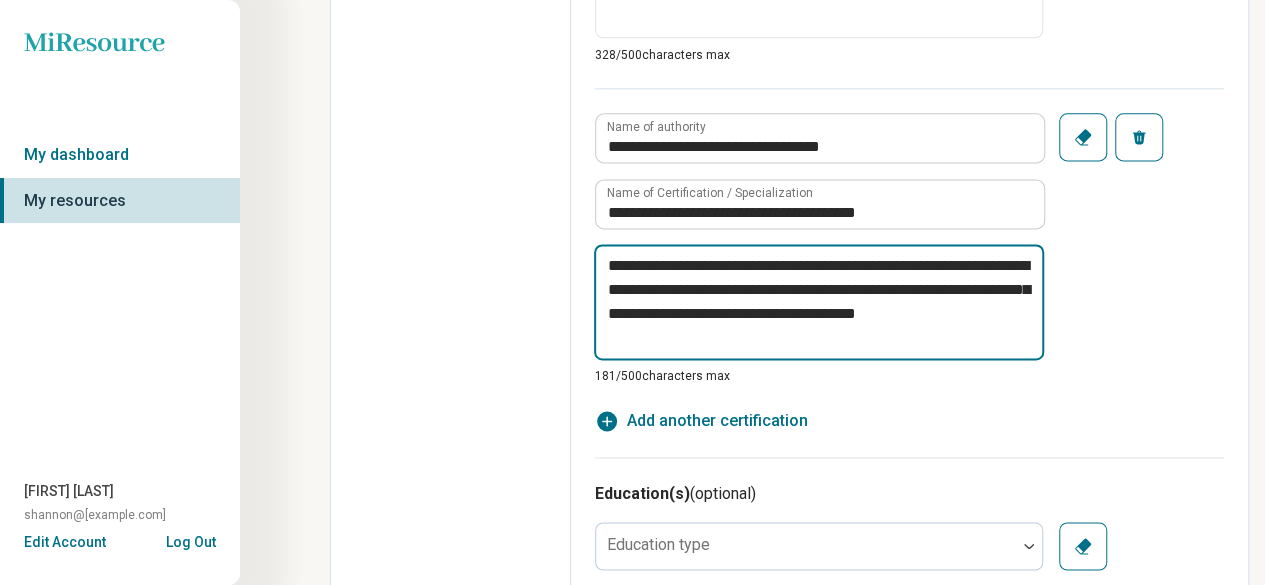 click on "**********" at bounding box center (819, 302) 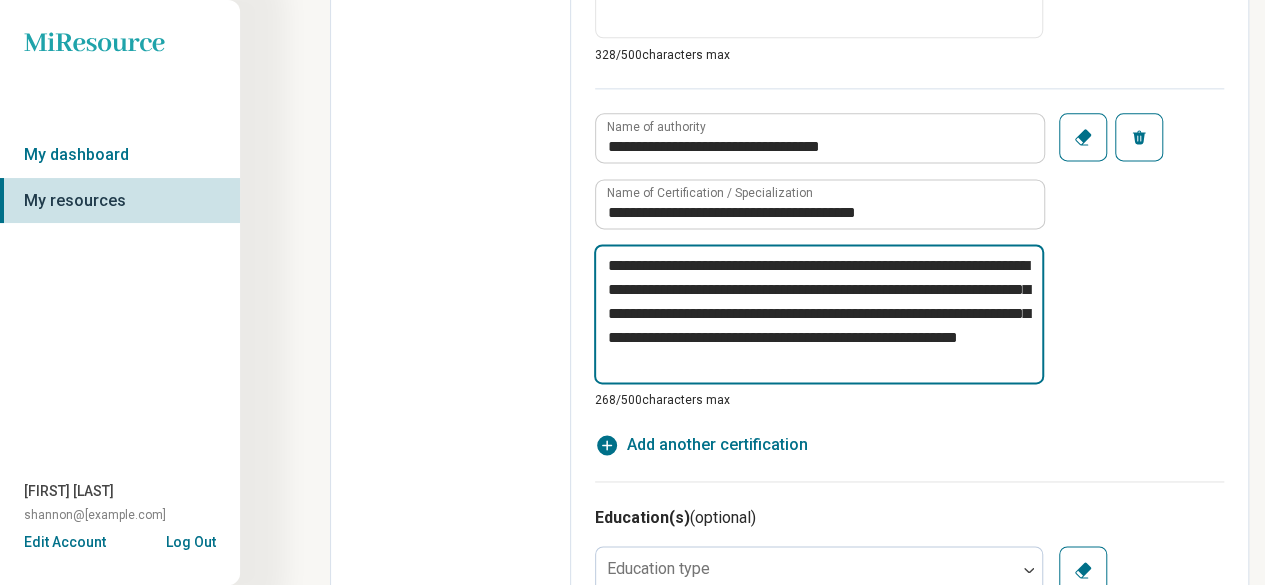 click on "**********" at bounding box center (819, 314) 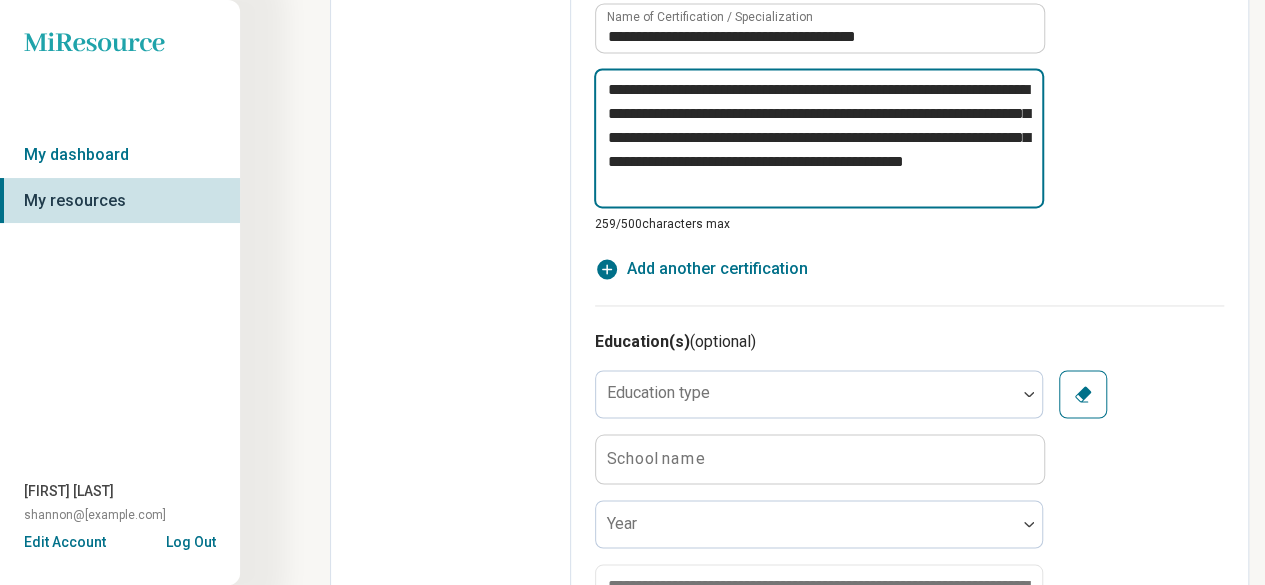 scroll, scrollTop: 1600, scrollLeft: 0, axis: vertical 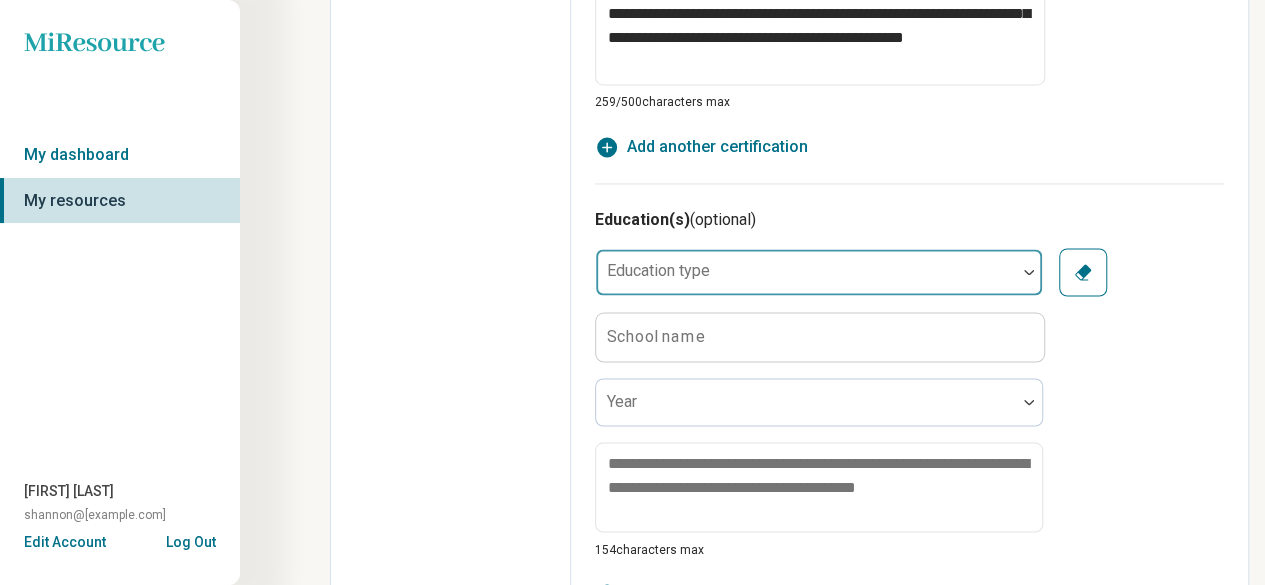 click on "Education type" at bounding box center [819, 272] 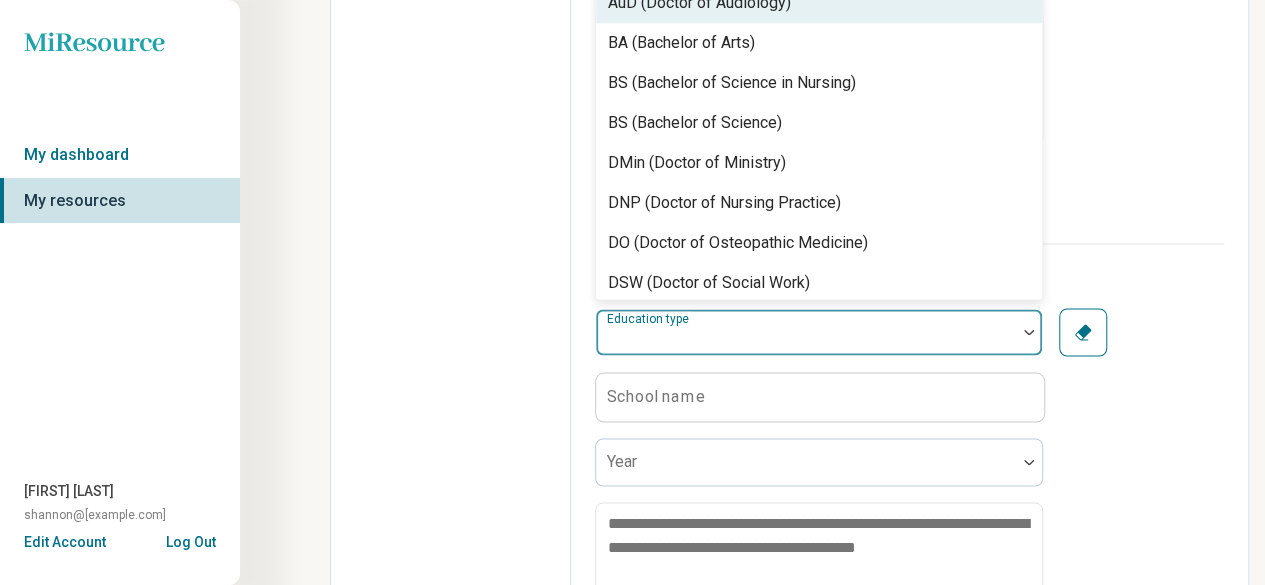 scroll, scrollTop: 1504, scrollLeft: 0, axis: vertical 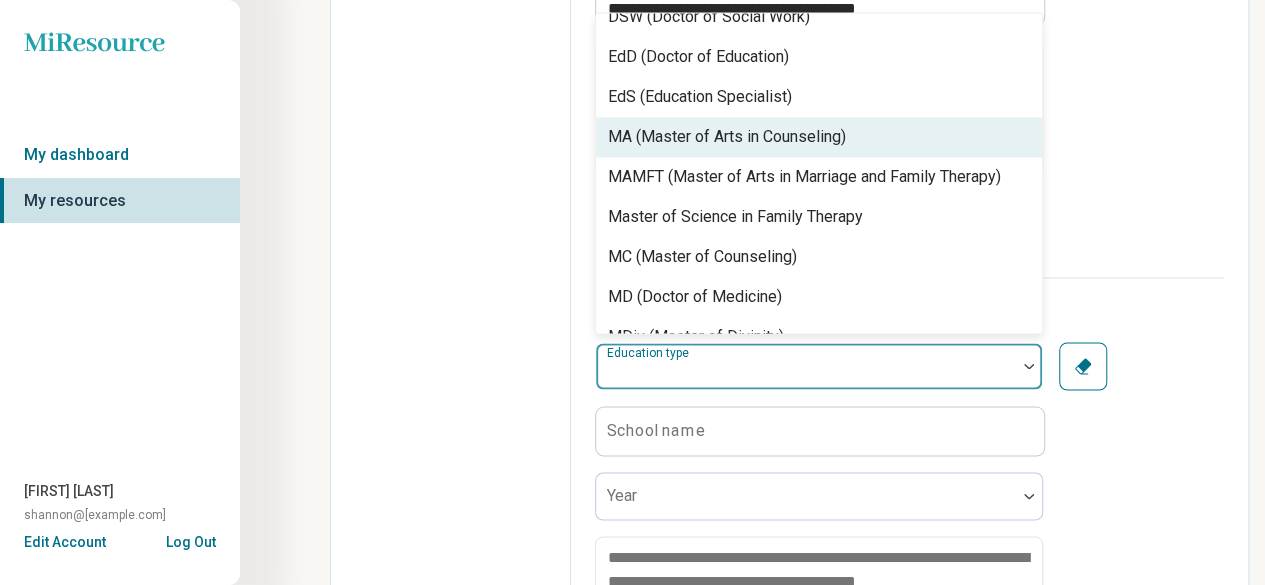 click on "MA (Master of Arts in Counseling)" at bounding box center (727, 137) 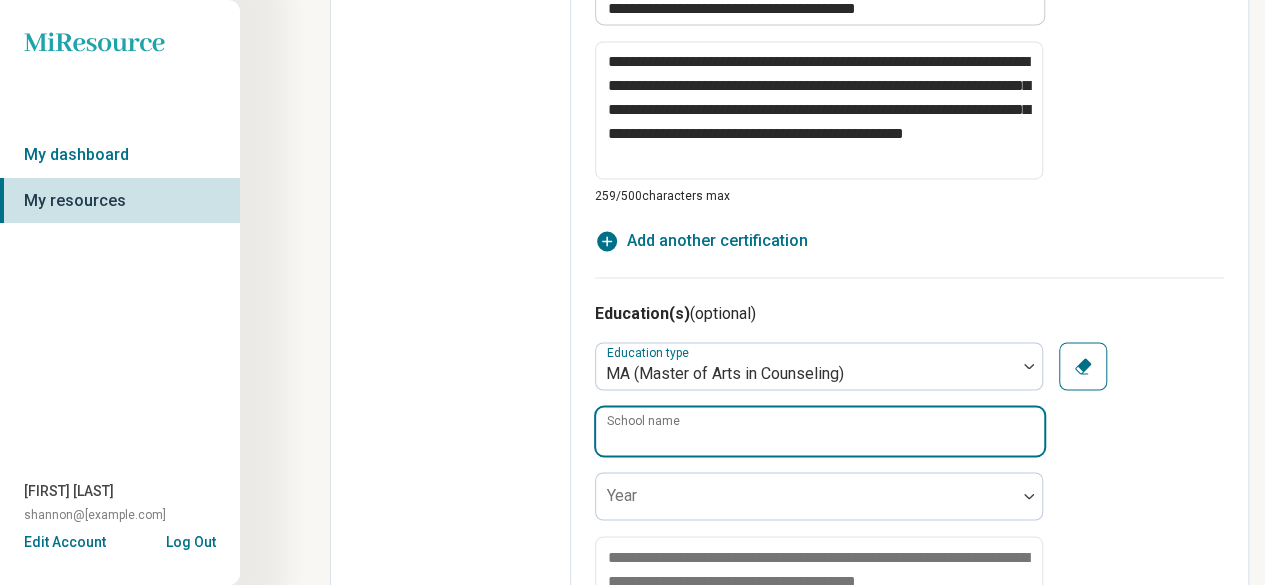 click on "School name" at bounding box center (820, 431) 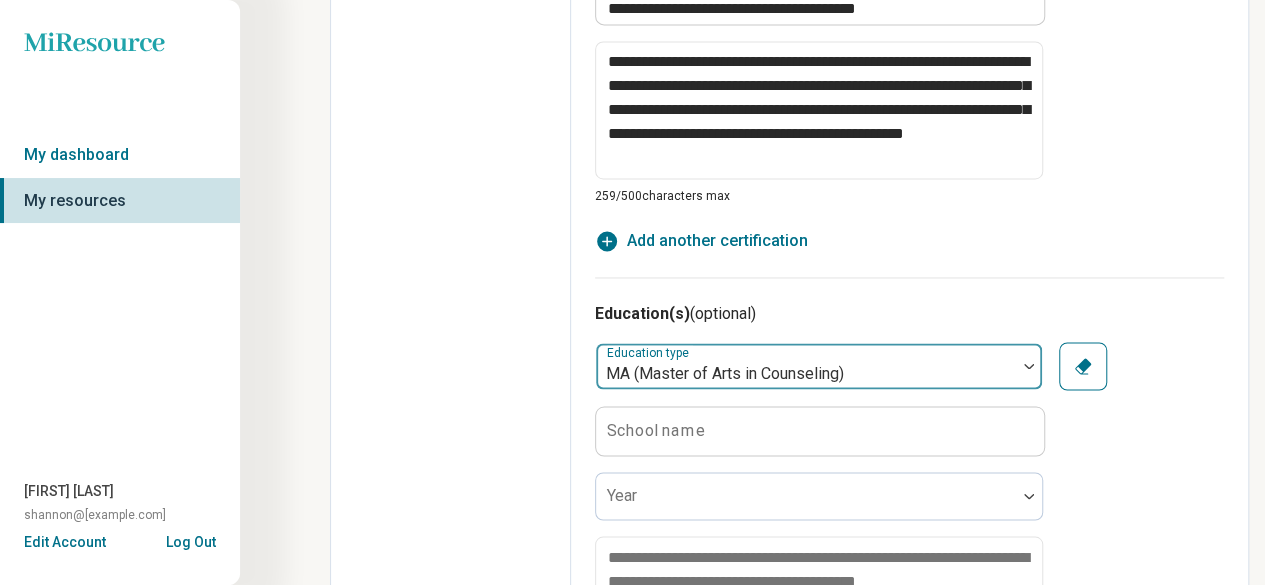 click at bounding box center [806, 374] 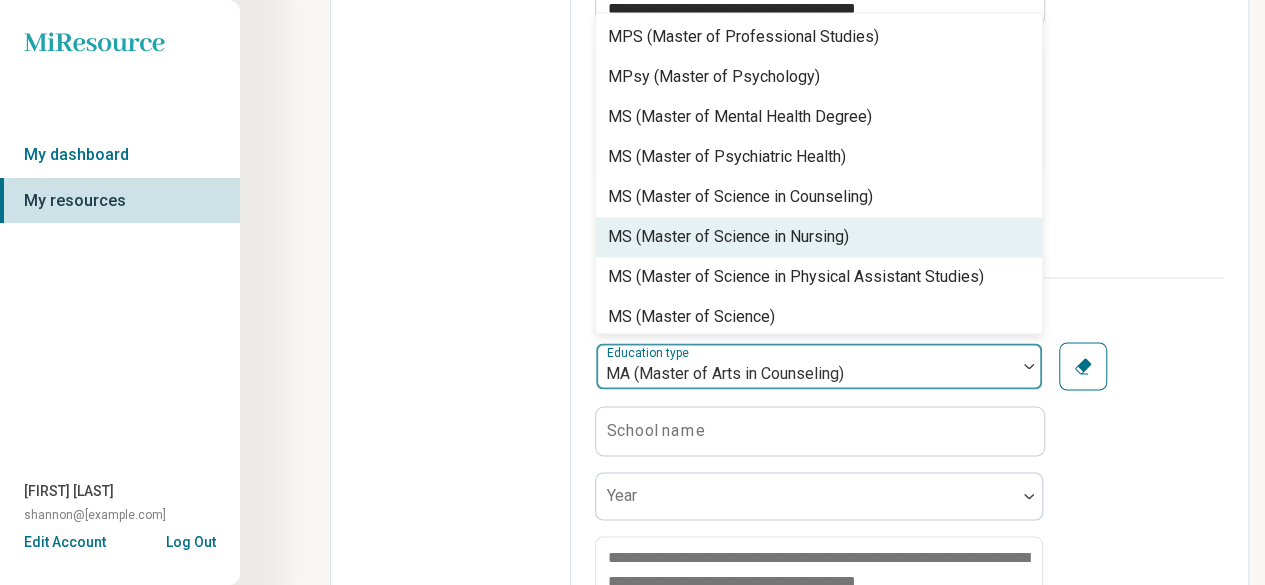 scroll, scrollTop: 952, scrollLeft: 0, axis: vertical 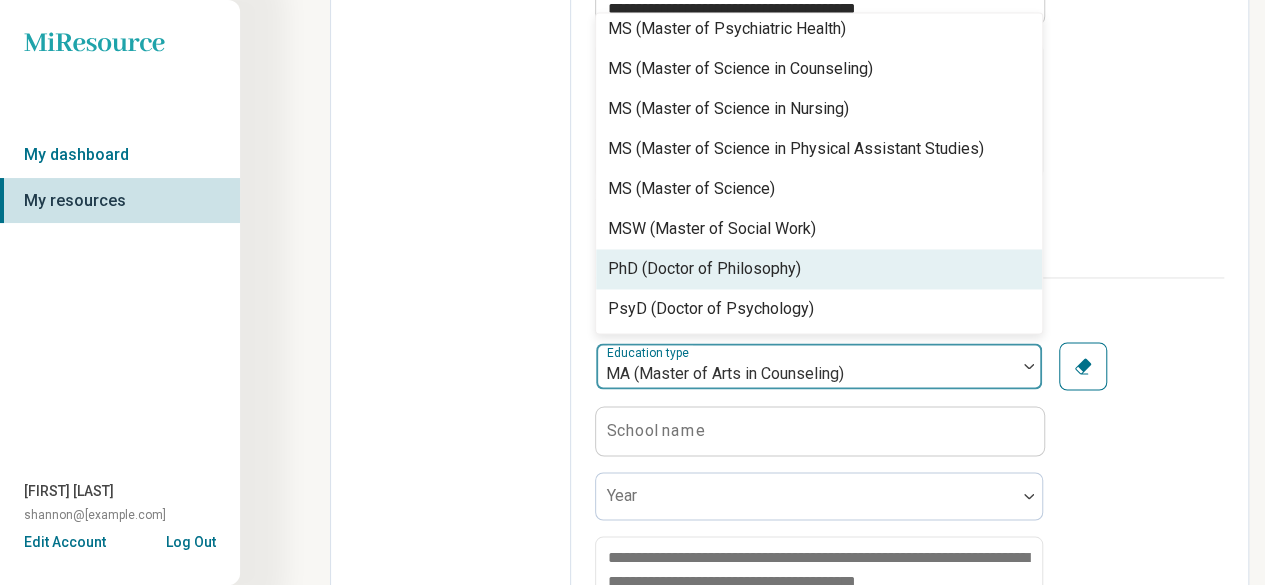 click on "Edit profile General Specialty Credentials Location Payment Schedule Profile completion:  62 % Profile Updated" at bounding box center [451, -39] 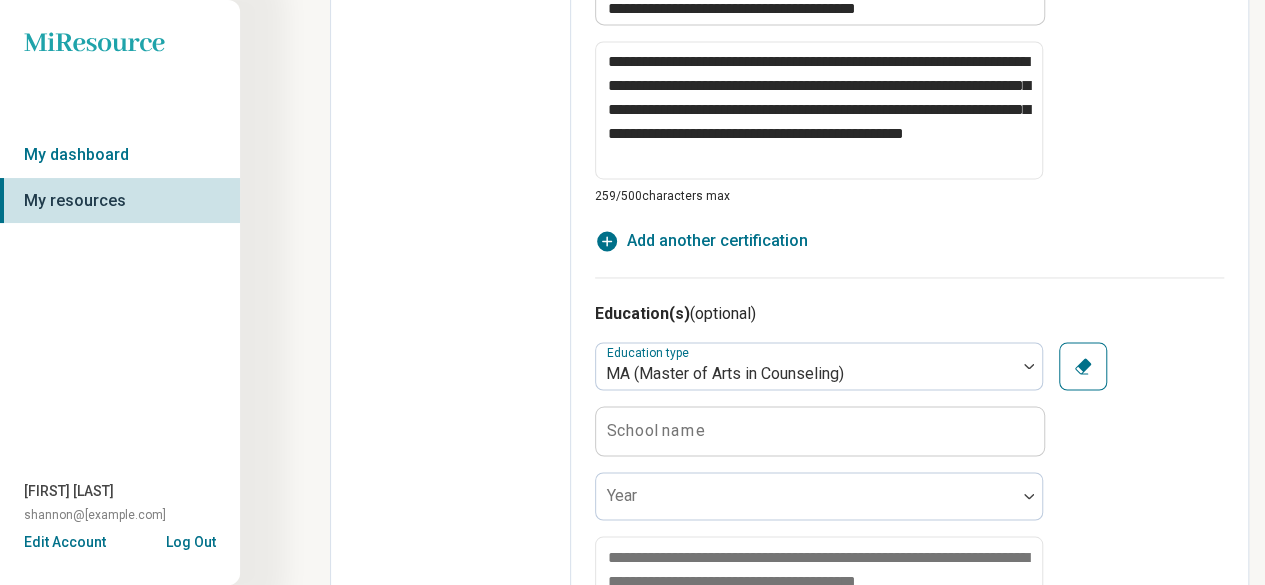 click on "School name" at bounding box center [656, 430] 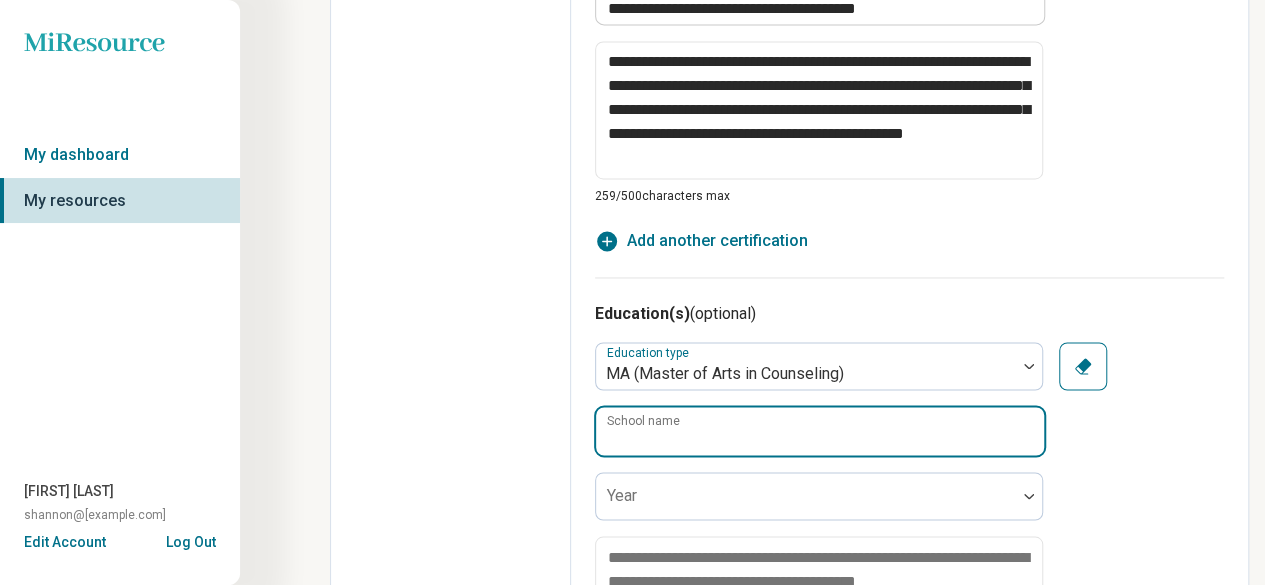 click on "School name" at bounding box center [820, 431] 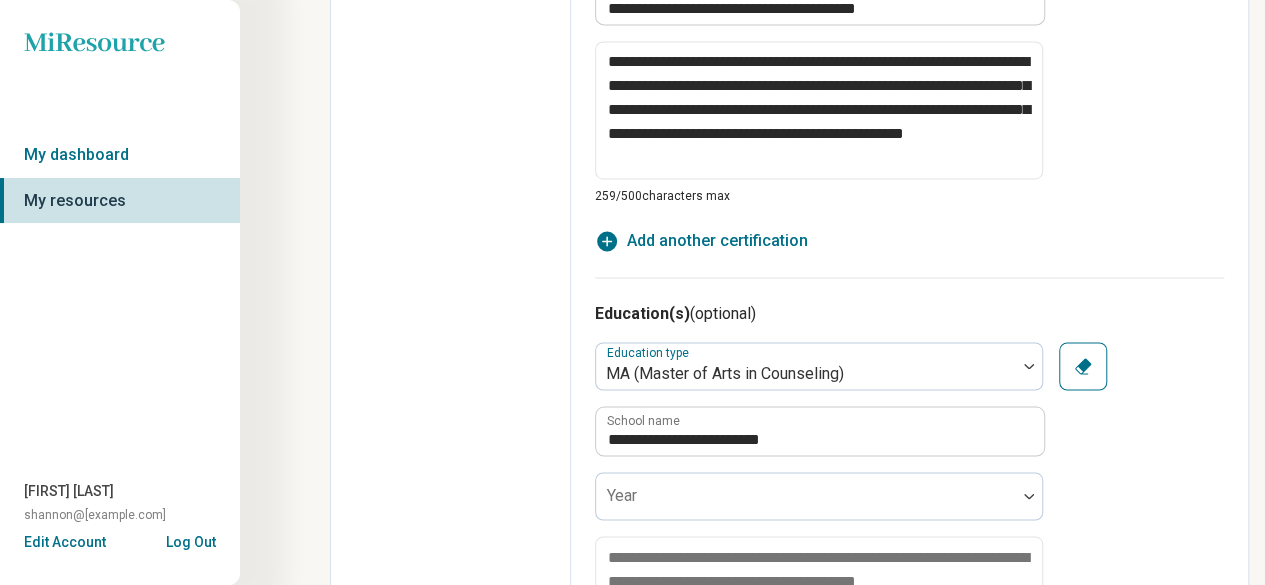 click on "**********" at bounding box center [909, 497] 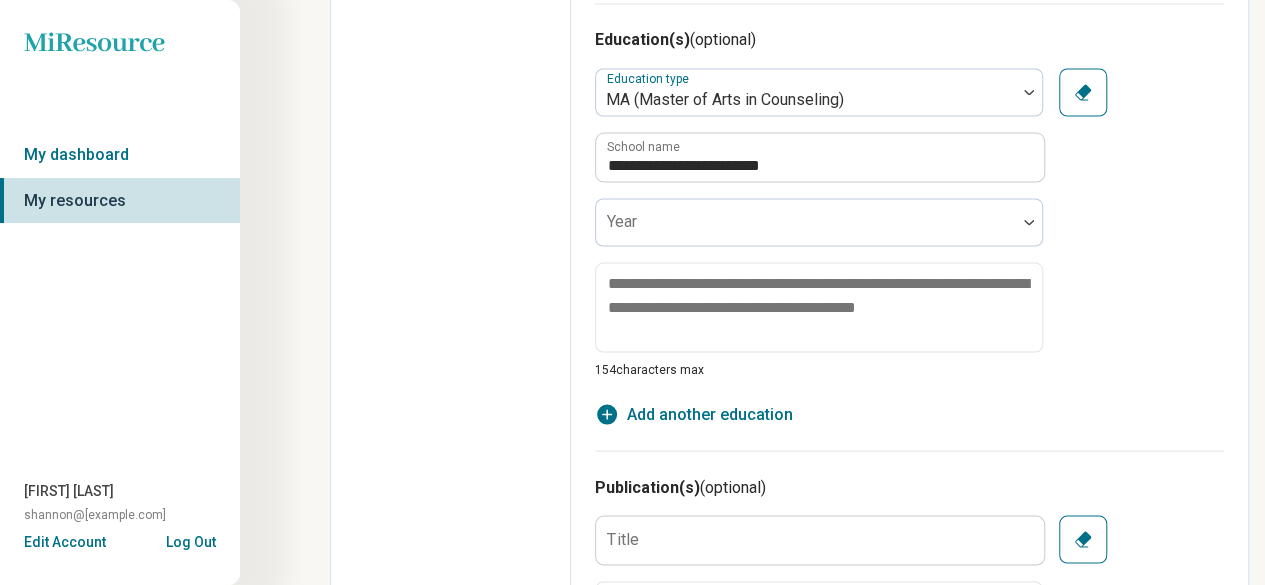 scroll, scrollTop: 1804, scrollLeft: 0, axis: vertical 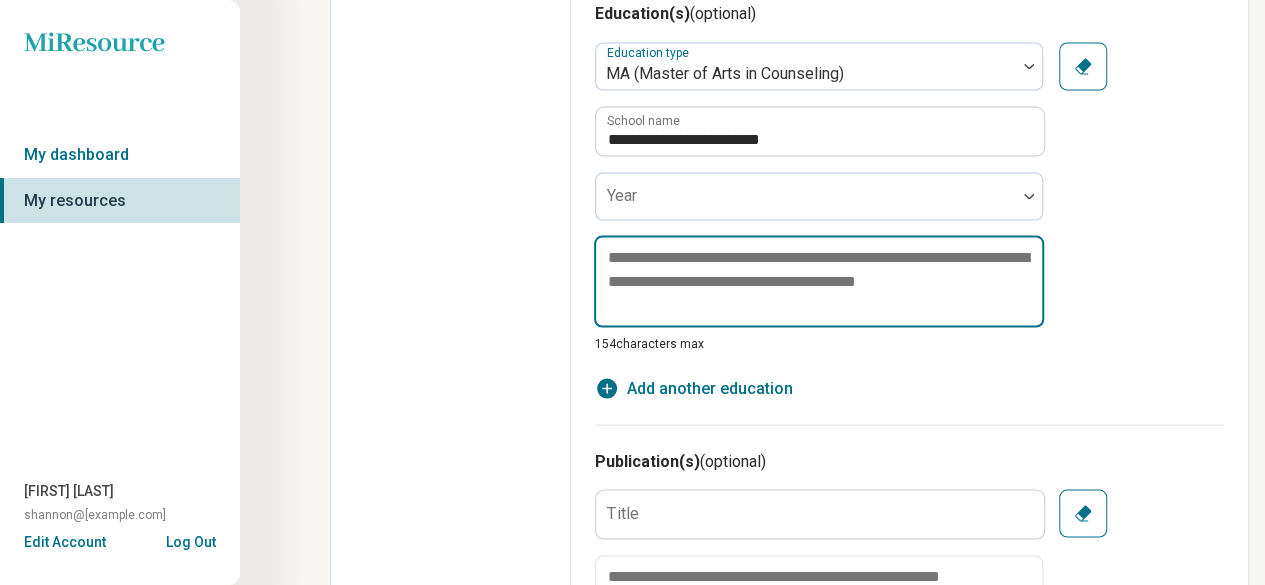 drag, startPoint x: 1028, startPoint y: 281, endPoint x: 561, endPoint y: 278, distance: 467.00964 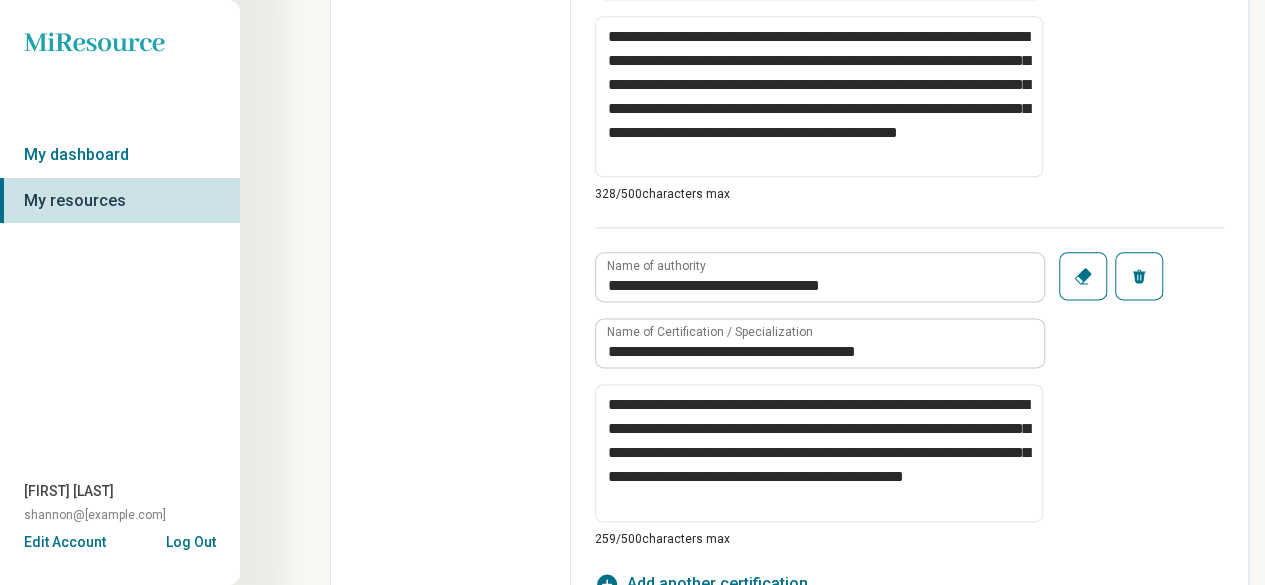 scroll, scrollTop: 1043, scrollLeft: 0, axis: vertical 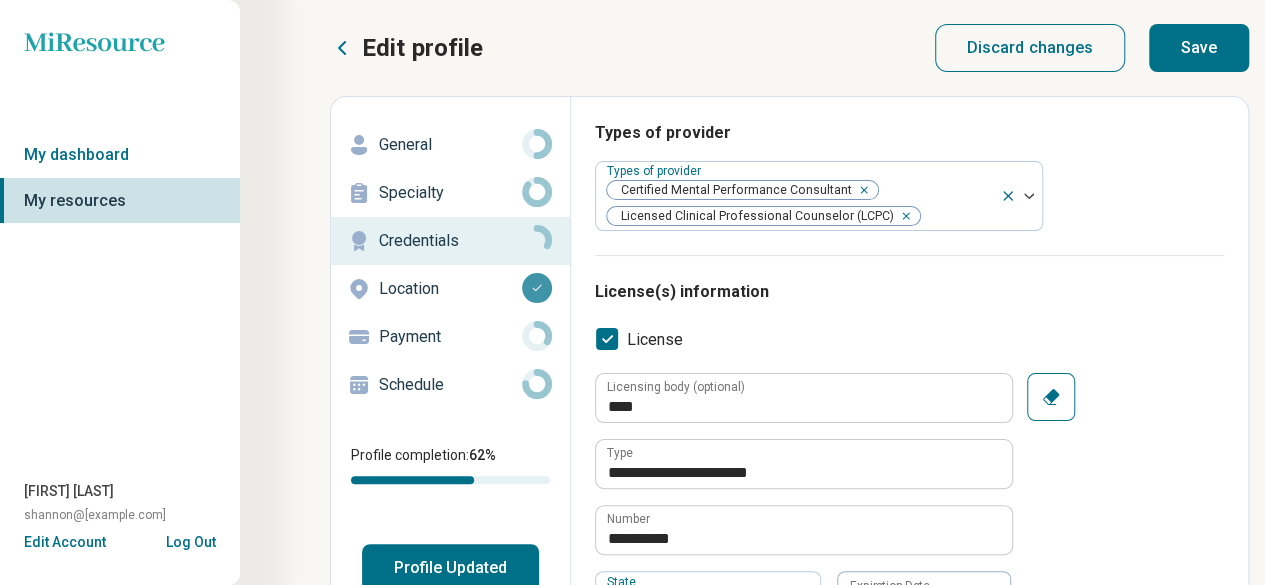 click on "Save" at bounding box center [1199, 48] 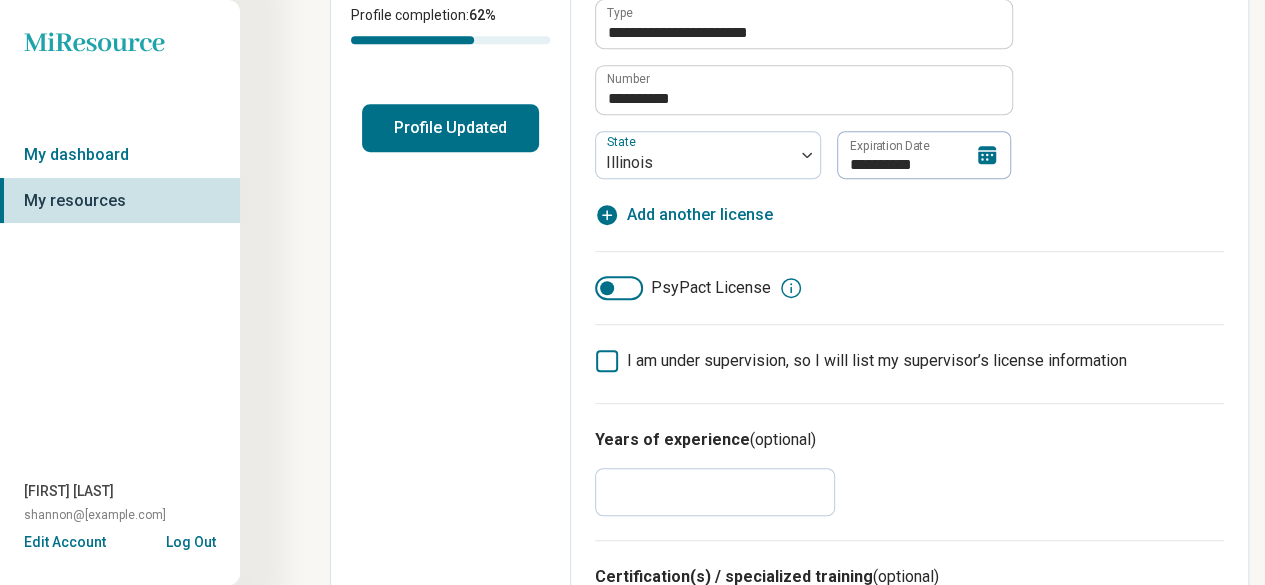 scroll, scrollTop: 700, scrollLeft: 0, axis: vertical 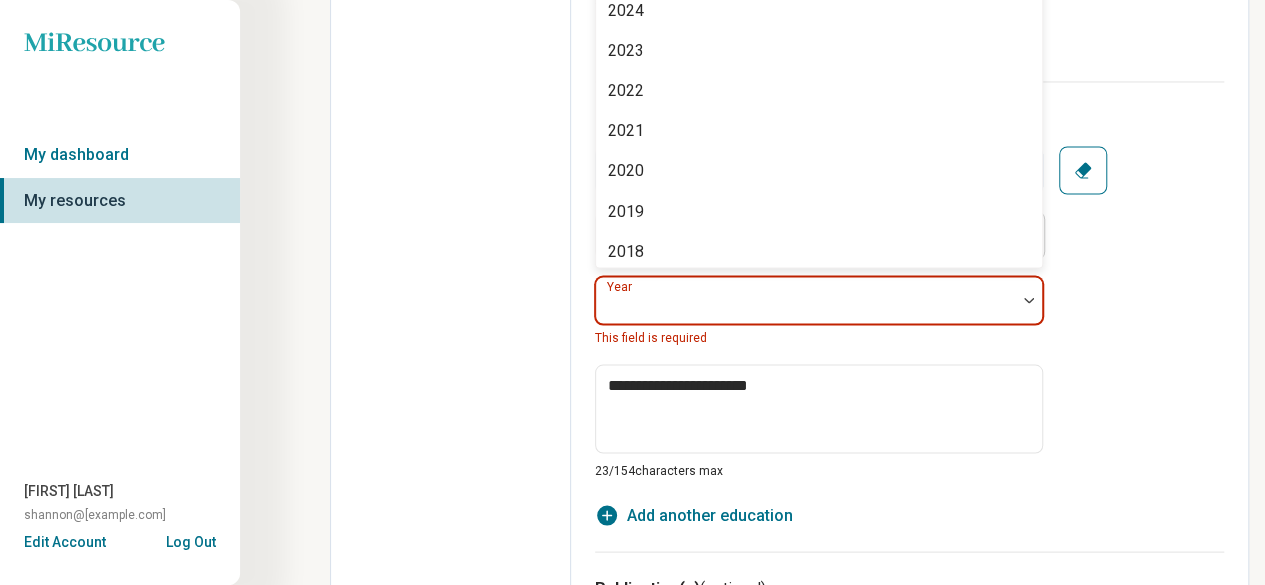click on "Year" at bounding box center [819, 300] 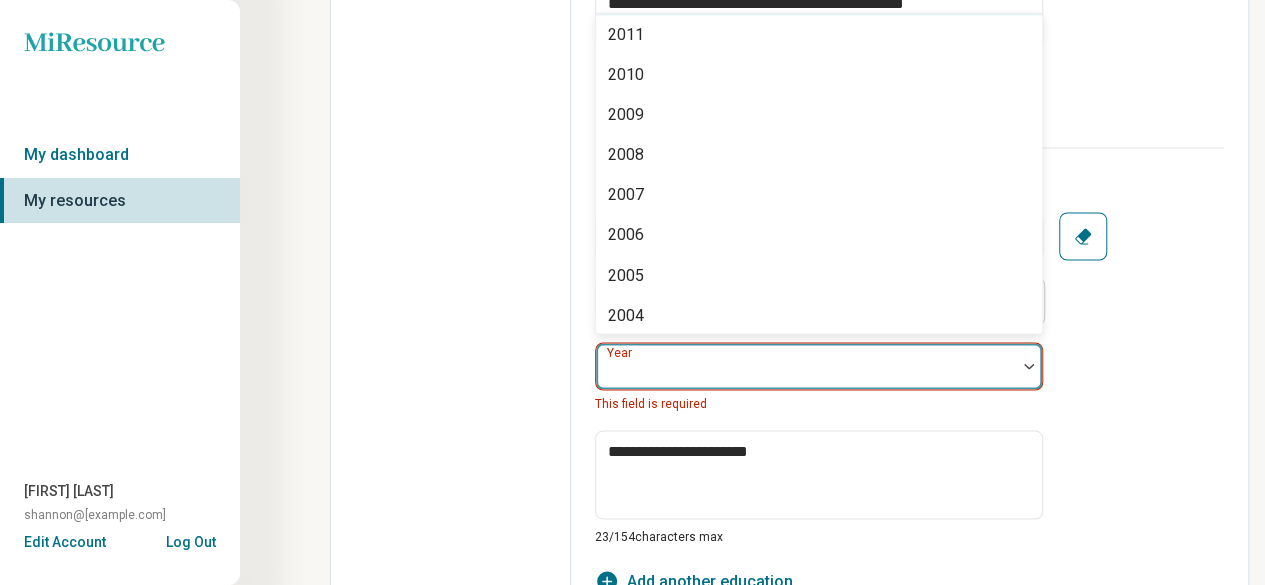 scroll, scrollTop: 700, scrollLeft: 0, axis: vertical 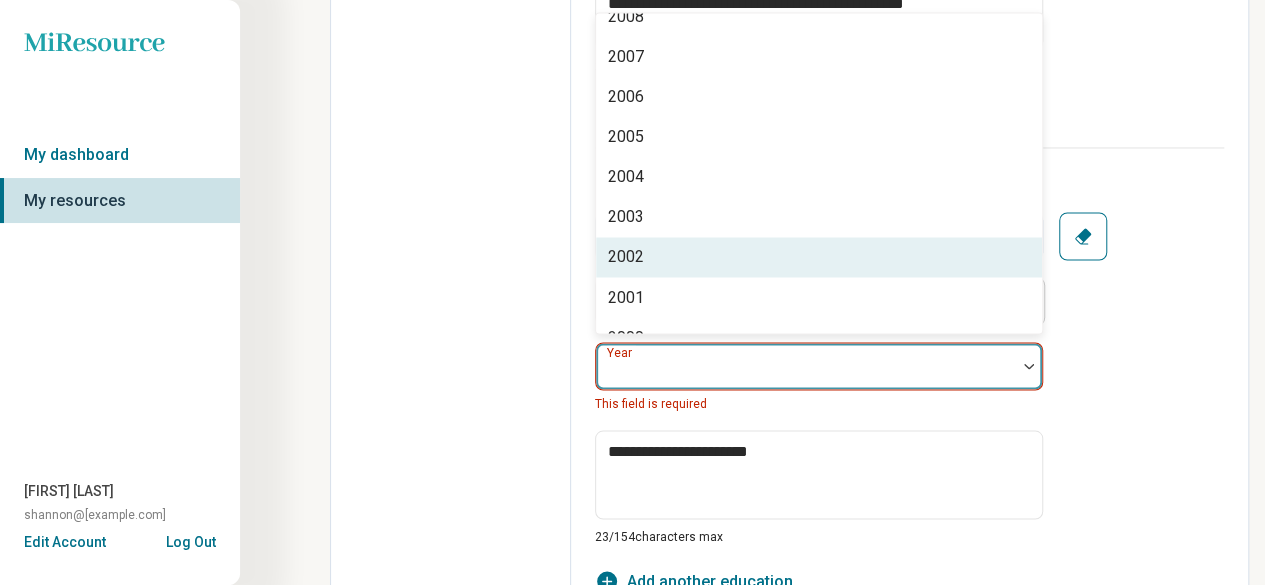 click on "2002" at bounding box center (819, 257) 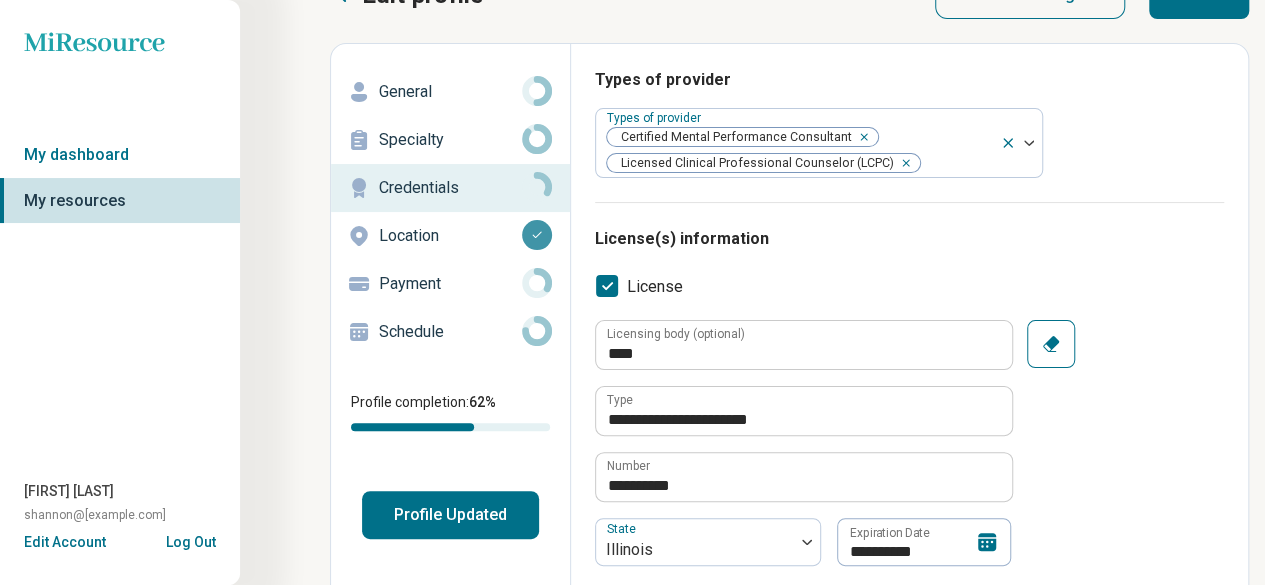 scroll, scrollTop: 0, scrollLeft: 0, axis: both 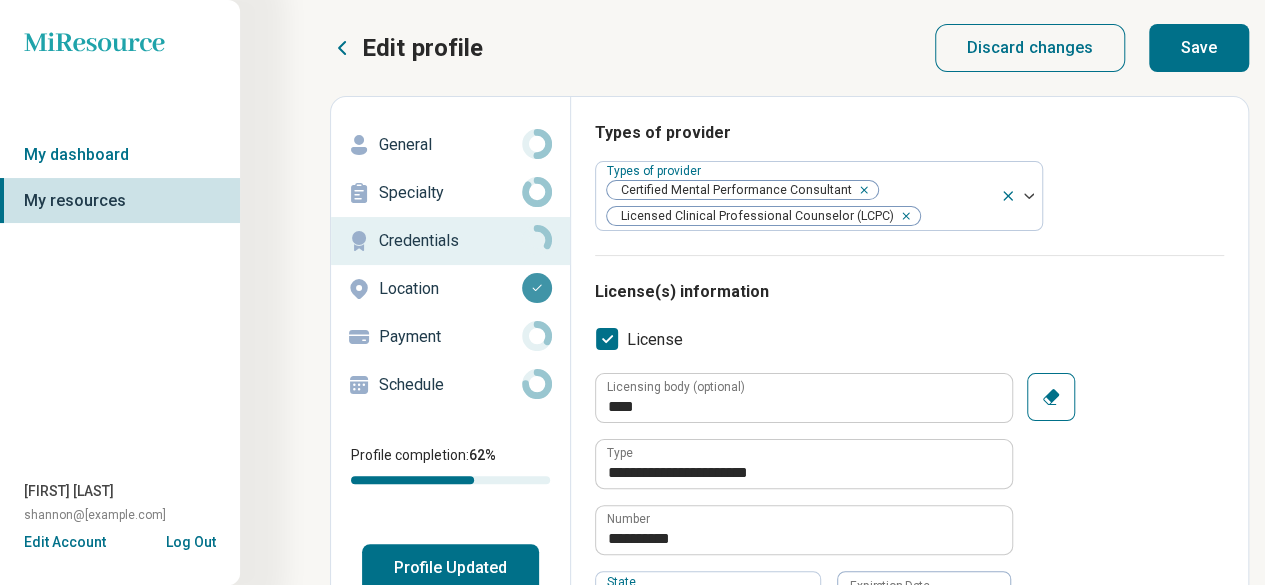 click on "Save" at bounding box center (1199, 48) 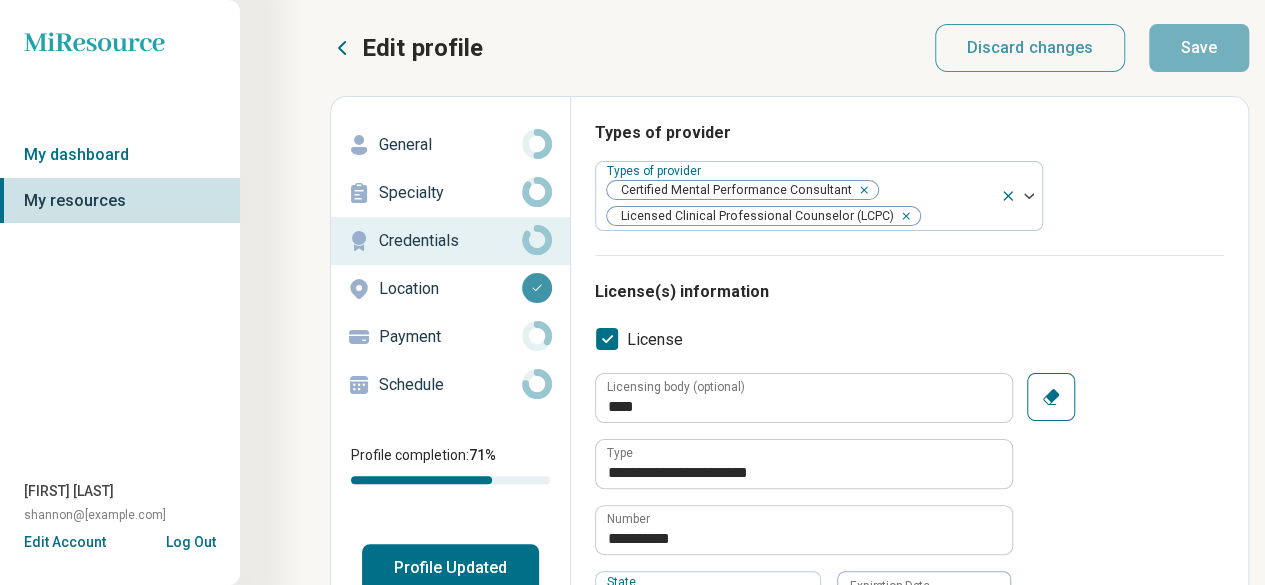 click on "Payment" at bounding box center (450, 337) 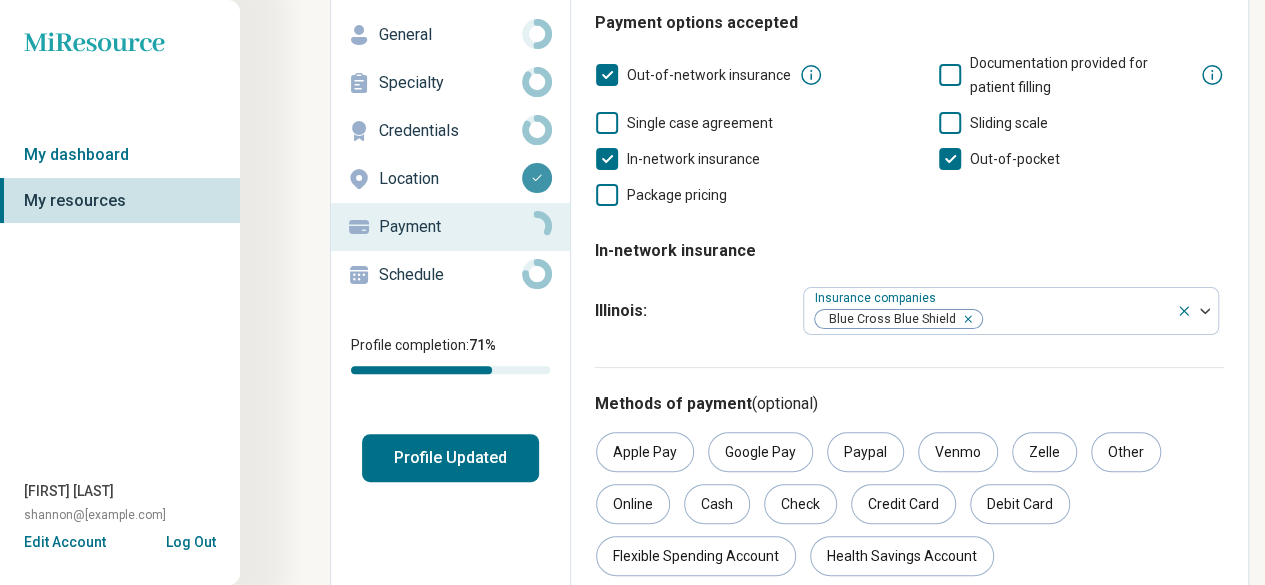 scroll, scrollTop: 200, scrollLeft: 0, axis: vertical 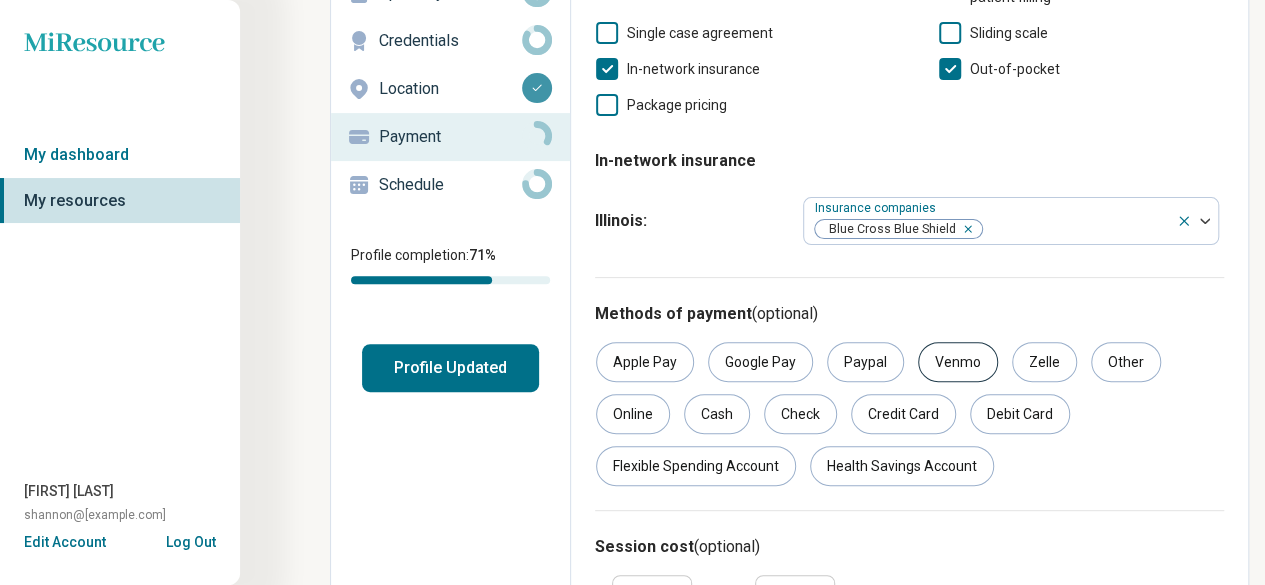 click on "Venmo" at bounding box center [958, 362] 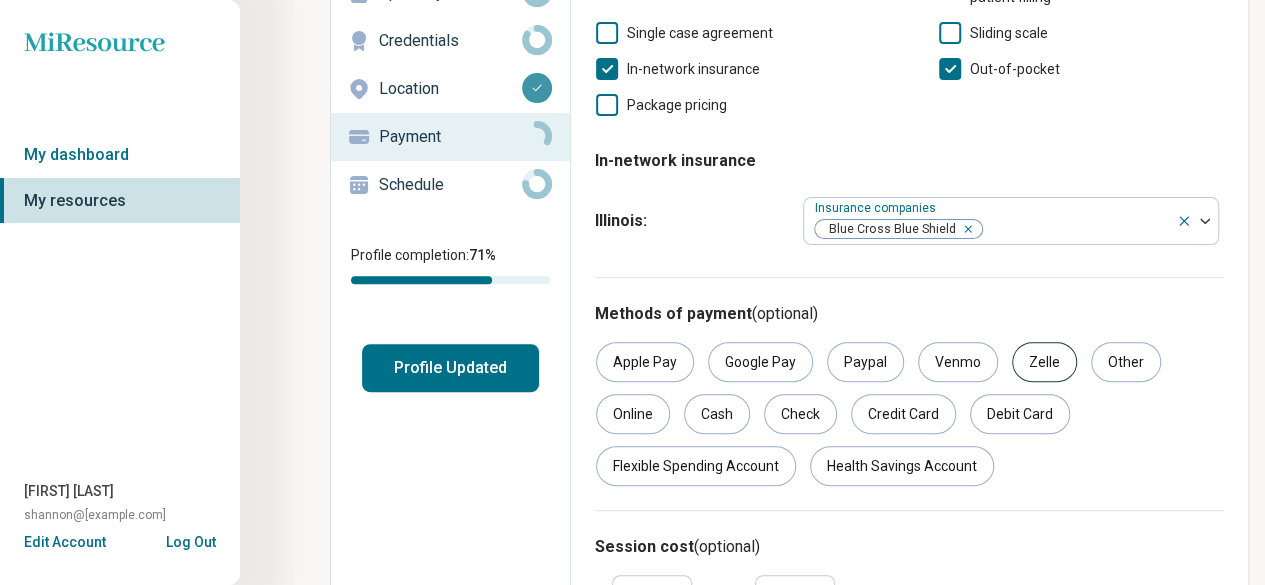 click on "Zelle" at bounding box center [1044, 362] 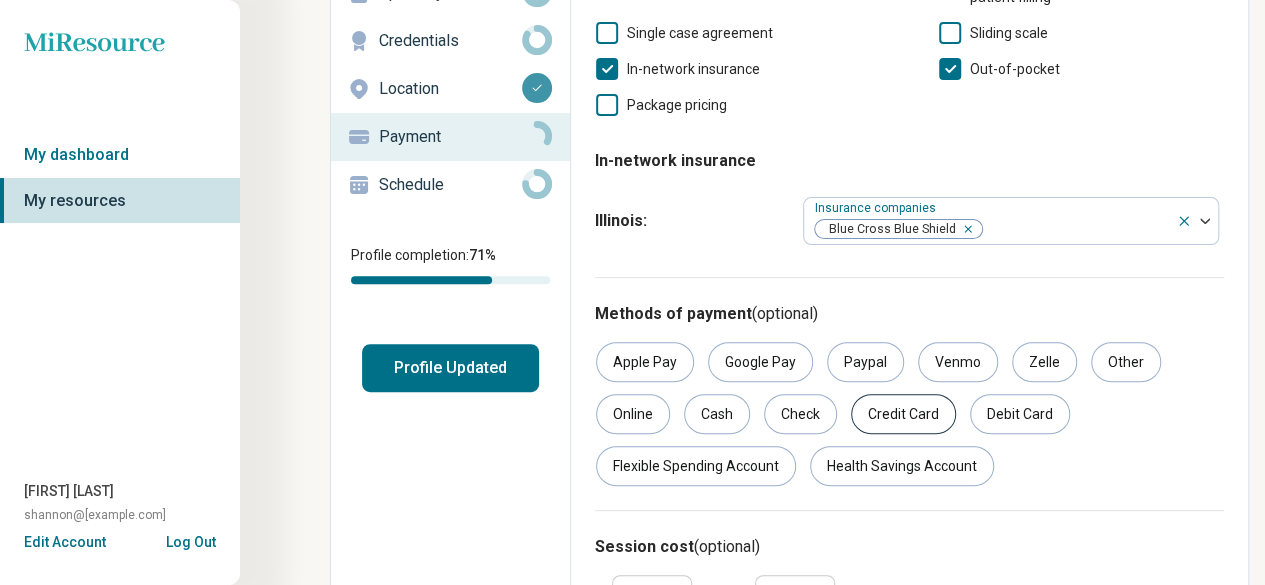click on "Credit Card" at bounding box center (903, 414) 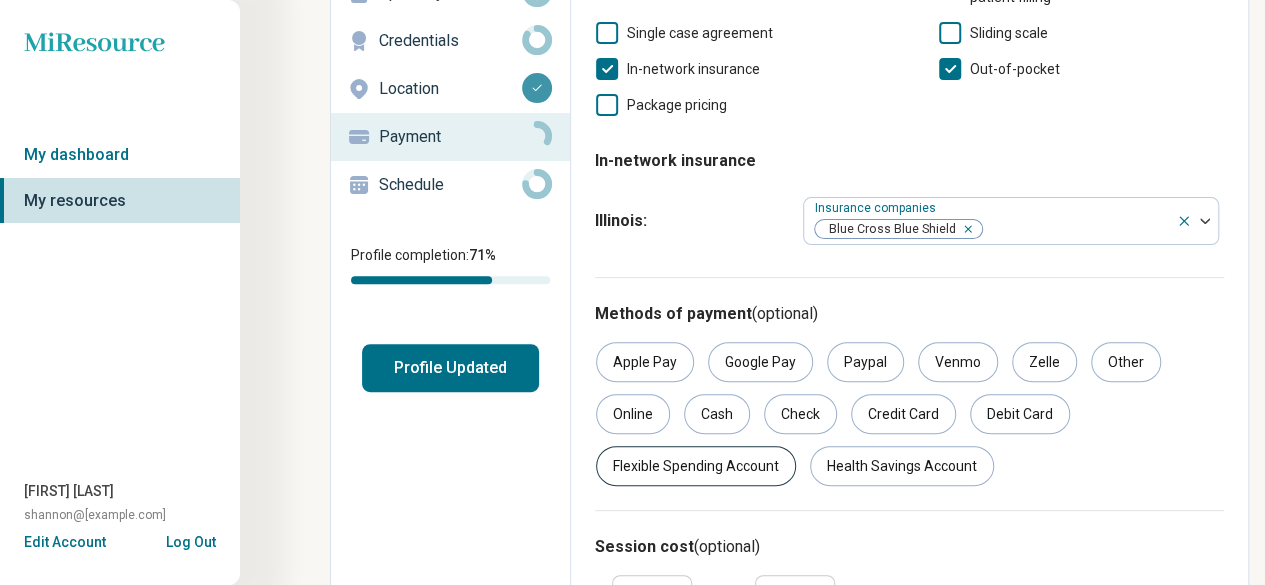 click on "Flexible Spending Account" at bounding box center (696, 466) 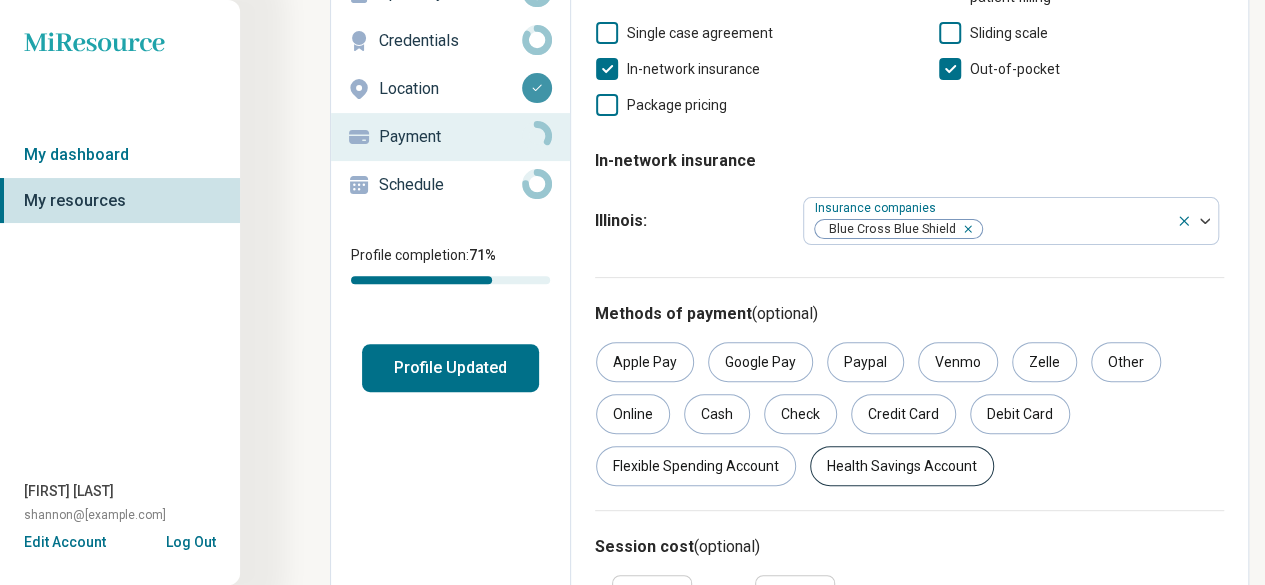 click on "Health Savings Account" at bounding box center [902, 466] 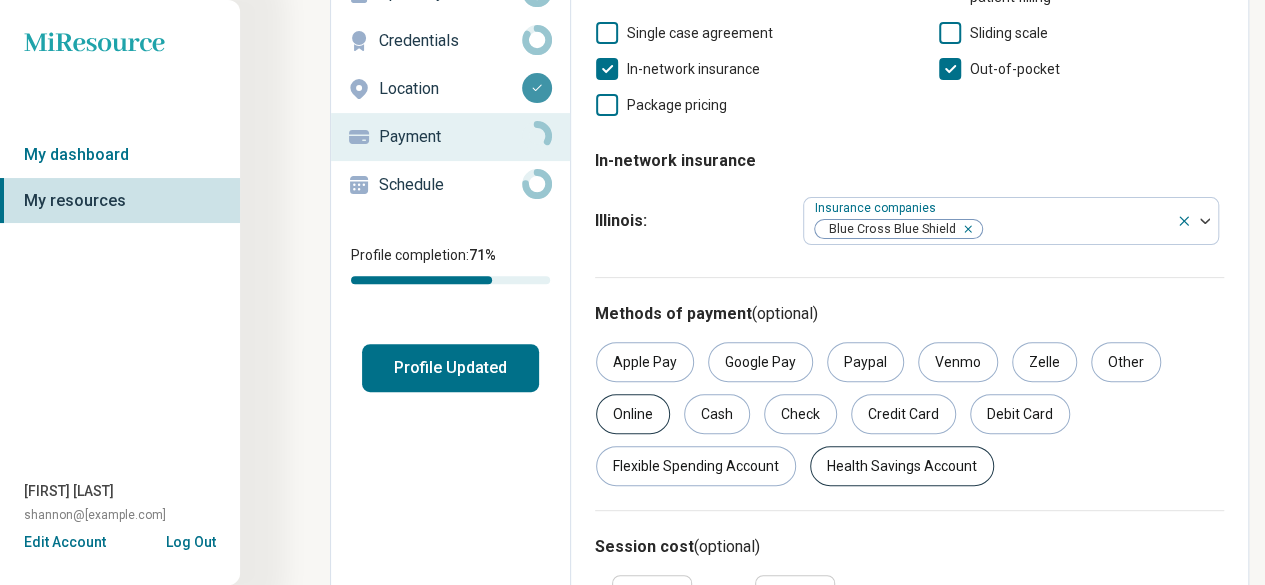 scroll, scrollTop: 307, scrollLeft: 0, axis: vertical 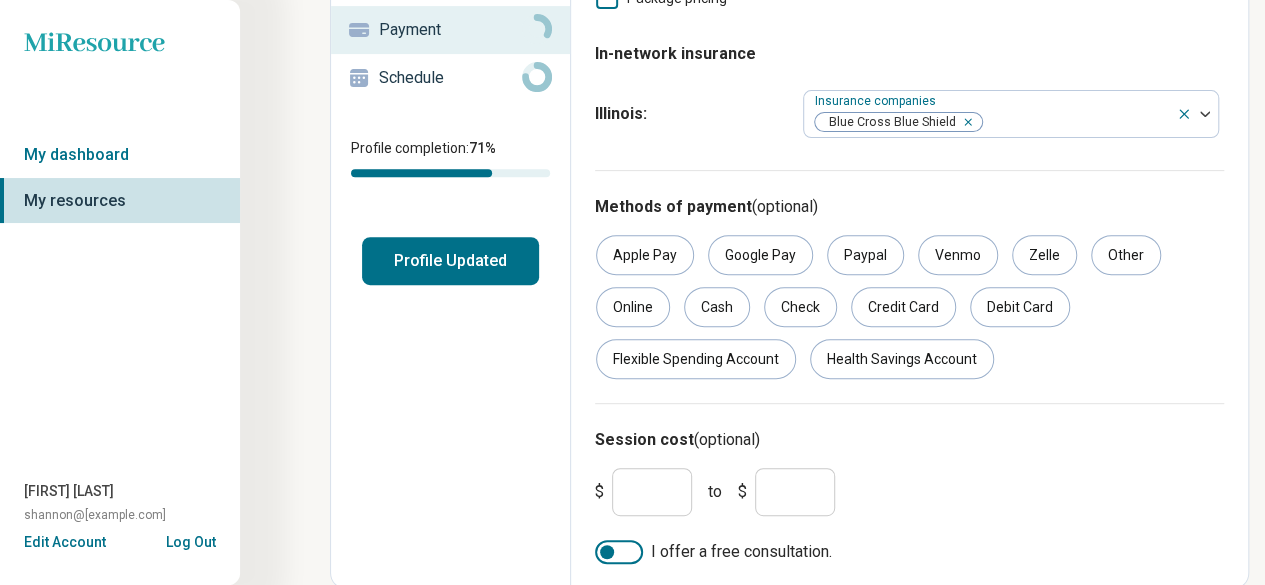 click on "*" at bounding box center (652, 492) 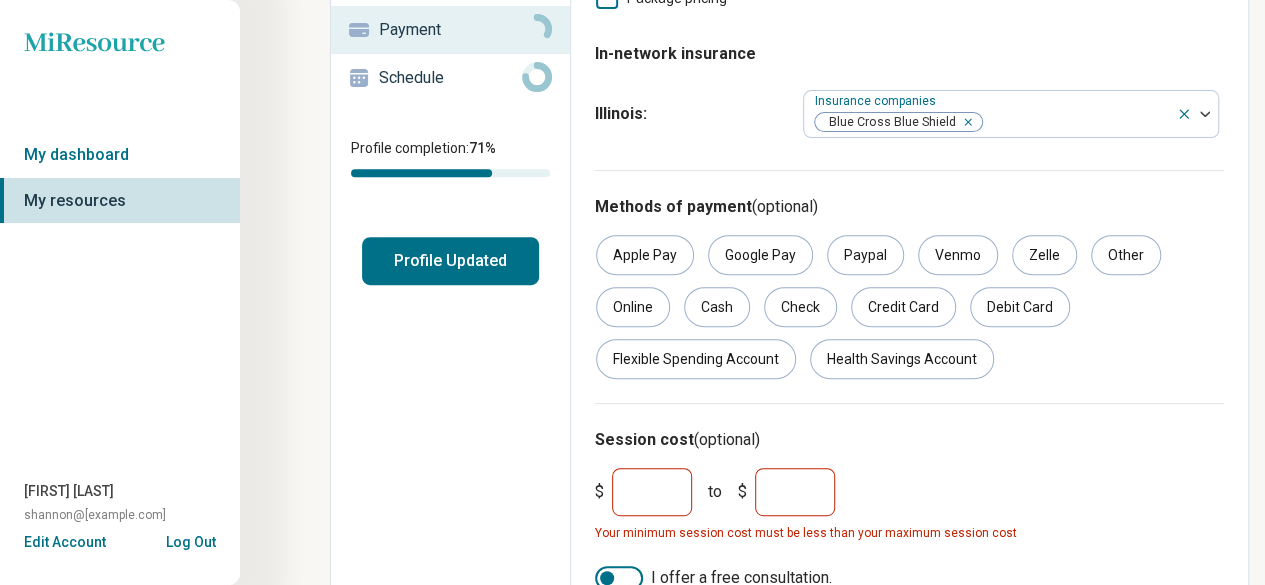 click on "*" at bounding box center [795, 492] 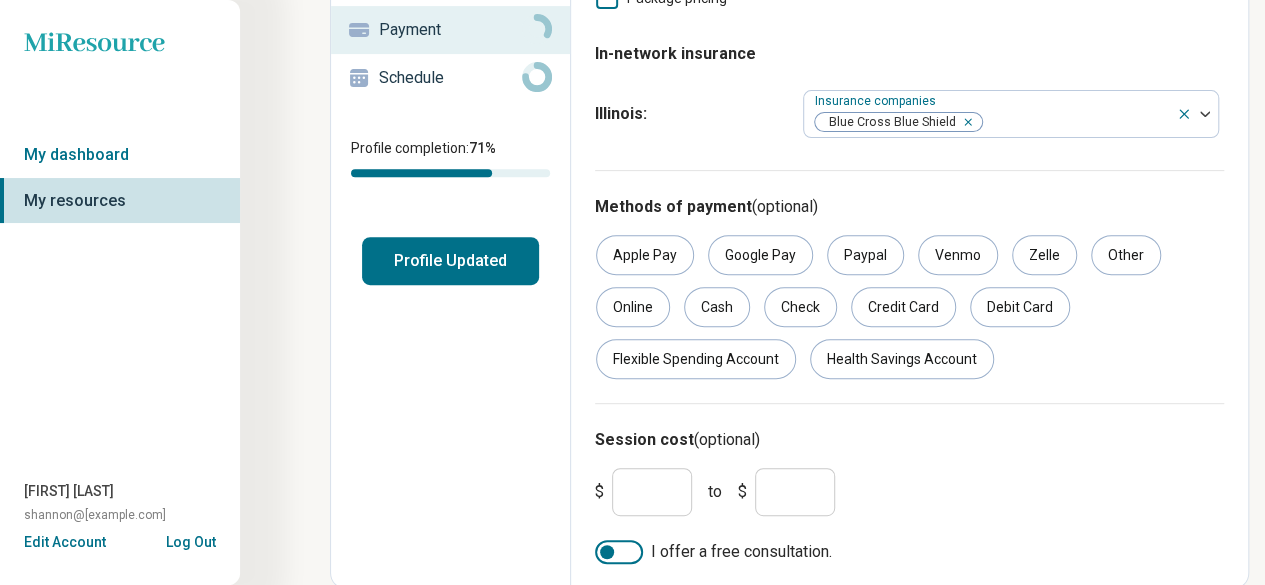 click on "$ *** to $ ***" at bounding box center (909, 492) 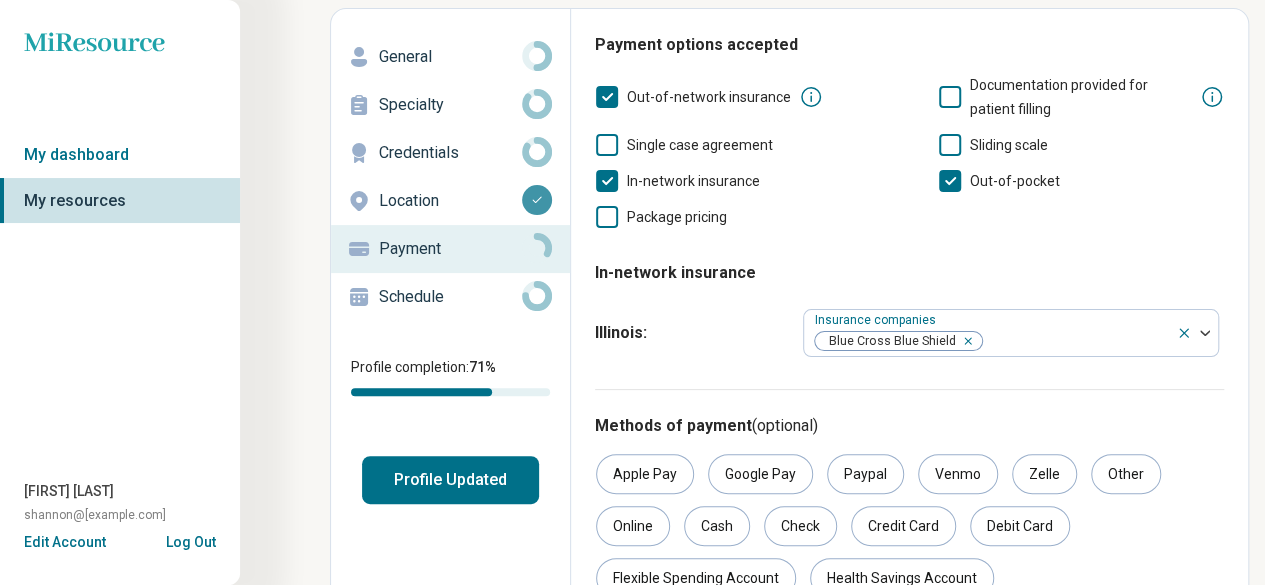 scroll, scrollTop: 0, scrollLeft: 0, axis: both 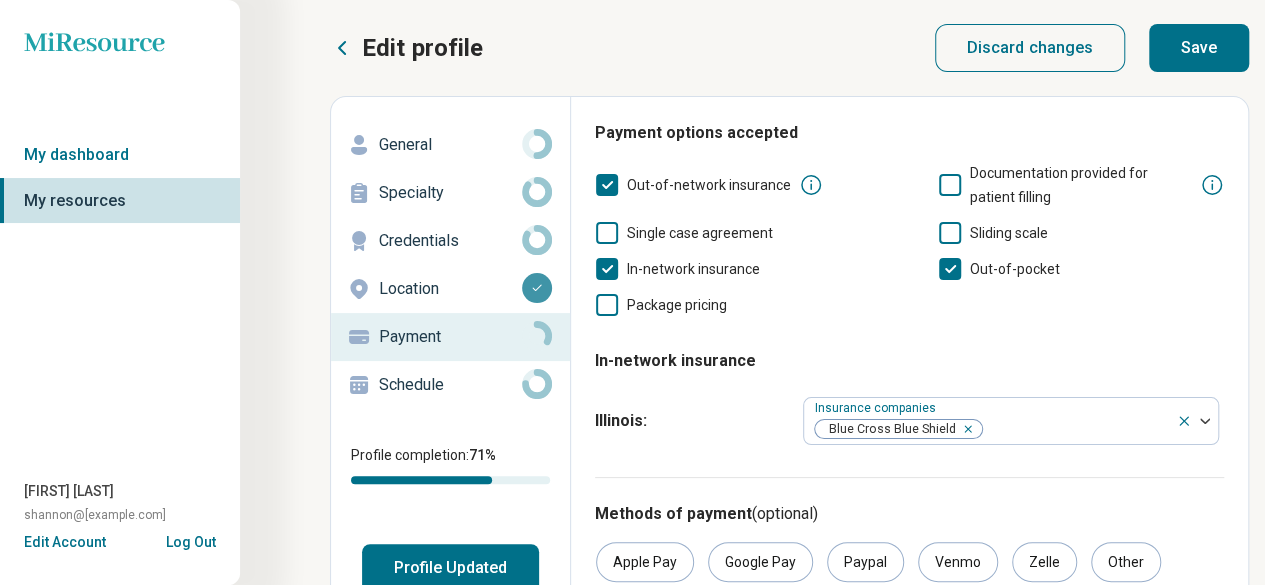click on "Save" at bounding box center (1199, 48) 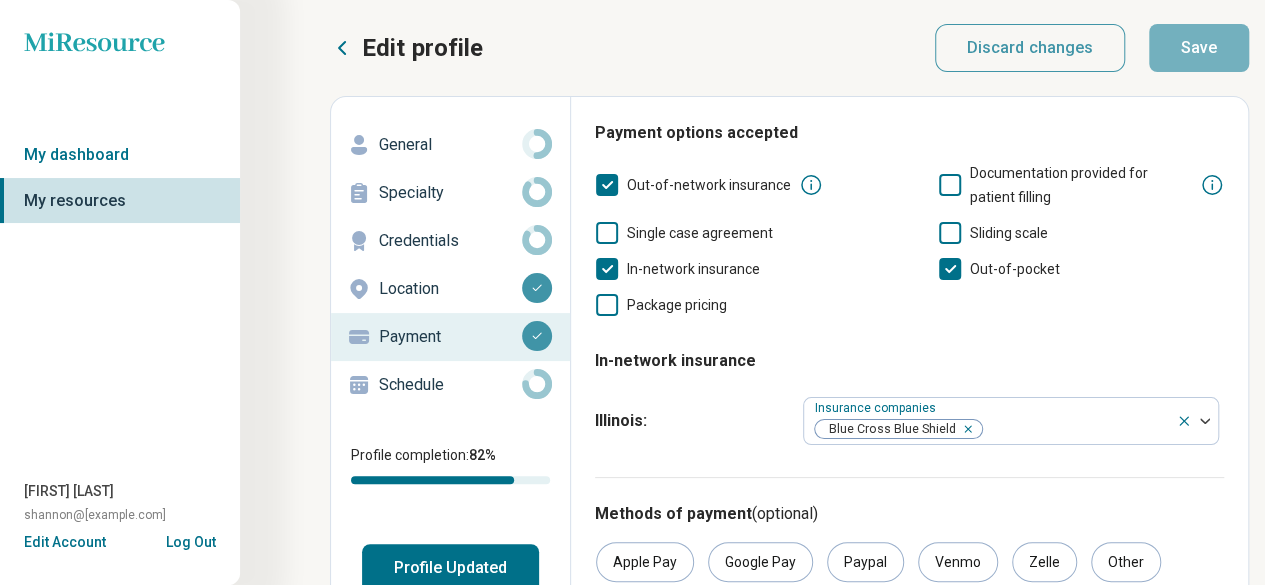 click on "Schedule" at bounding box center [450, 385] 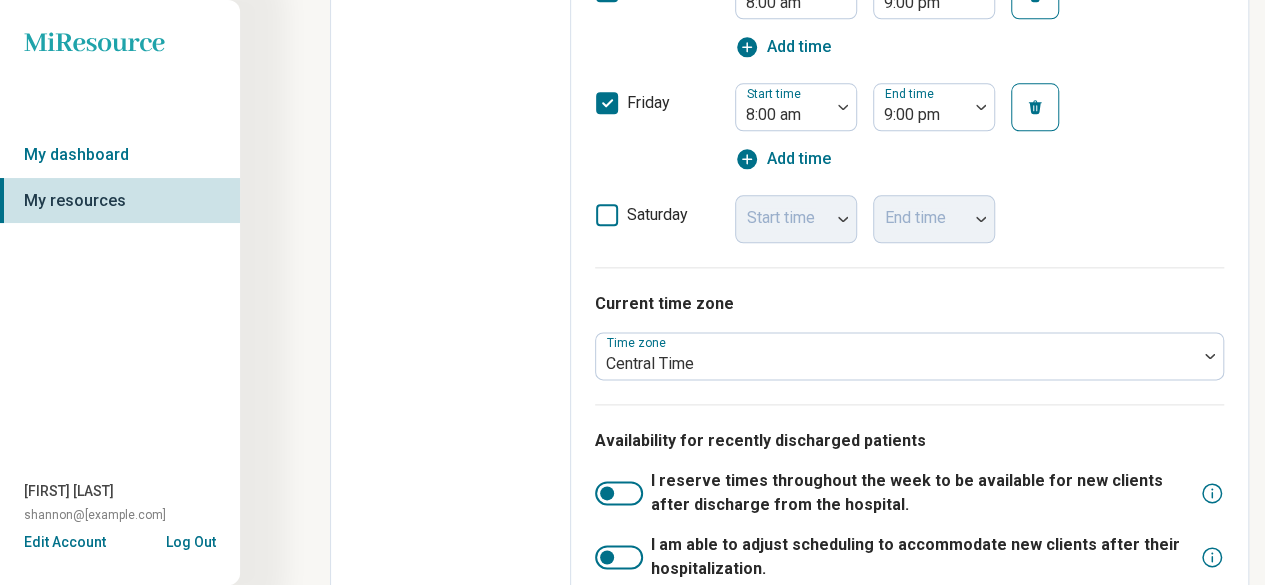 scroll, scrollTop: 1198, scrollLeft: 0, axis: vertical 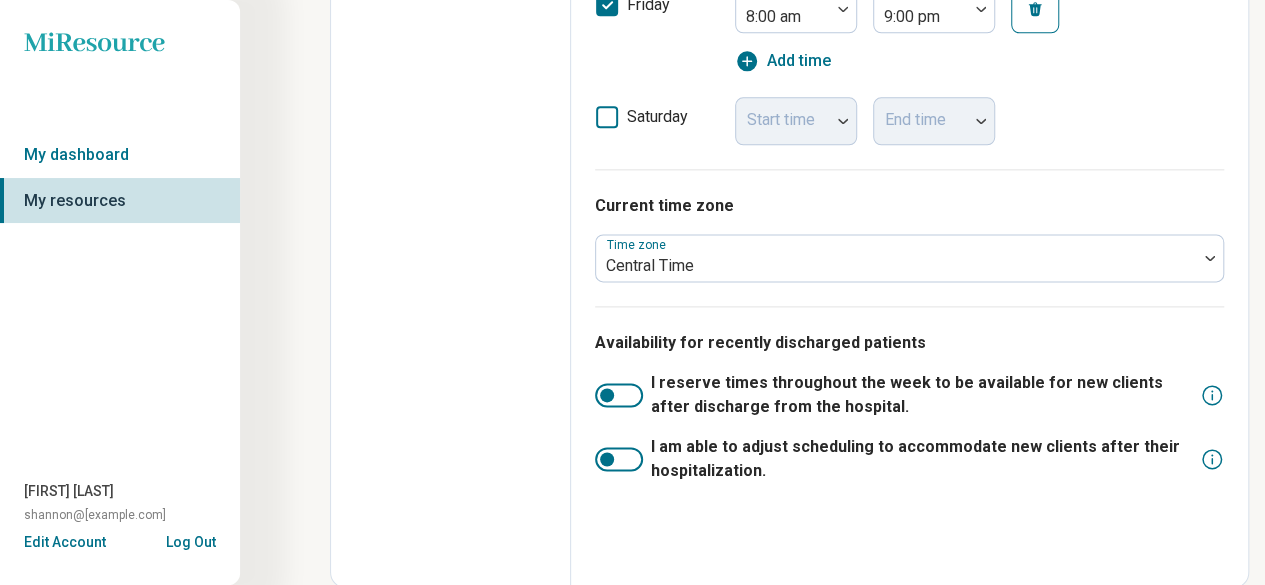 click at bounding box center (607, 459) 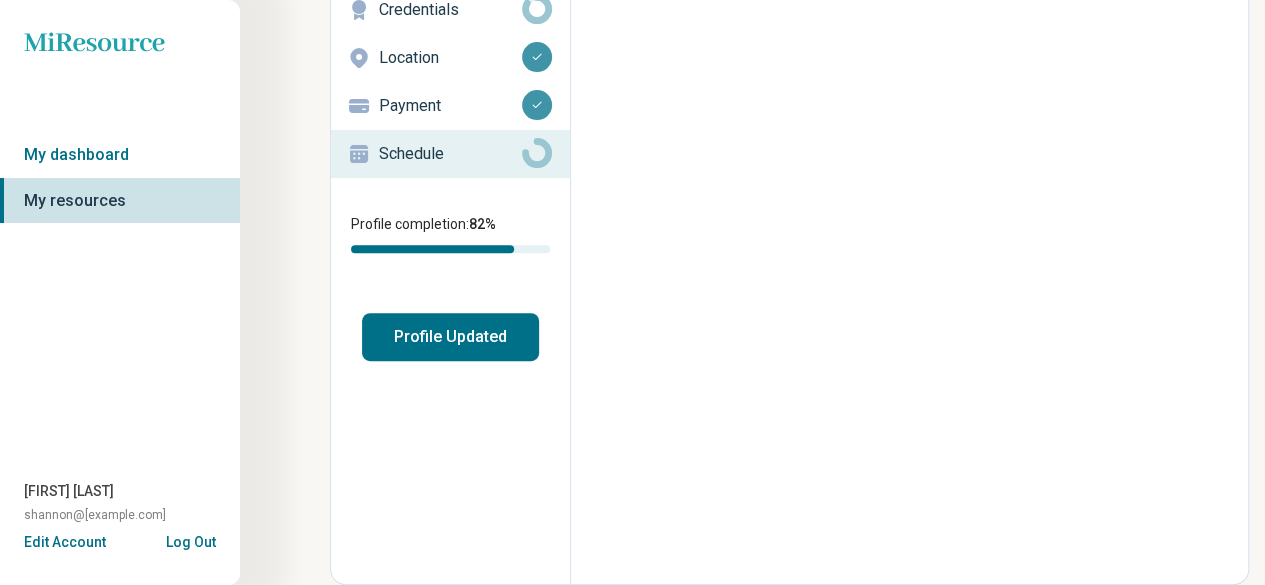 scroll, scrollTop: 0, scrollLeft: 0, axis: both 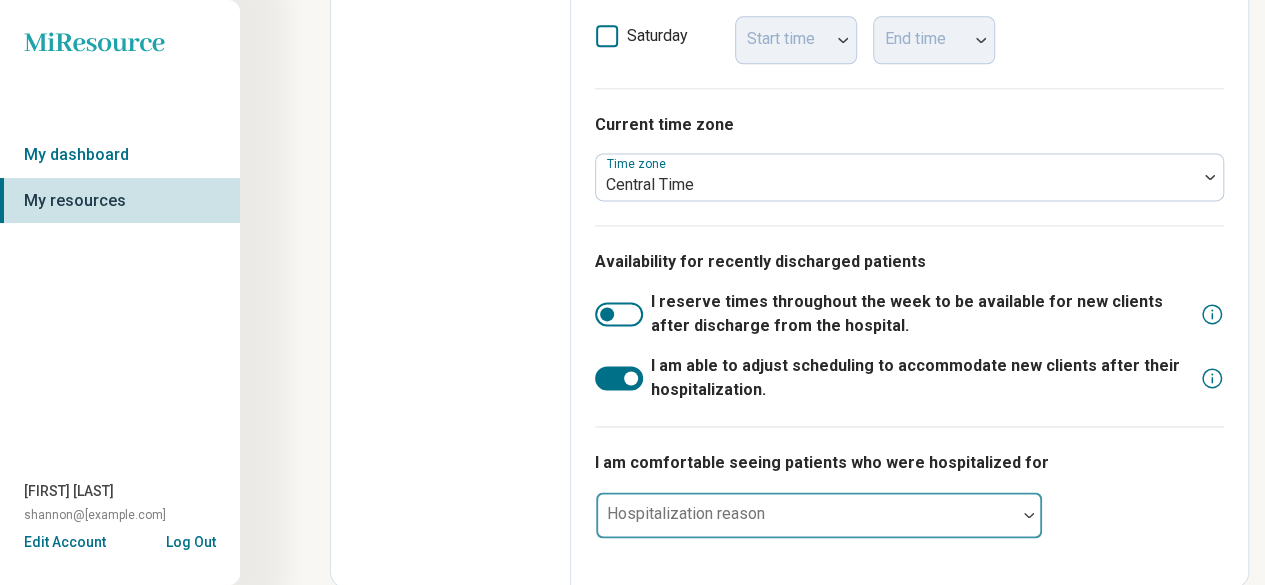 click on "Hospitalization reason" at bounding box center [819, 515] 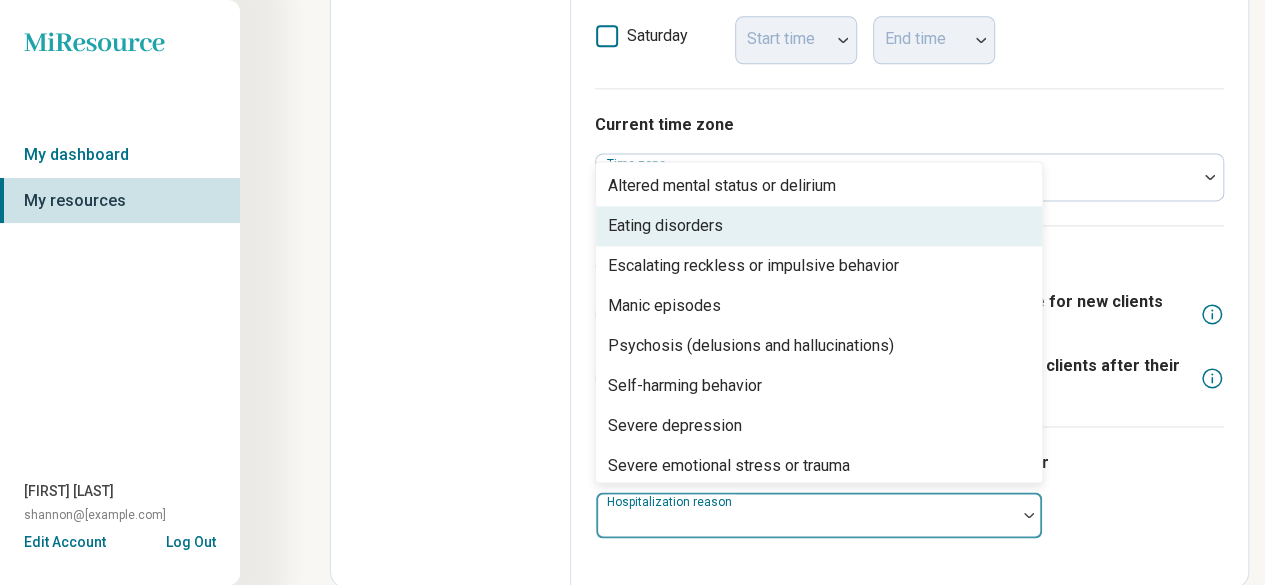 click on "Eating disorders" at bounding box center [665, 226] 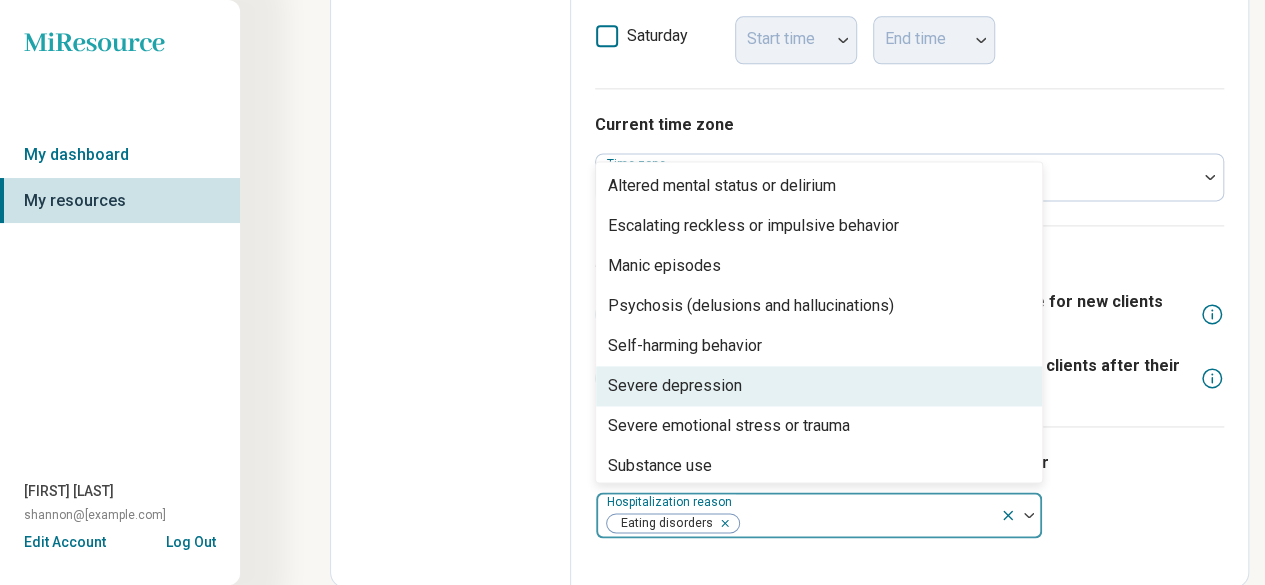 click on "Severe depression" at bounding box center [675, 386] 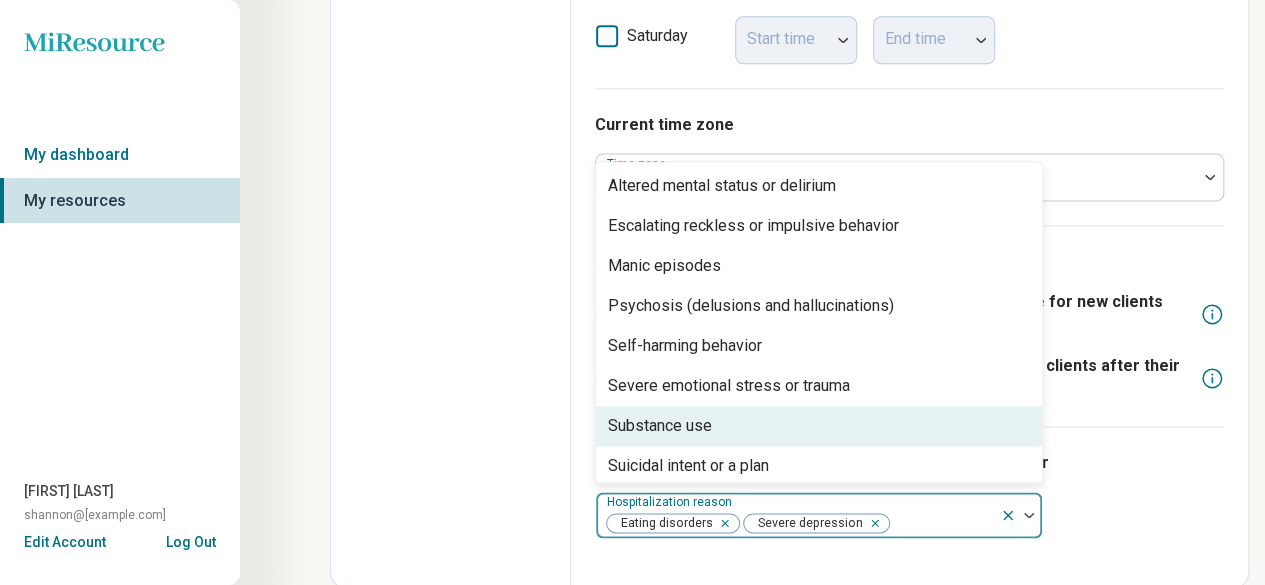 click on "Substance use" at bounding box center [660, 426] 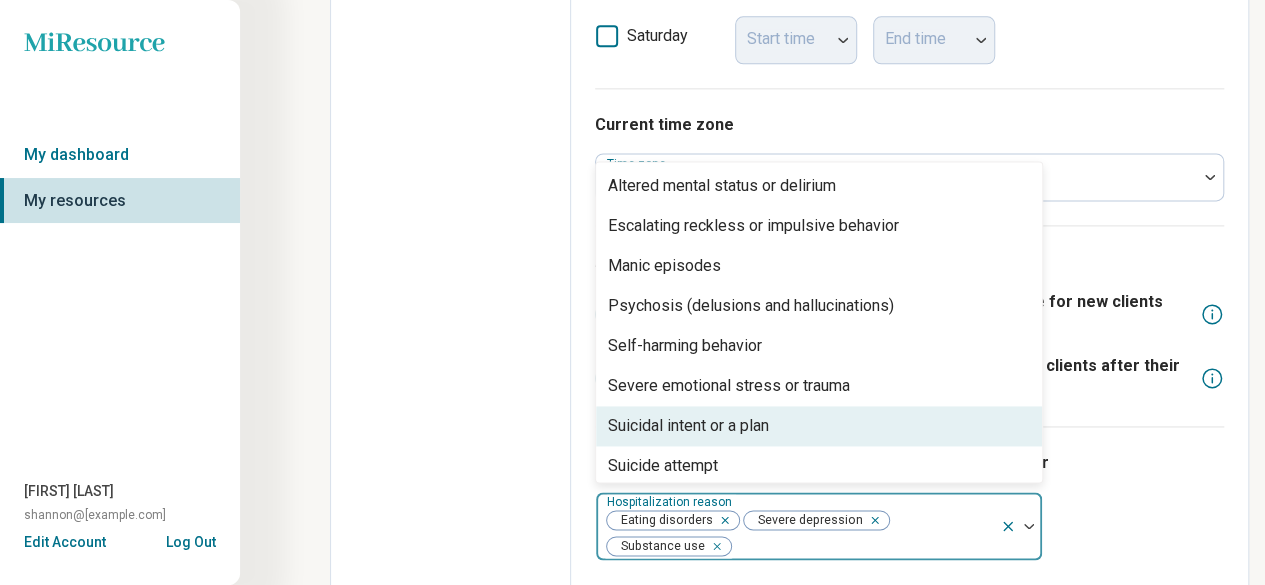 click on "Suicidal intent or a plan" at bounding box center [688, 426] 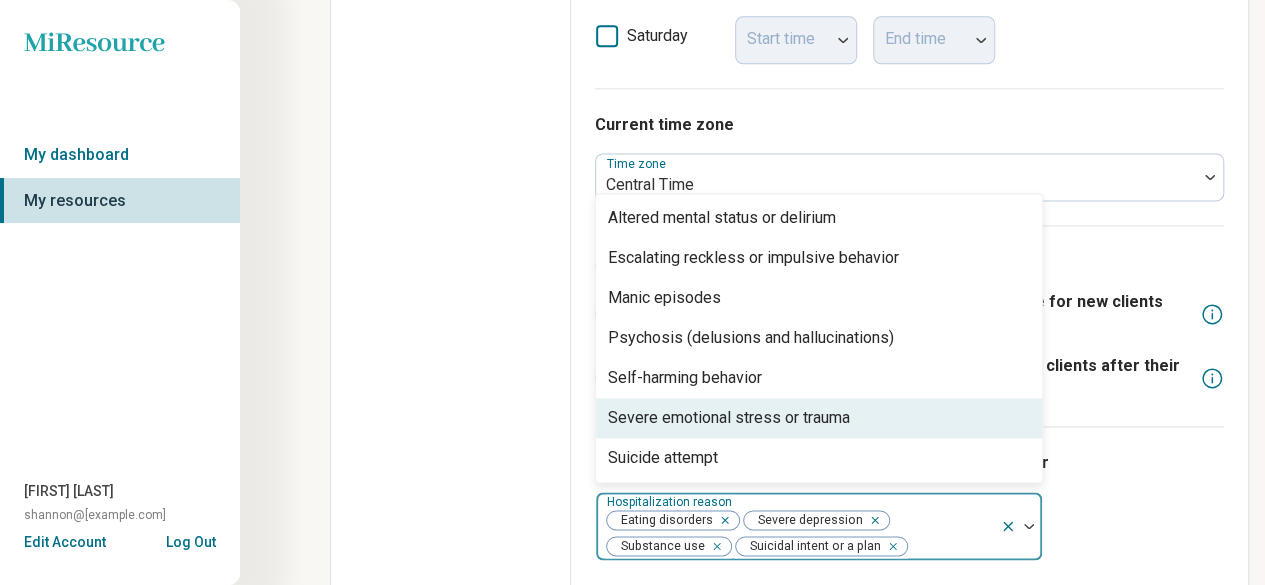 click on "Severe emotional stress or trauma" at bounding box center [729, 418] 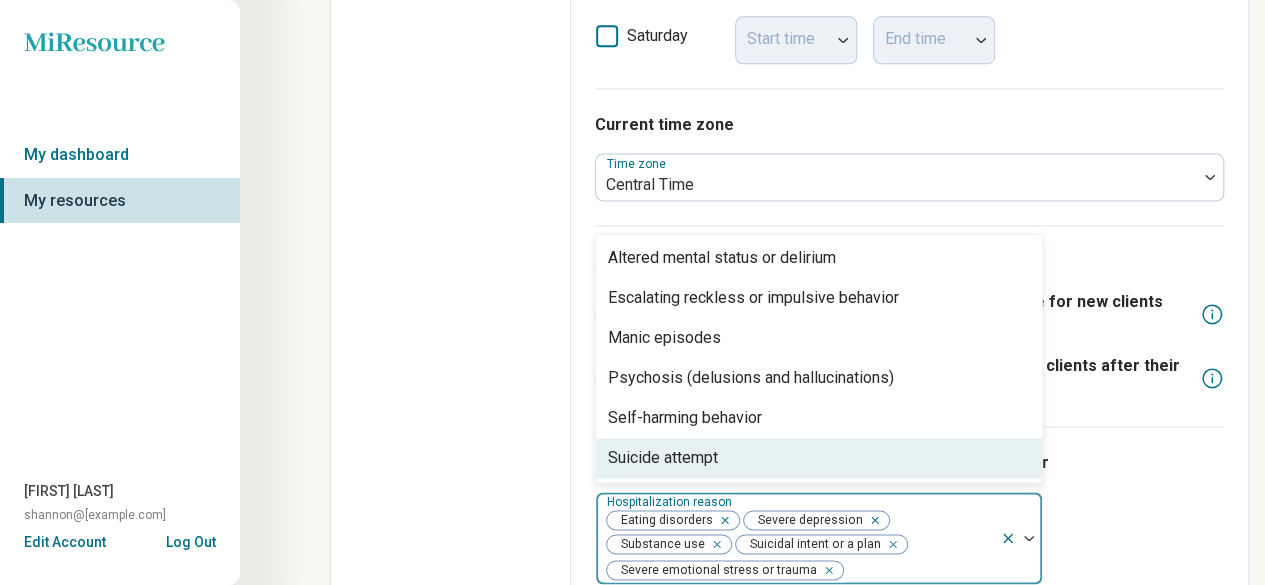 click on "Suicide attempt" at bounding box center (663, 458) 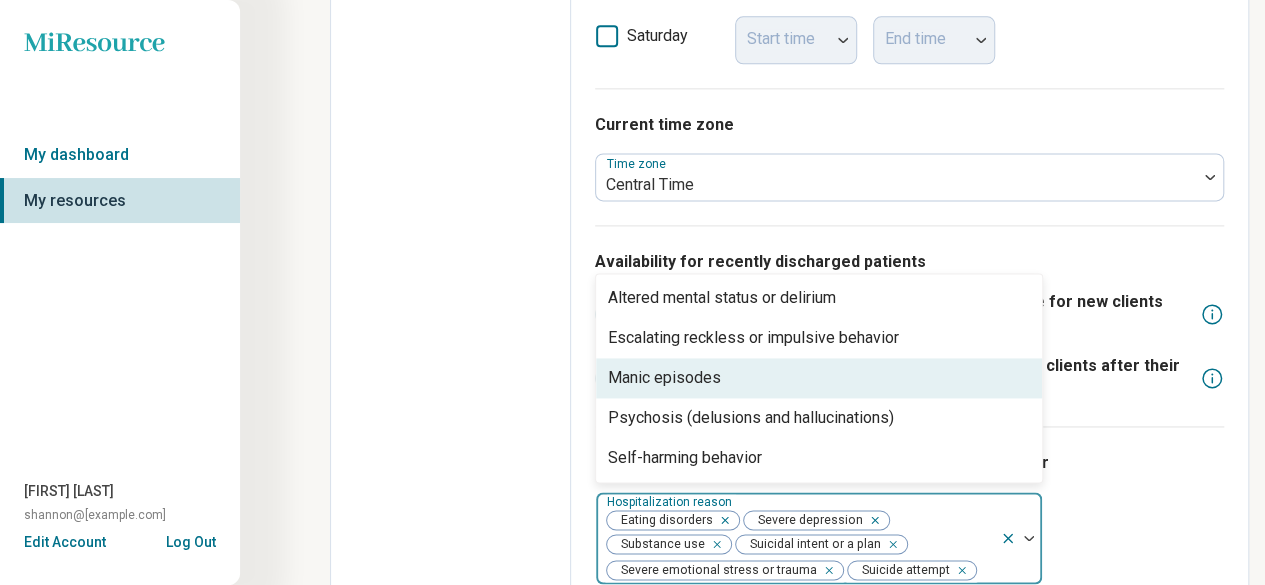 click on "Manic episodes" at bounding box center [819, 378] 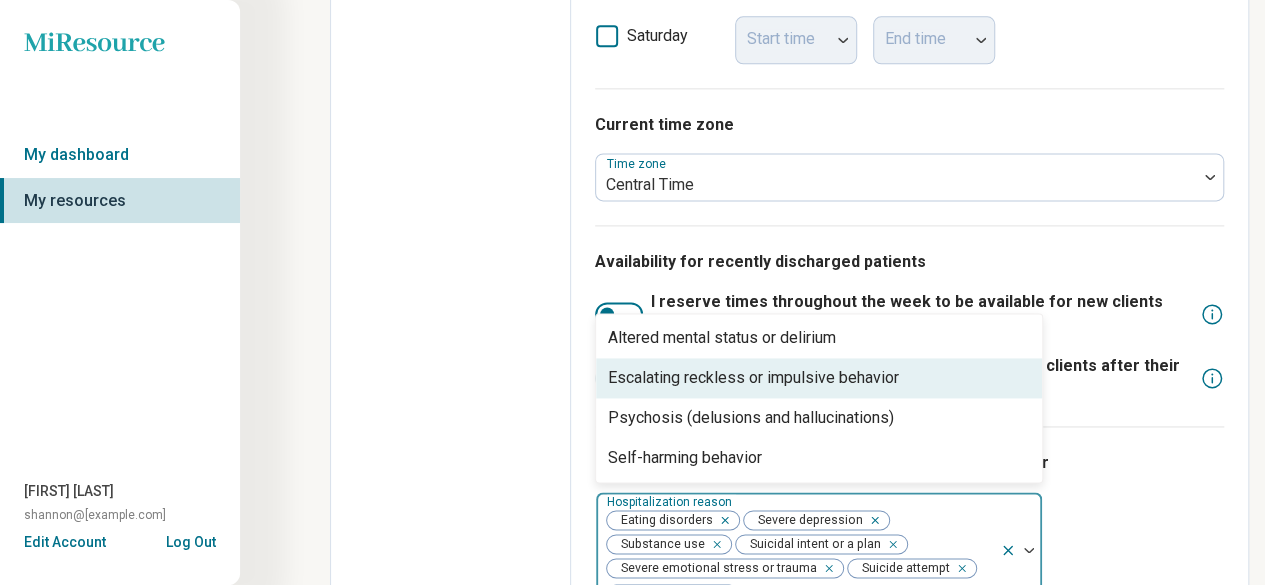 click on "Escalating reckless or impulsive behavior" at bounding box center [753, 378] 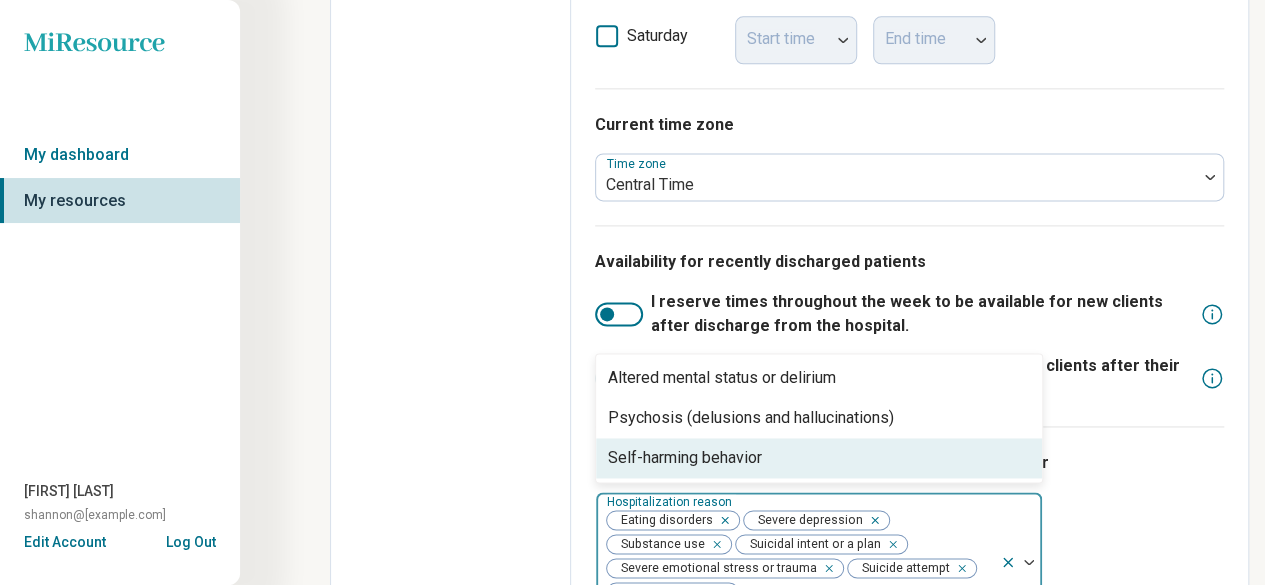 click on "Self-harming behavior" at bounding box center [685, 458] 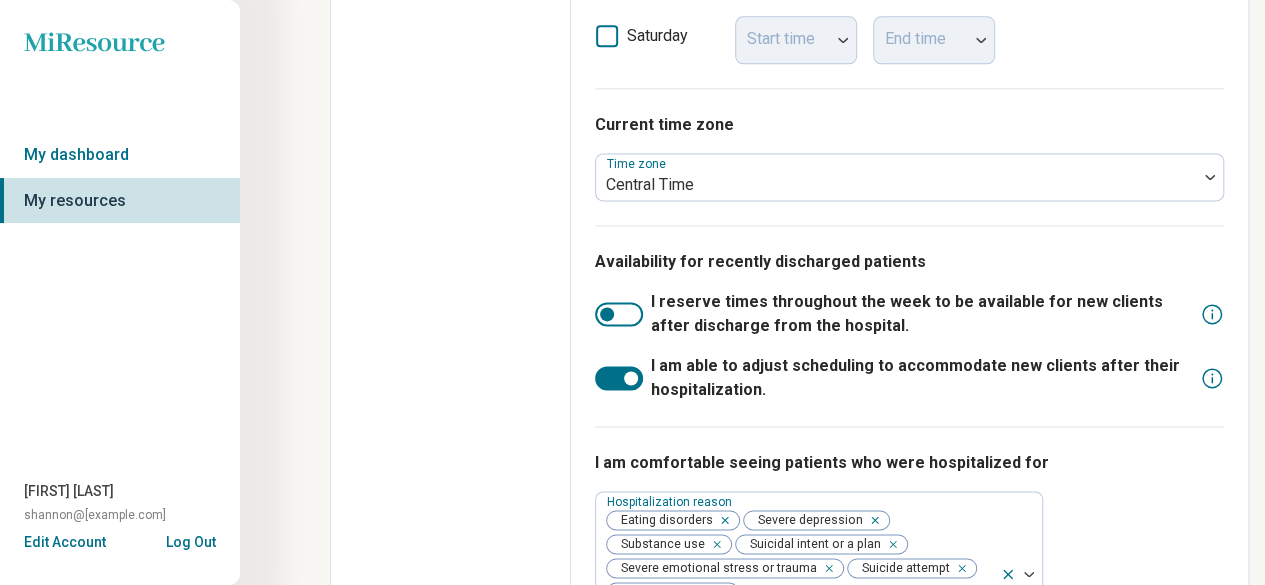 click on "I am comfortable seeing patients who were hospitalized for Hospitalization reason Eating disorders Severe depression Substance use Suicidal intent or a plan Severe emotional stress or trauma Suicide attempt Manic episodes Escalating reckless or impulsive behavior Self-harming behavior" at bounding box center [909, 553] 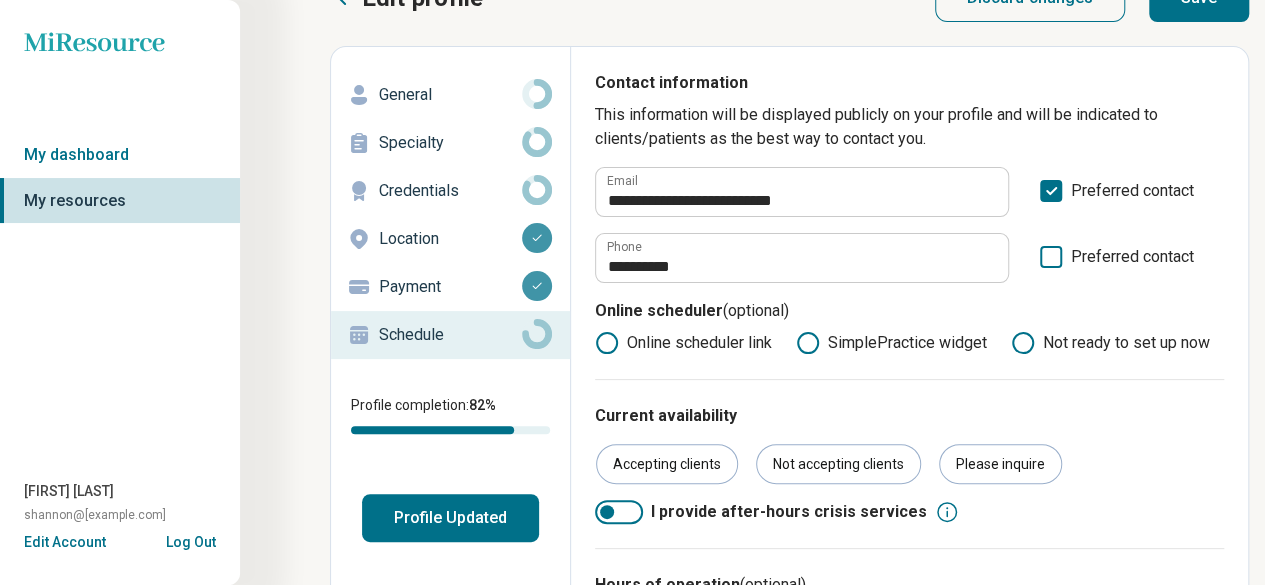 scroll, scrollTop: 0, scrollLeft: 0, axis: both 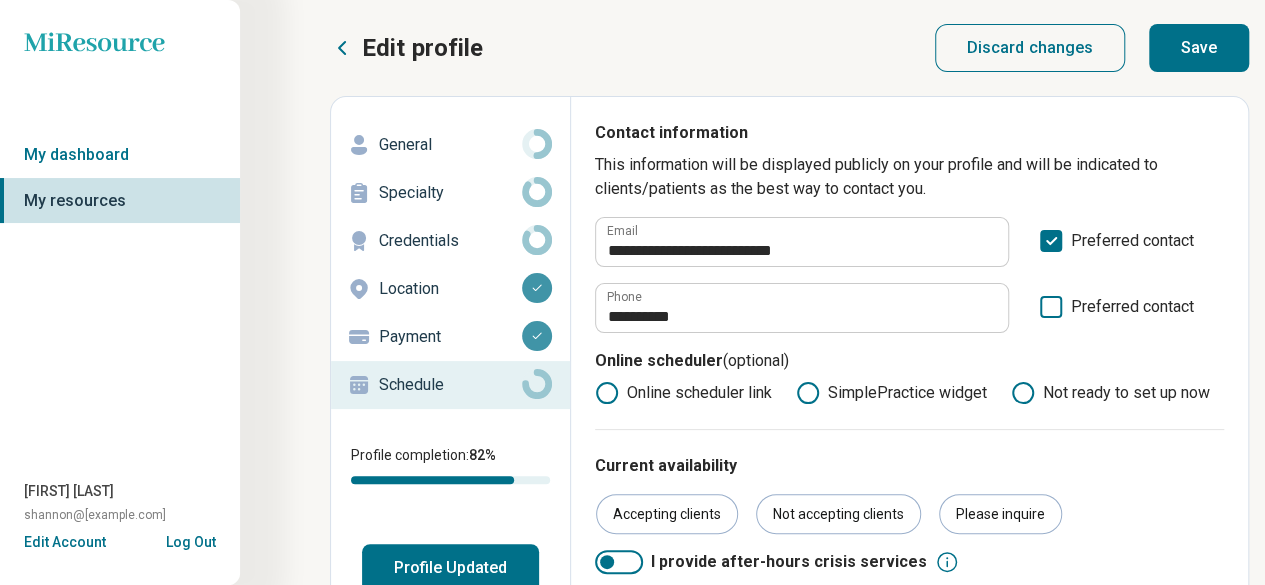 click on "Save" at bounding box center (1199, 48) 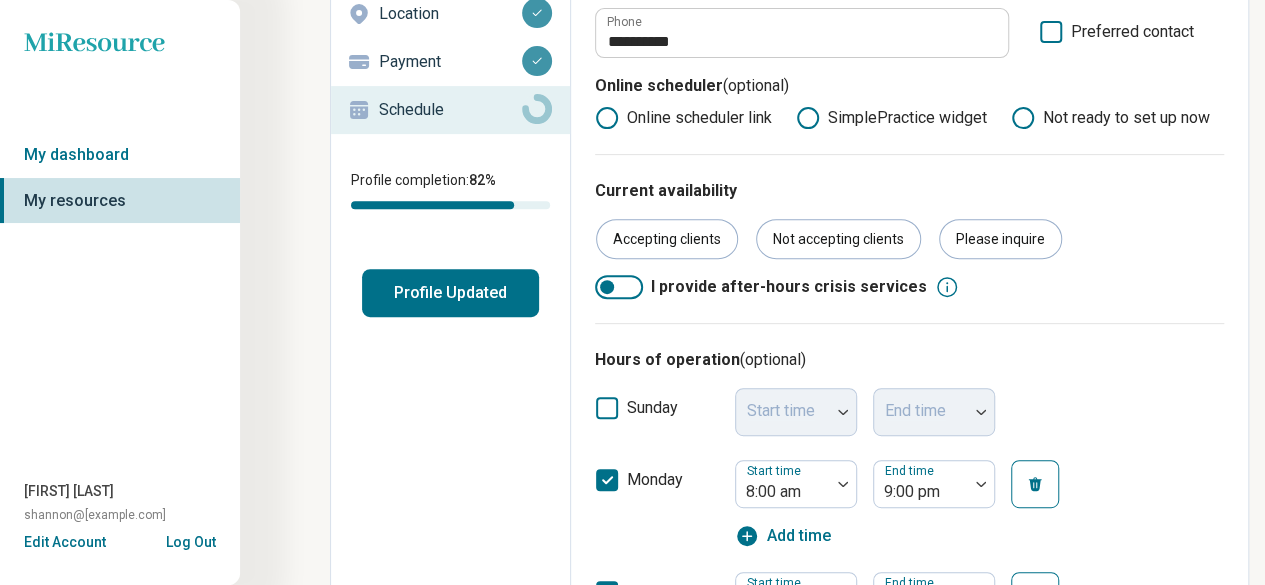 scroll, scrollTop: 300, scrollLeft: 0, axis: vertical 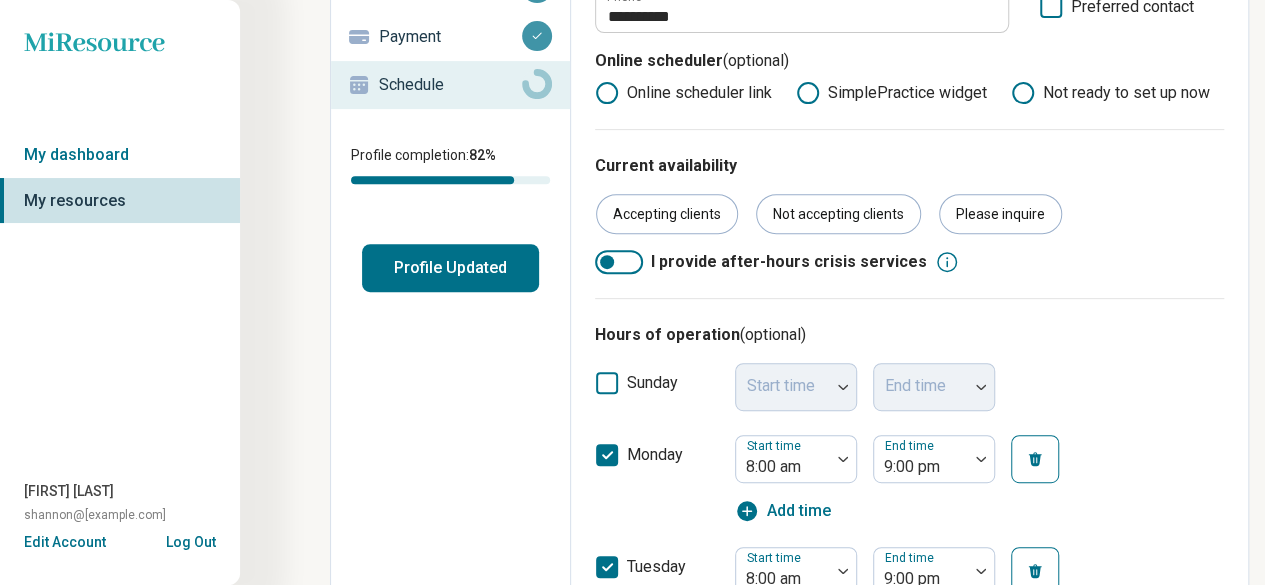 click on "Profile Updated" at bounding box center (450, 268) 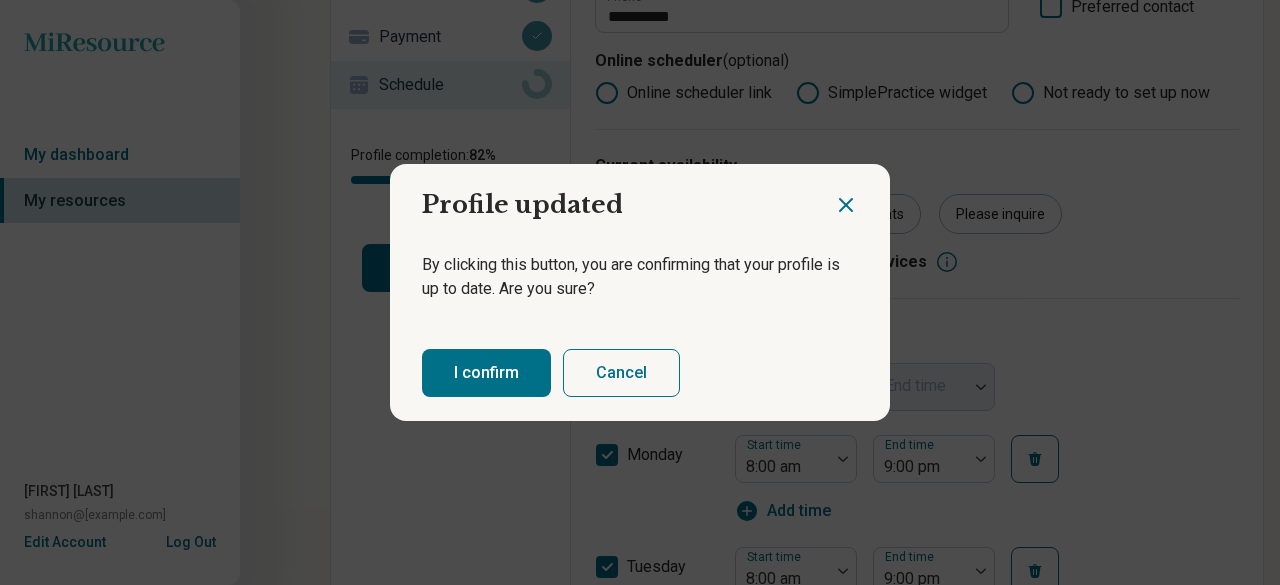 click on "I confirm" at bounding box center (486, 373) 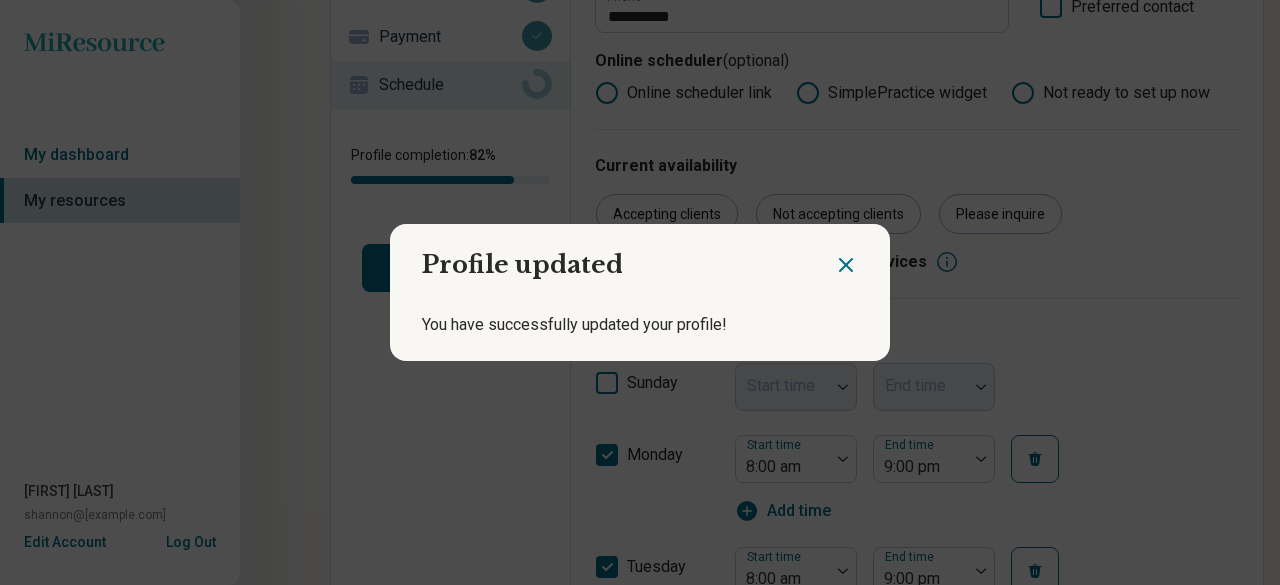 click 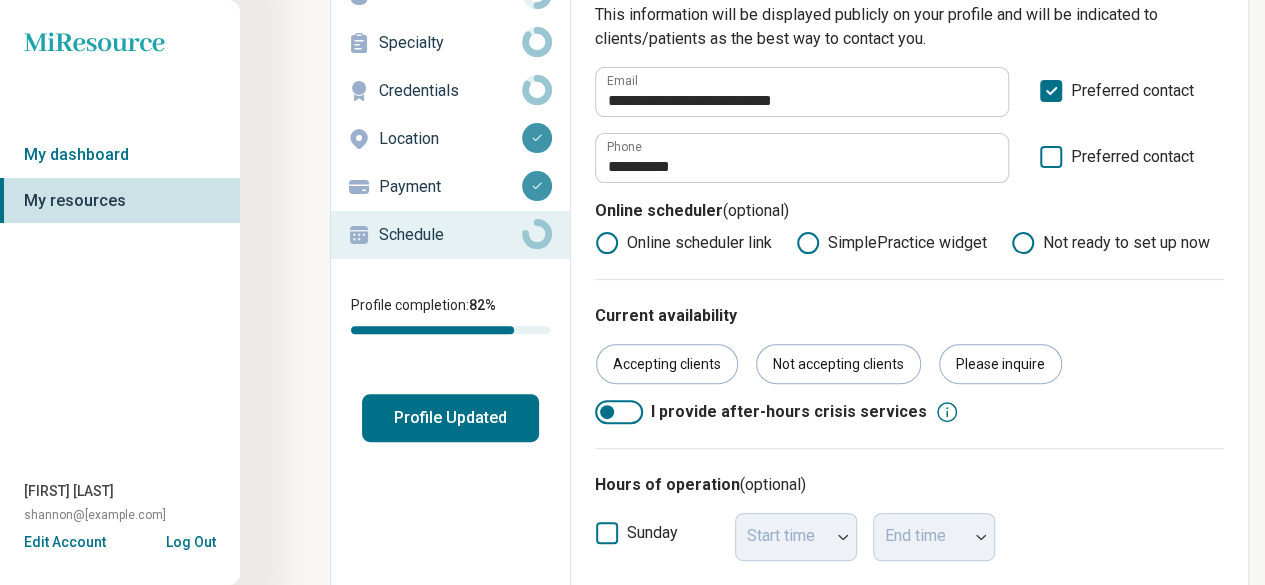 scroll, scrollTop: 0, scrollLeft: 0, axis: both 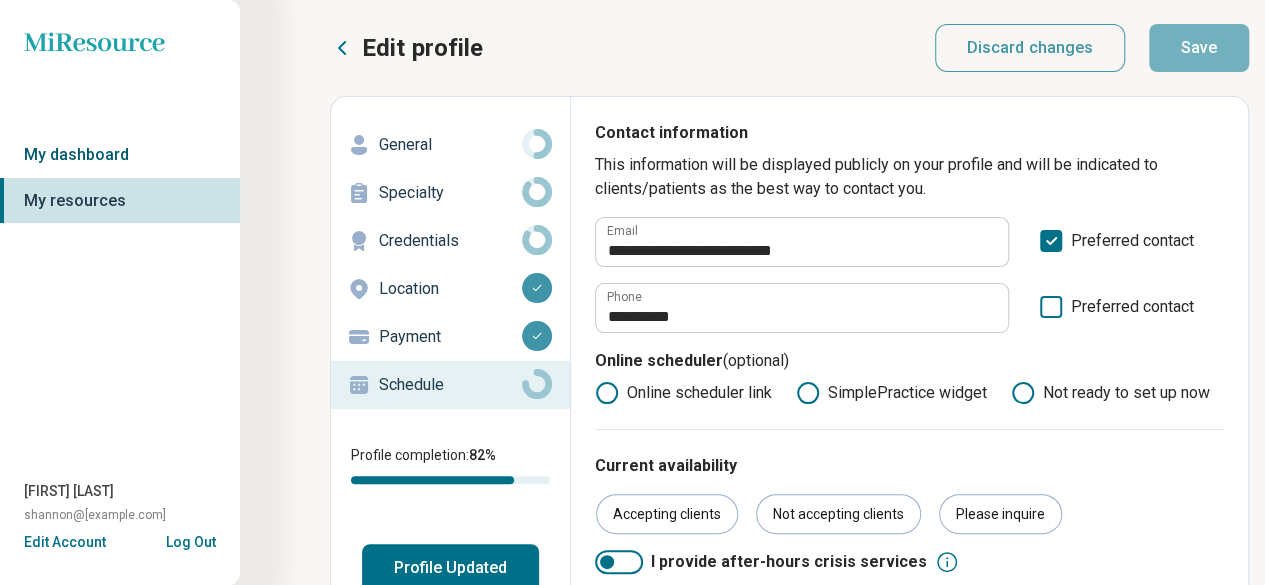 click on "My dashboard" at bounding box center [120, 155] 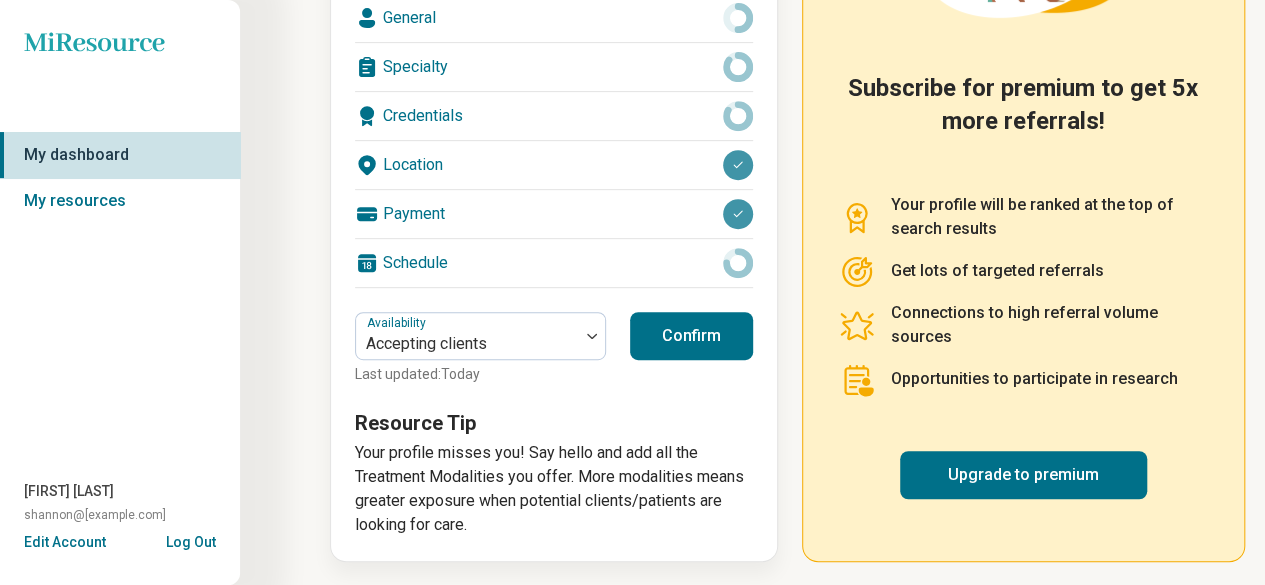 scroll, scrollTop: 78, scrollLeft: 0, axis: vertical 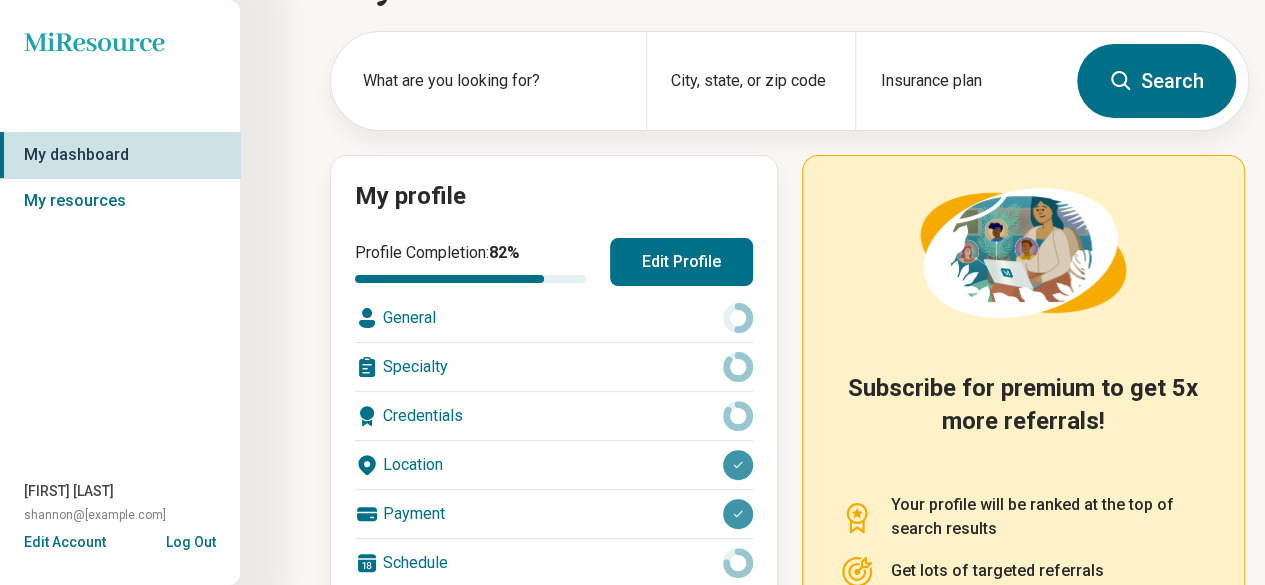 click on "General" at bounding box center (554, 318) 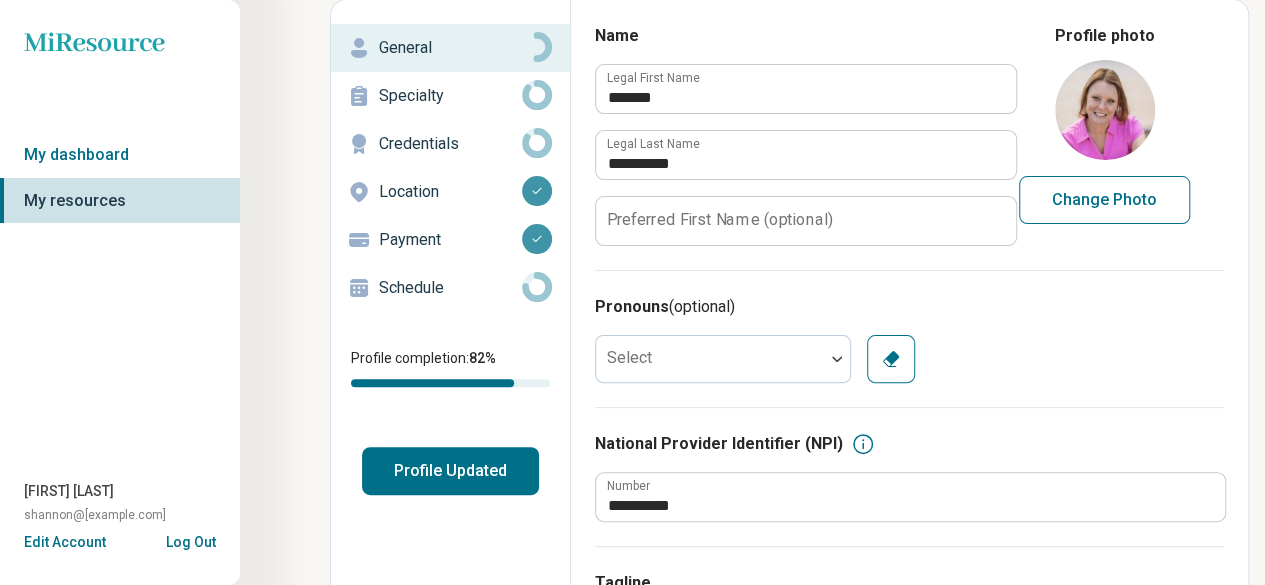 scroll, scrollTop: 0, scrollLeft: 0, axis: both 